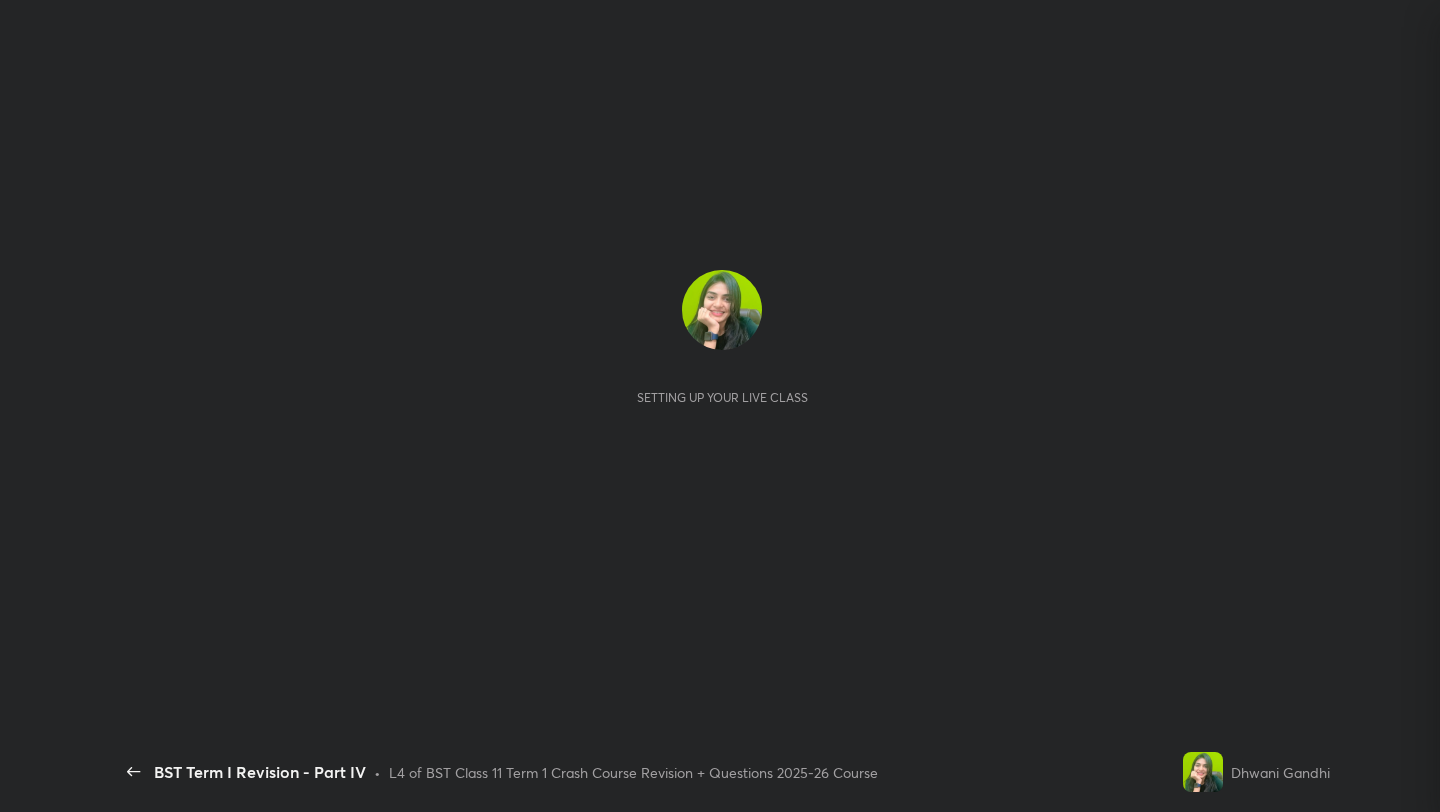 scroll, scrollTop: 0, scrollLeft: 0, axis: both 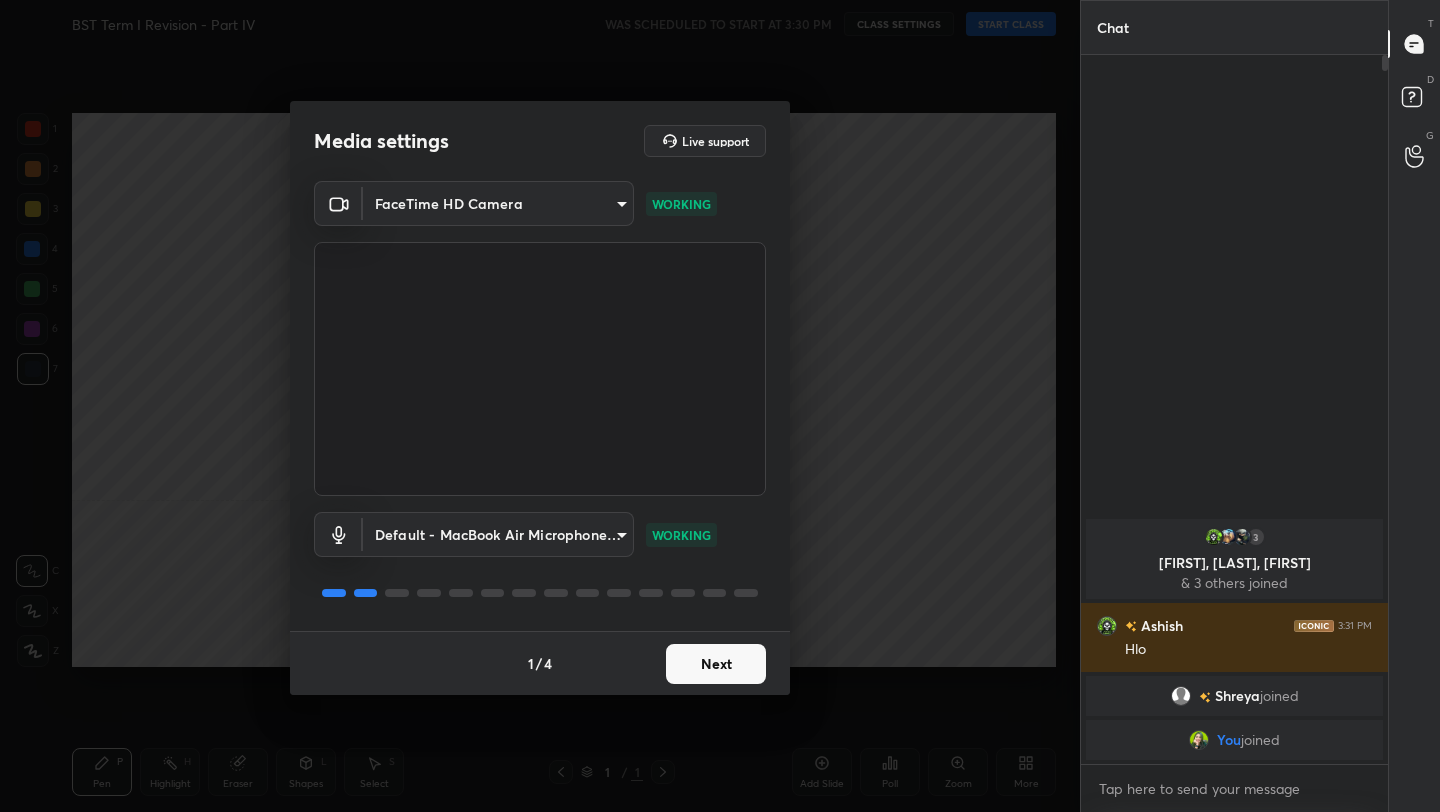 click on "Next" at bounding box center (716, 664) 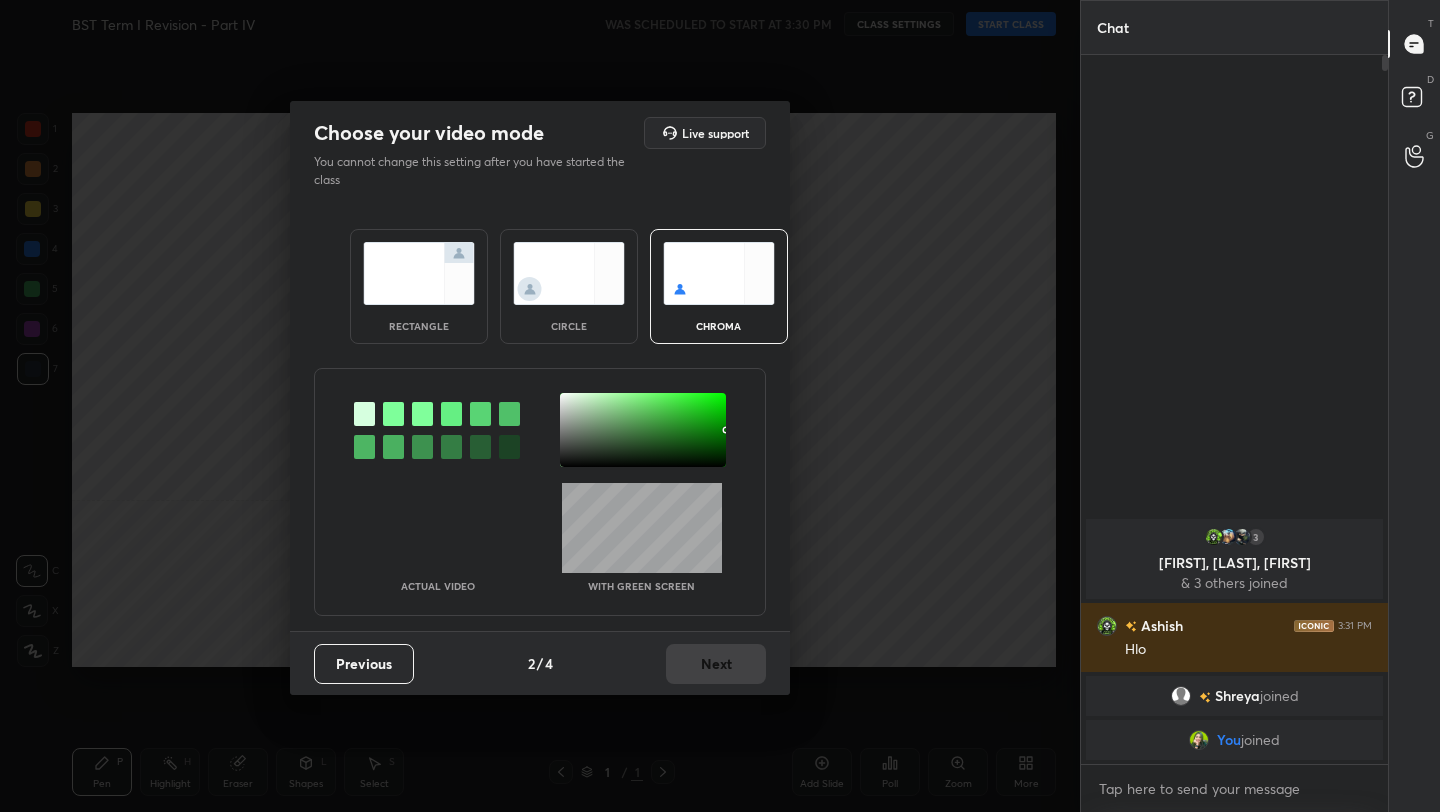 click at bounding box center [419, 273] 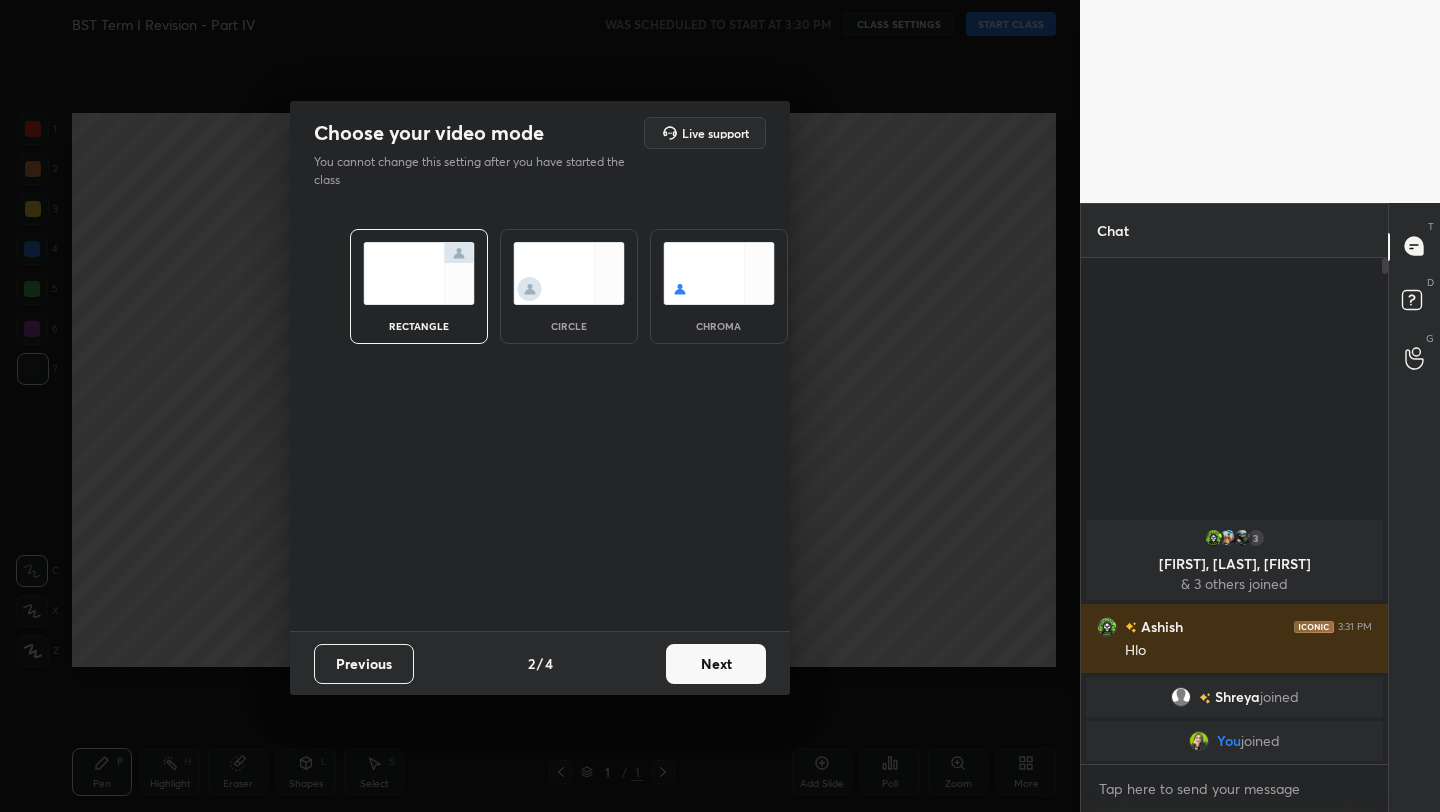 click on "Next" at bounding box center (716, 664) 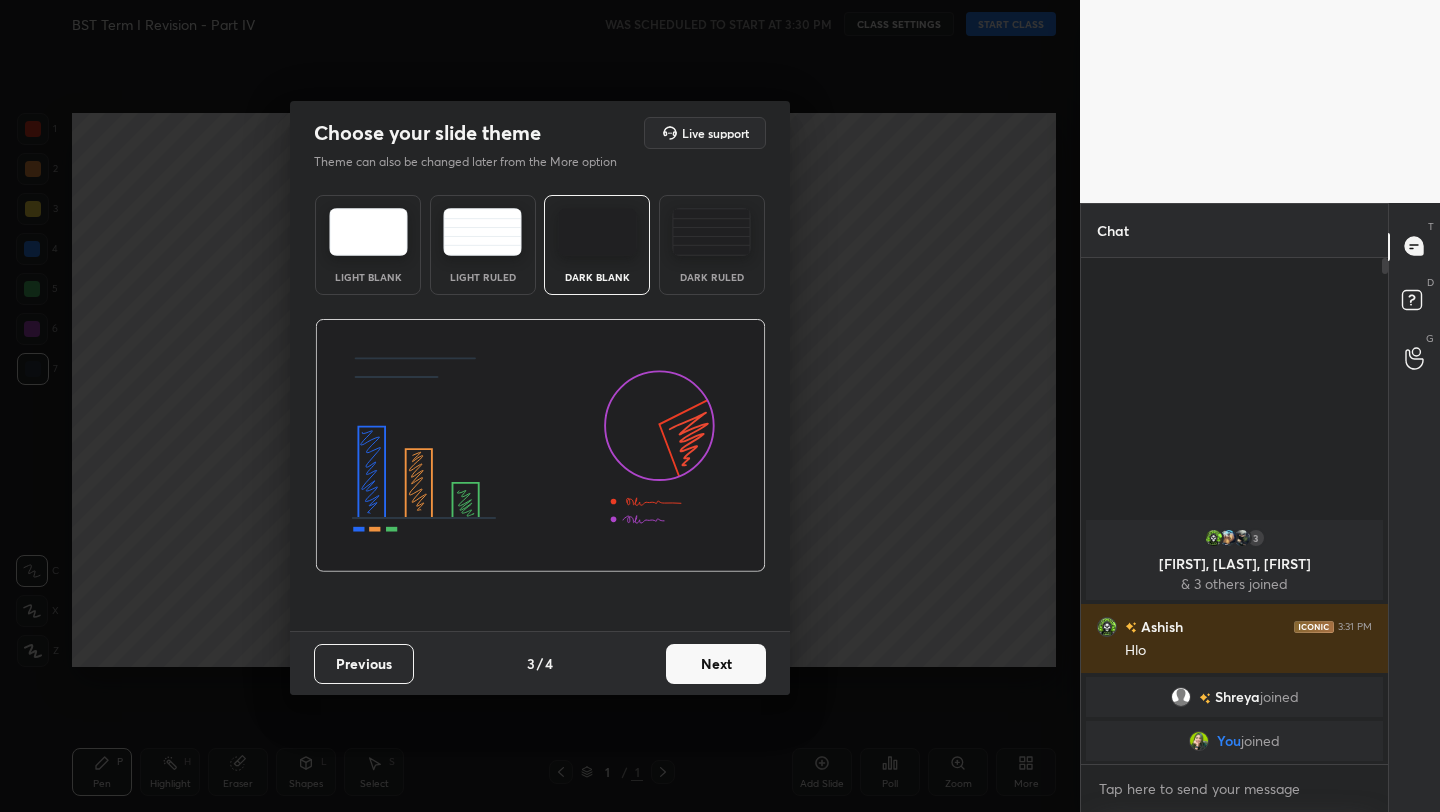 click on "Next" at bounding box center (716, 664) 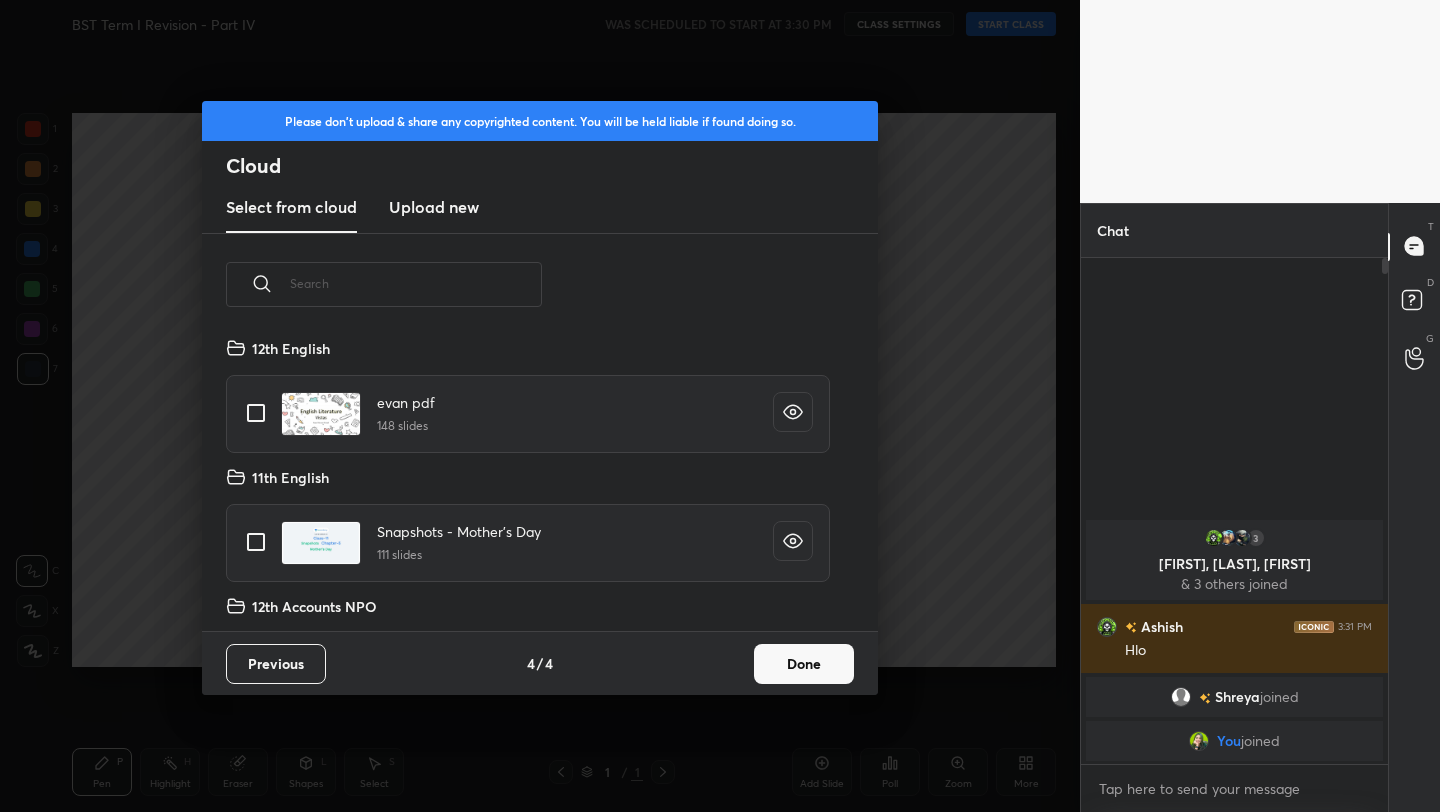 scroll, scrollTop: 7, scrollLeft: 11, axis: both 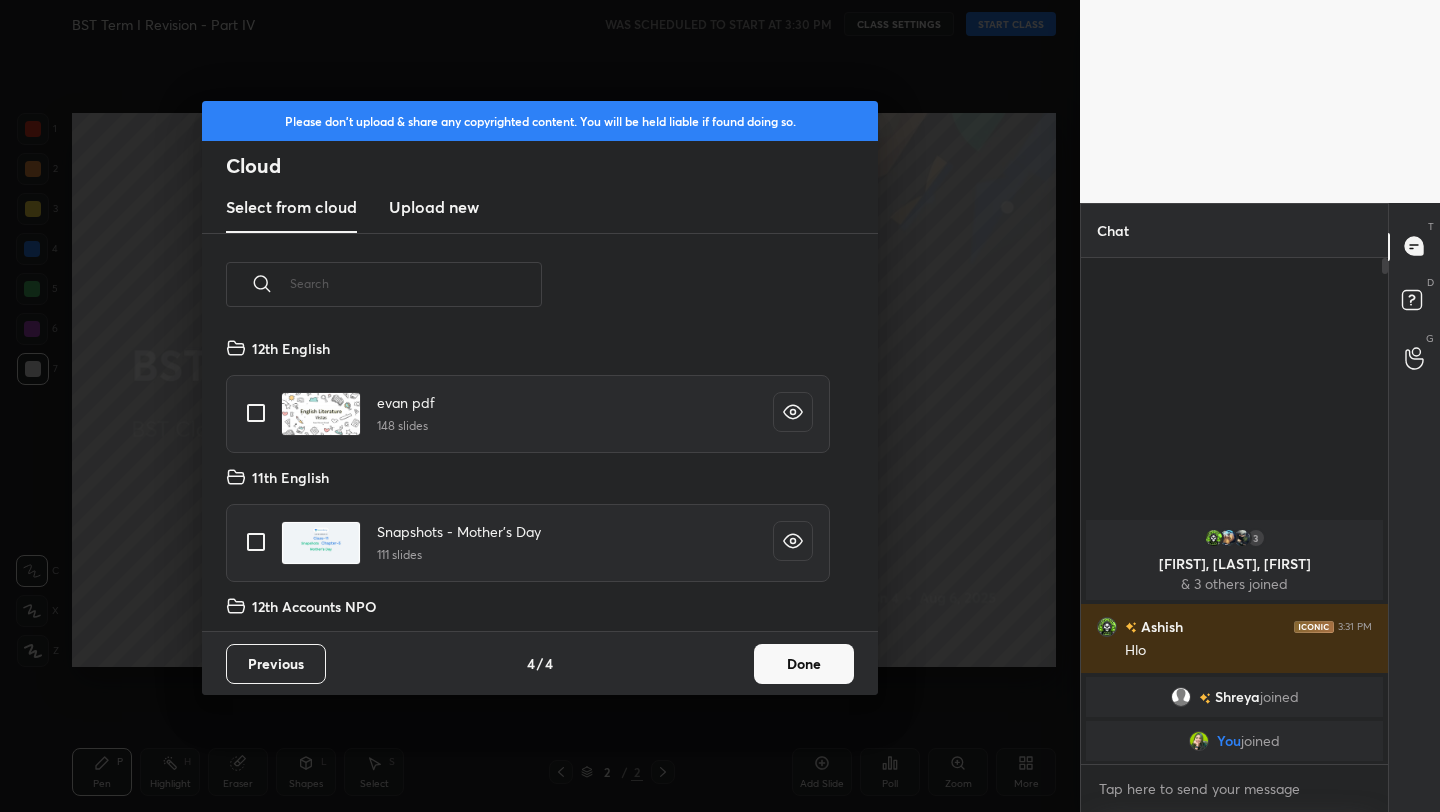 click on "Done" at bounding box center [804, 664] 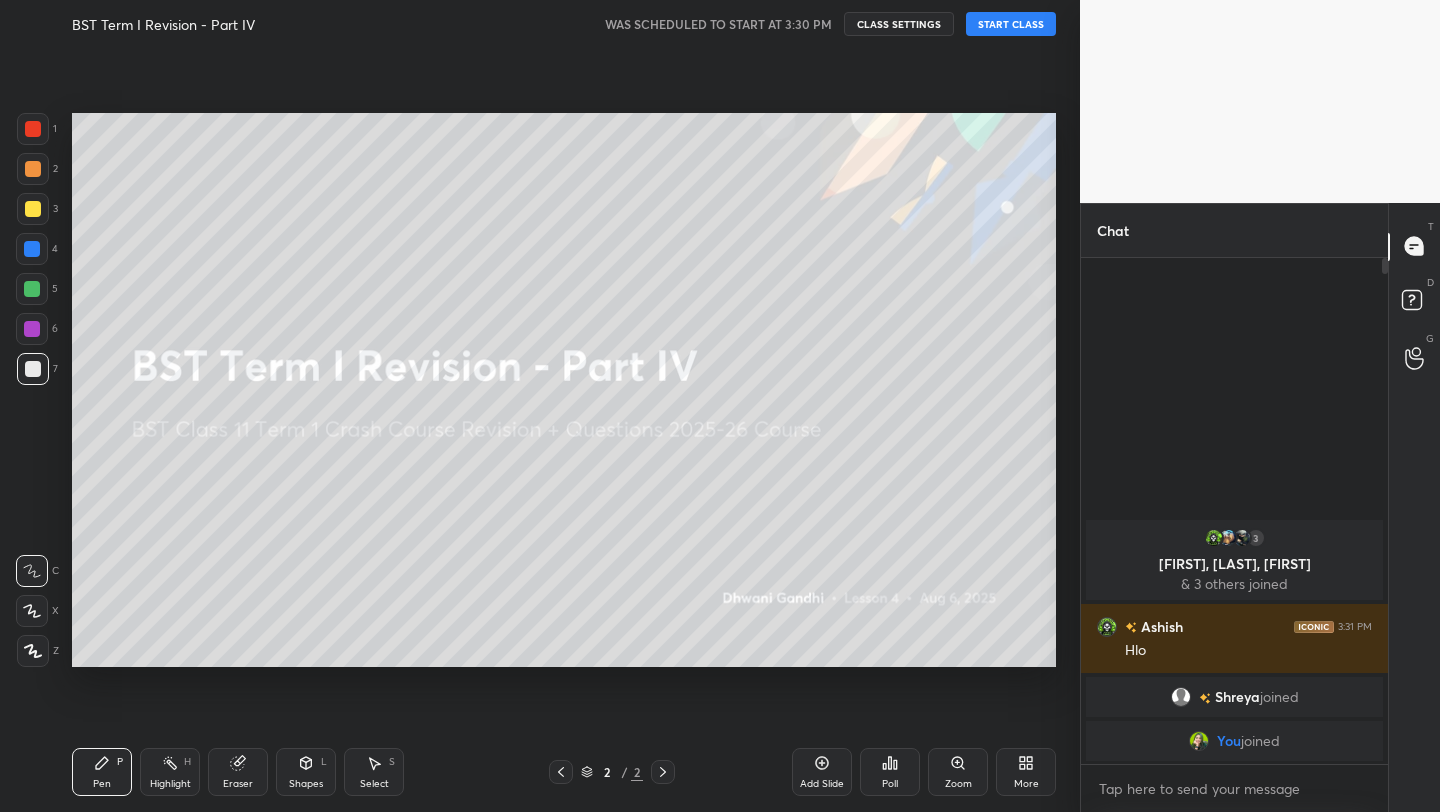 click on "START CLASS" at bounding box center (1011, 24) 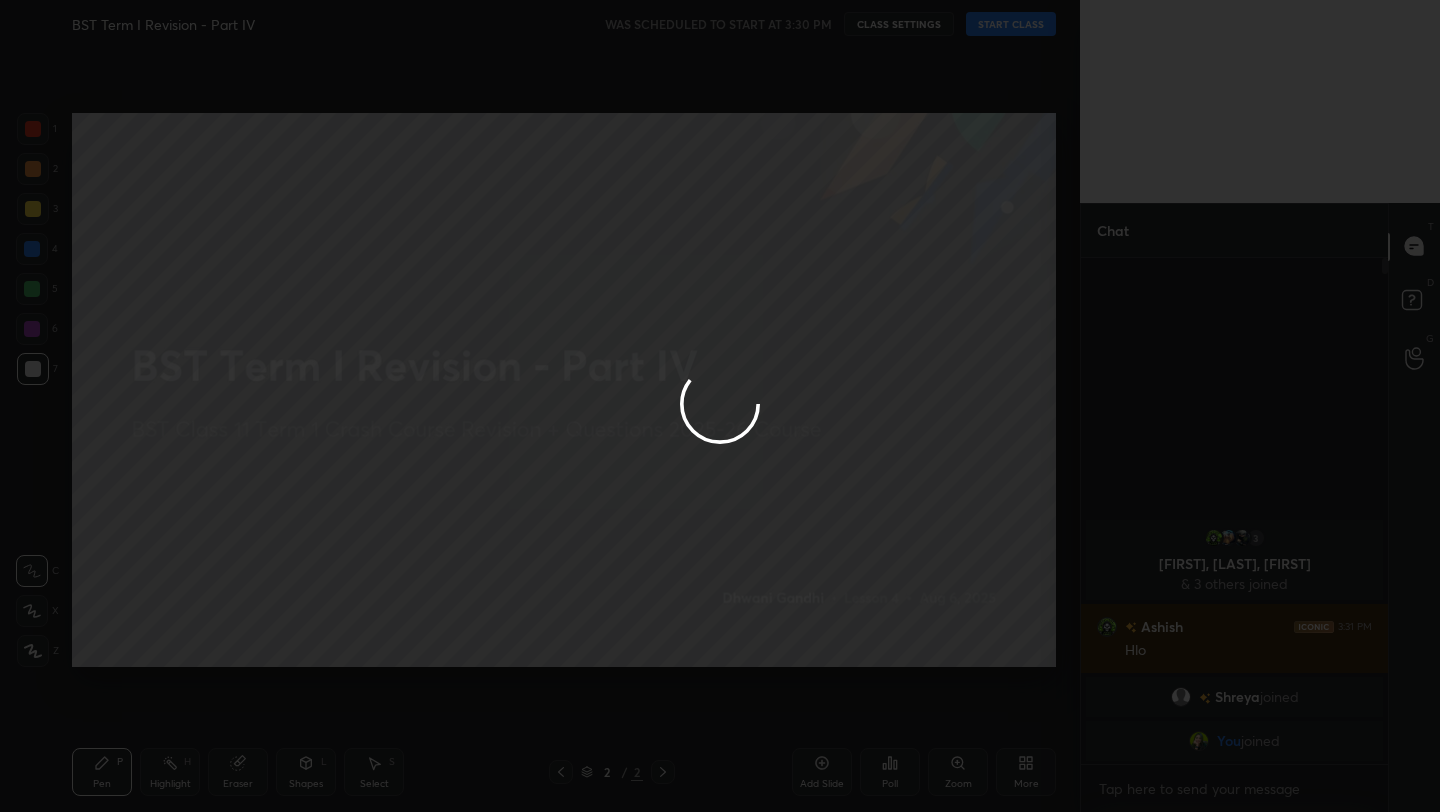 type on "x" 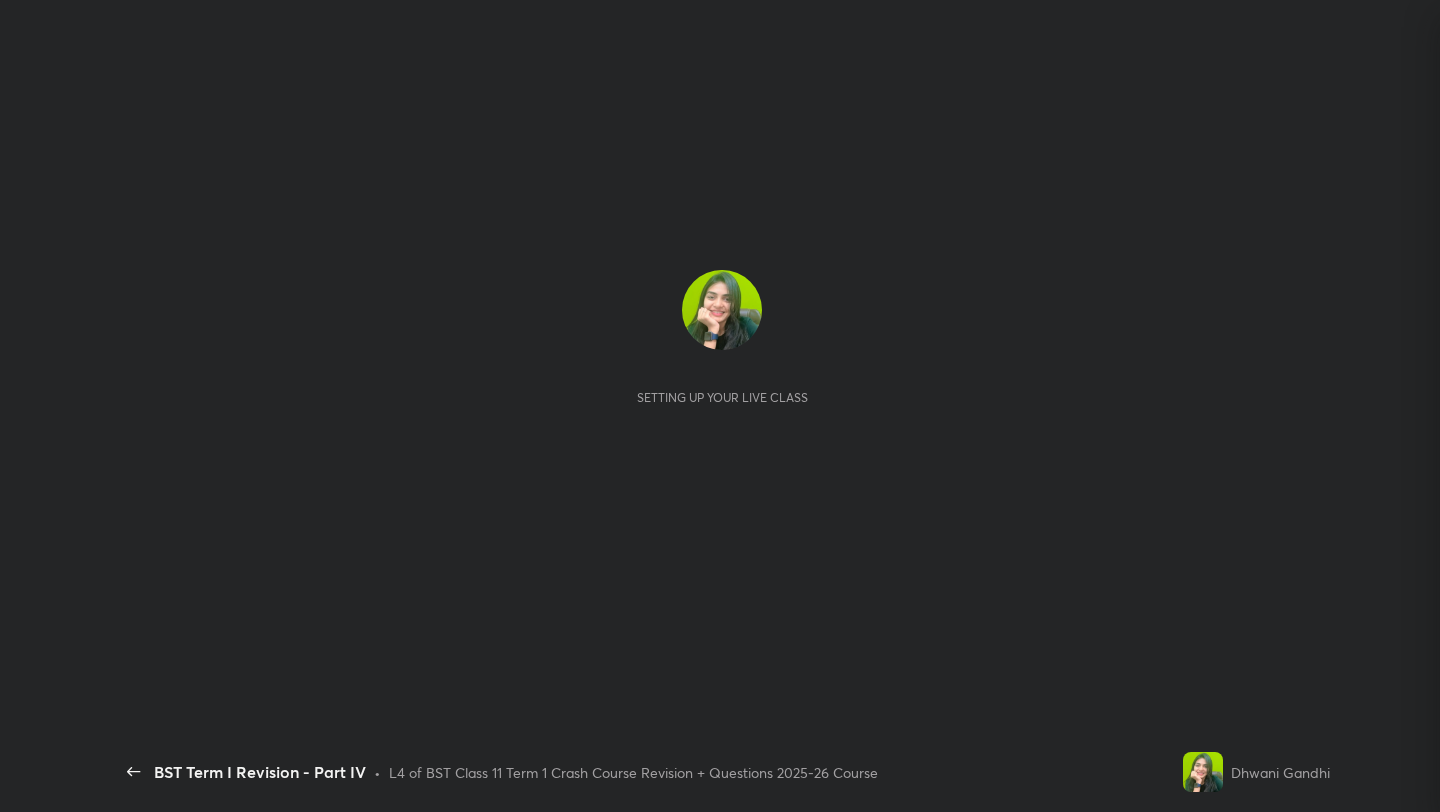 scroll, scrollTop: 0, scrollLeft: 0, axis: both 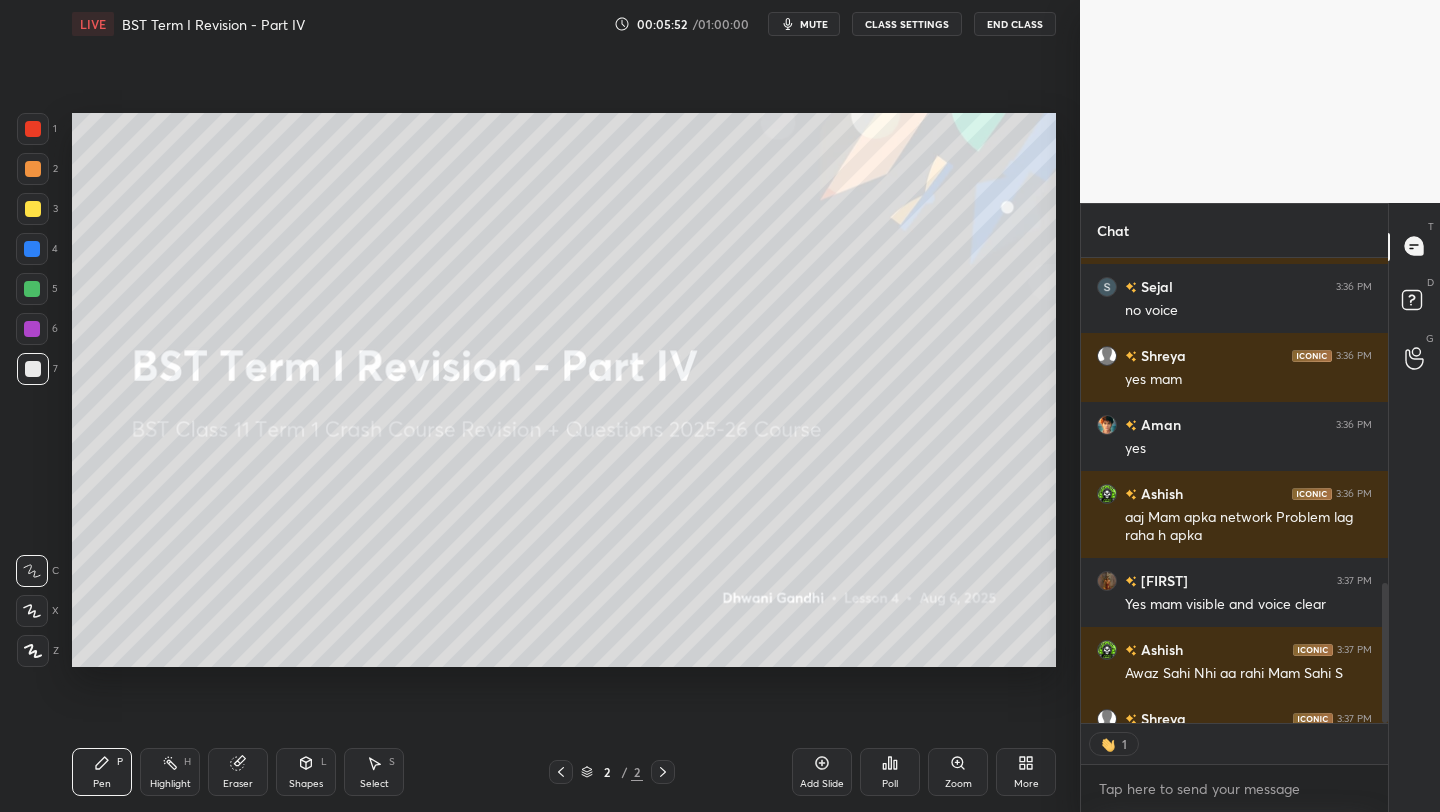 type on "x" 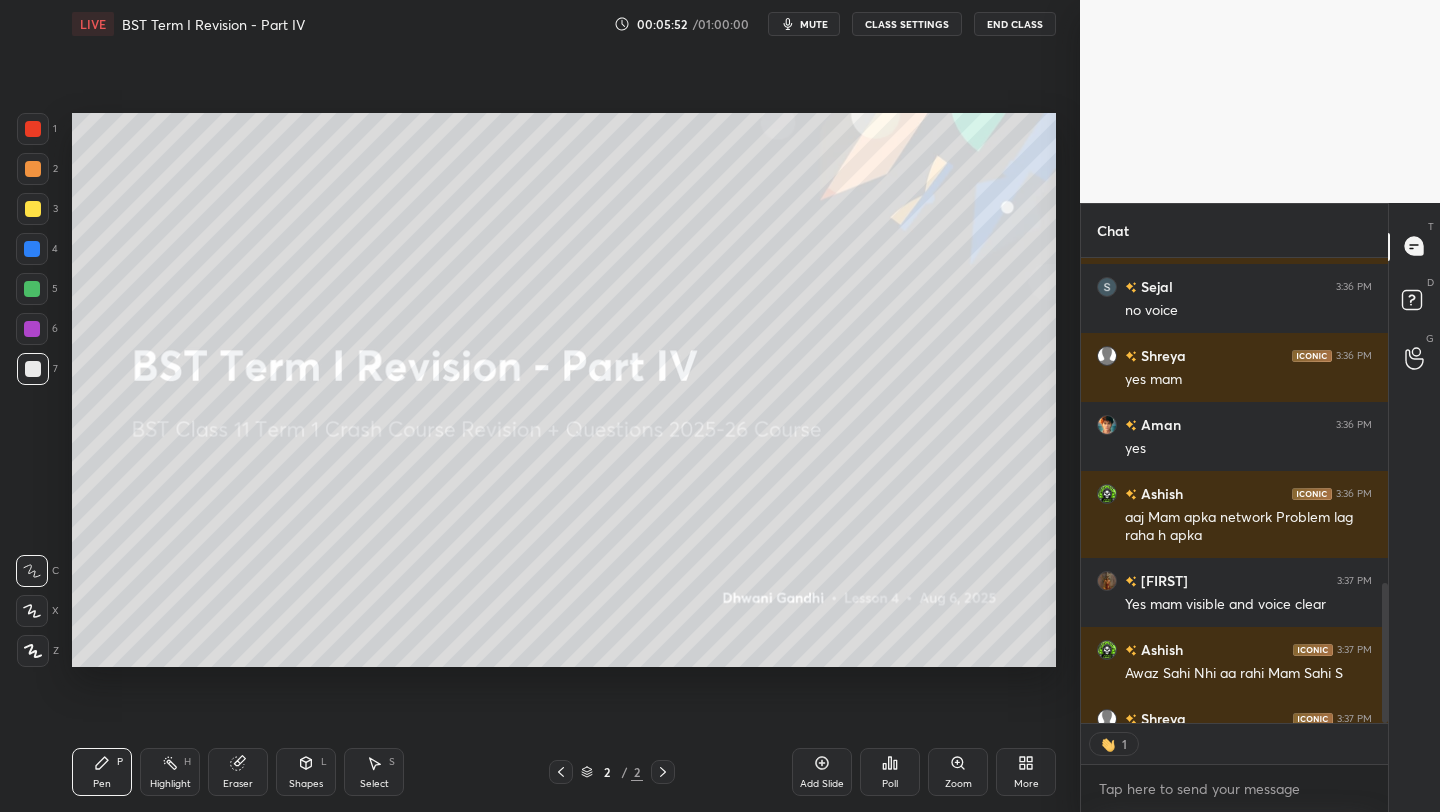 scroll, scrollTop: 7, scrollLeft: 7, axis: both 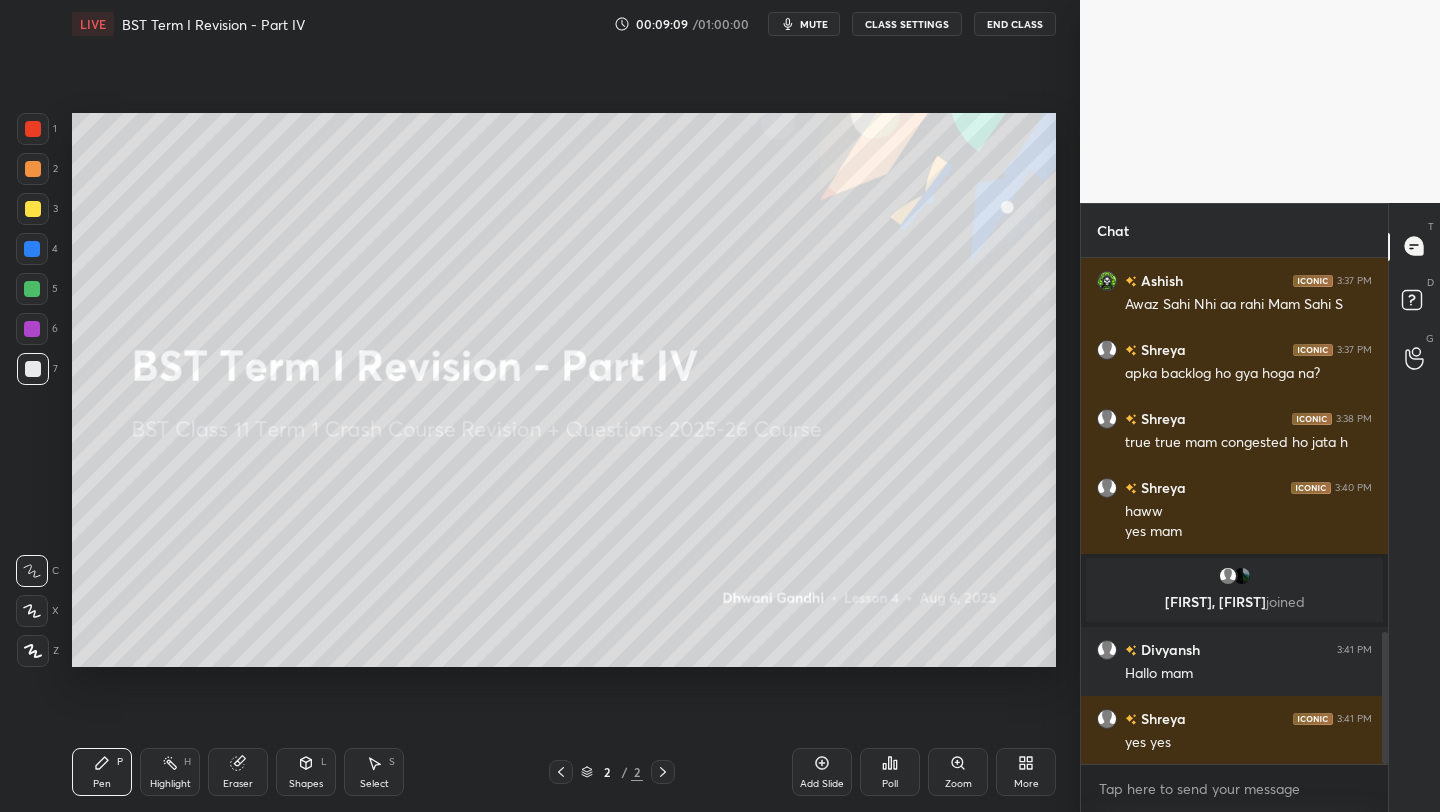 click 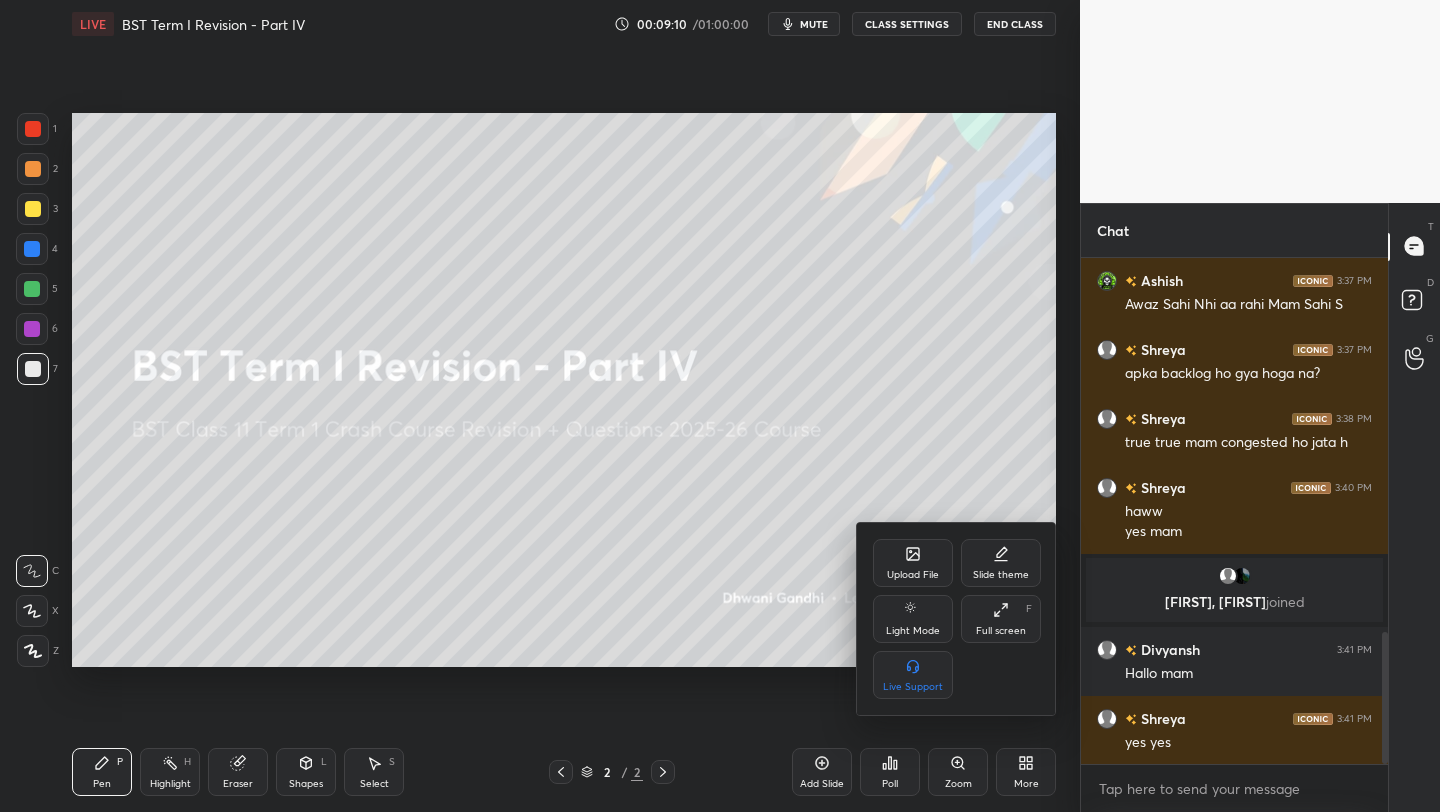 click on "Upload File" at bounding box center (913, 575) 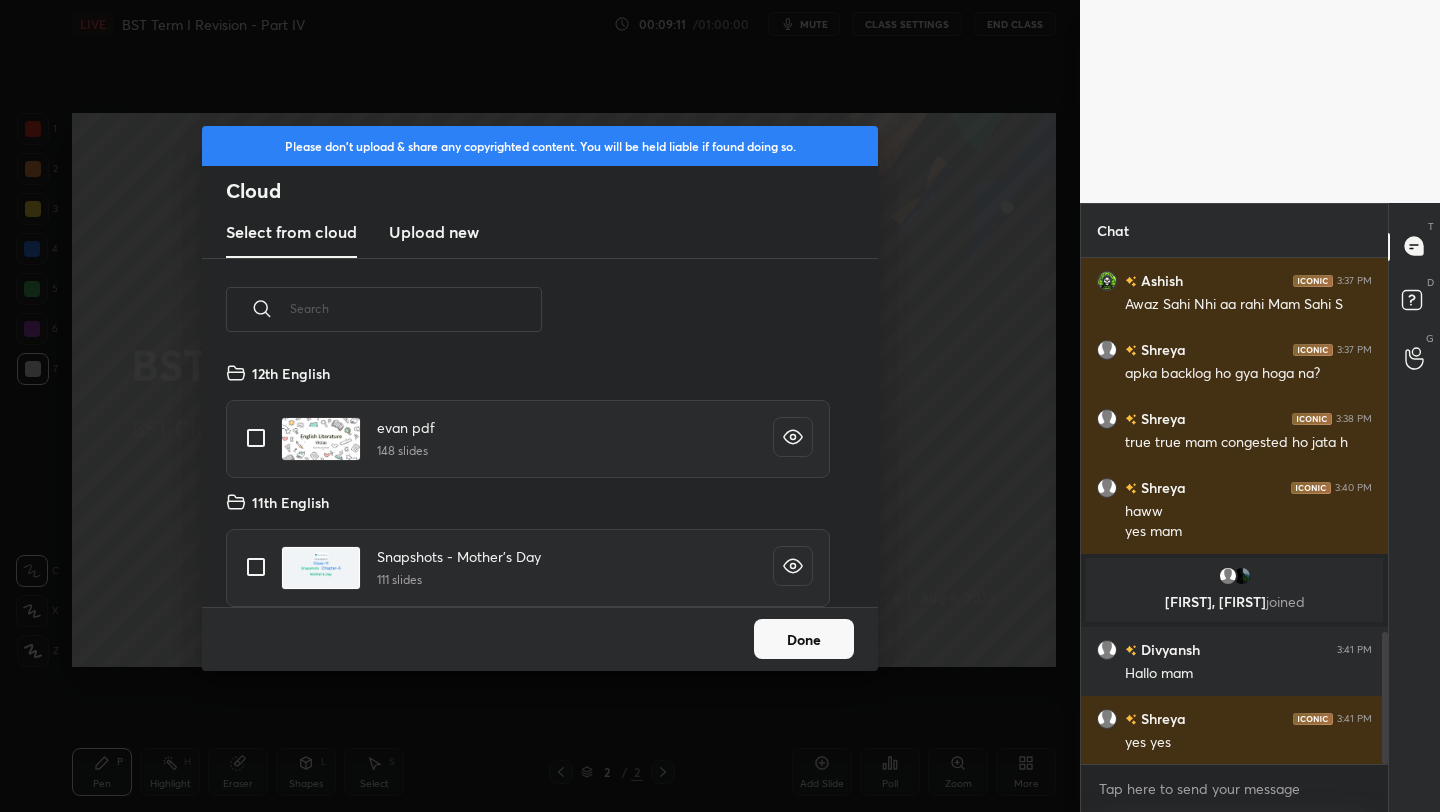 scroll, scrollTop: 7, scrollLeft: 11, axis: both 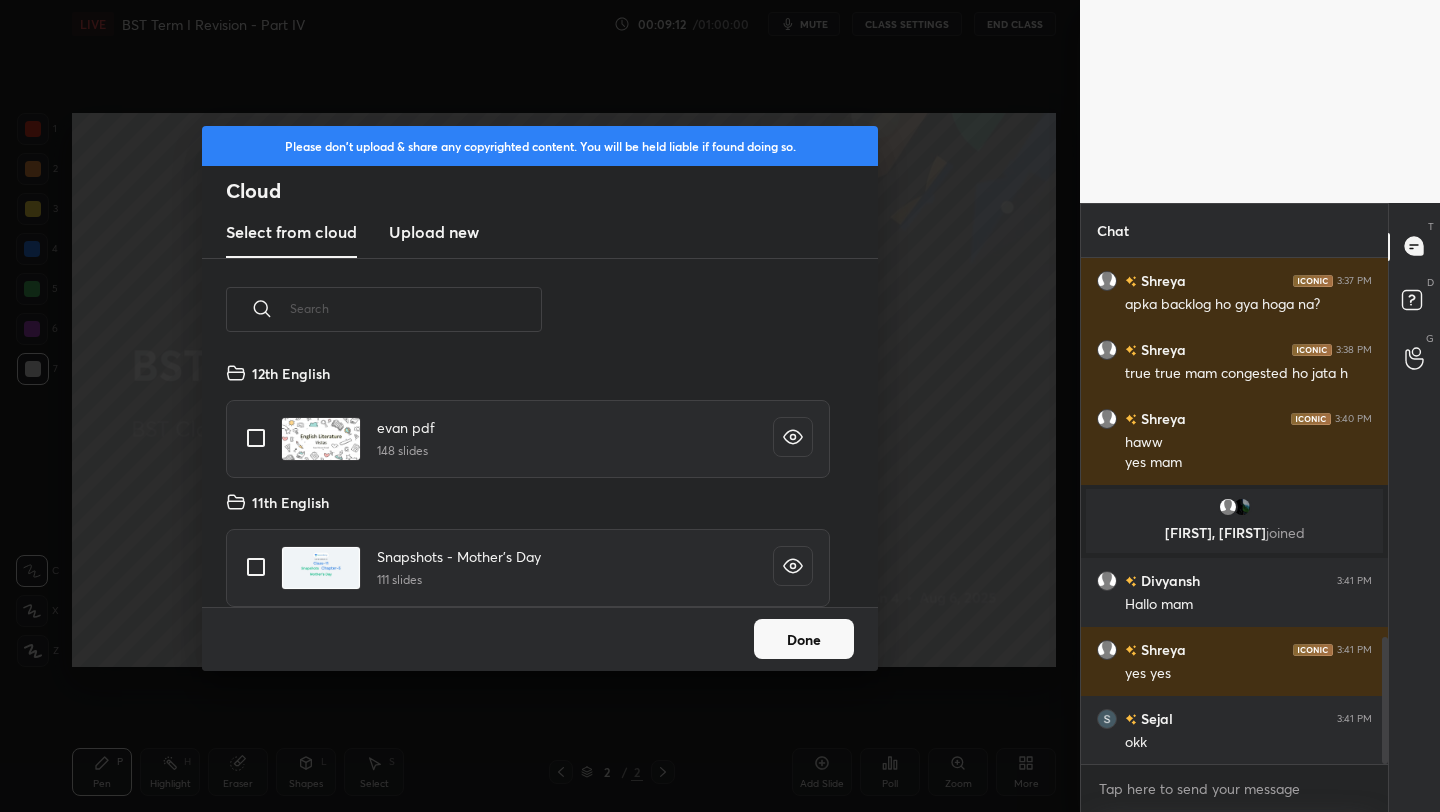 click on "Upload new" at bounding box center [434, 232] 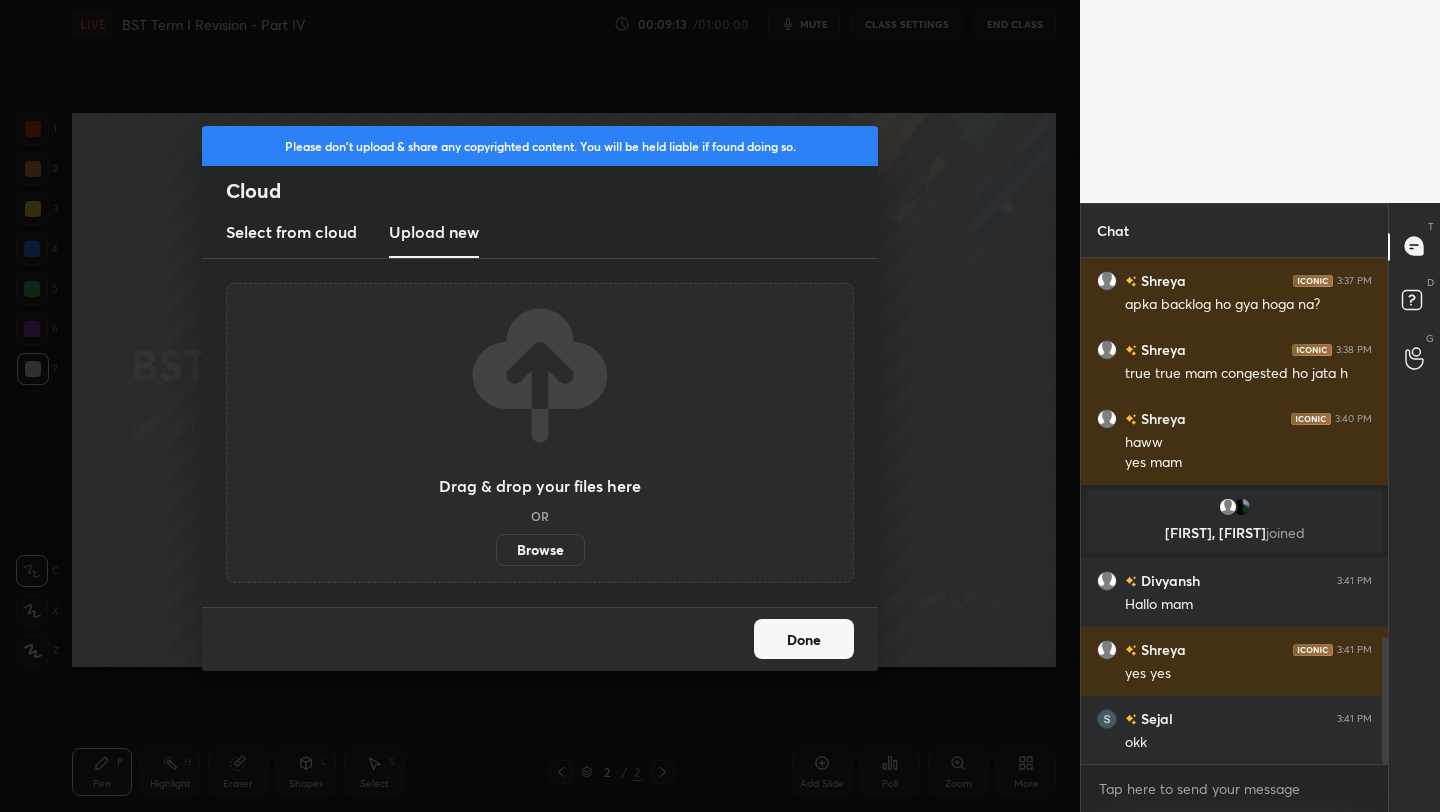 click on "Browse" at bounding box center (540, 550) 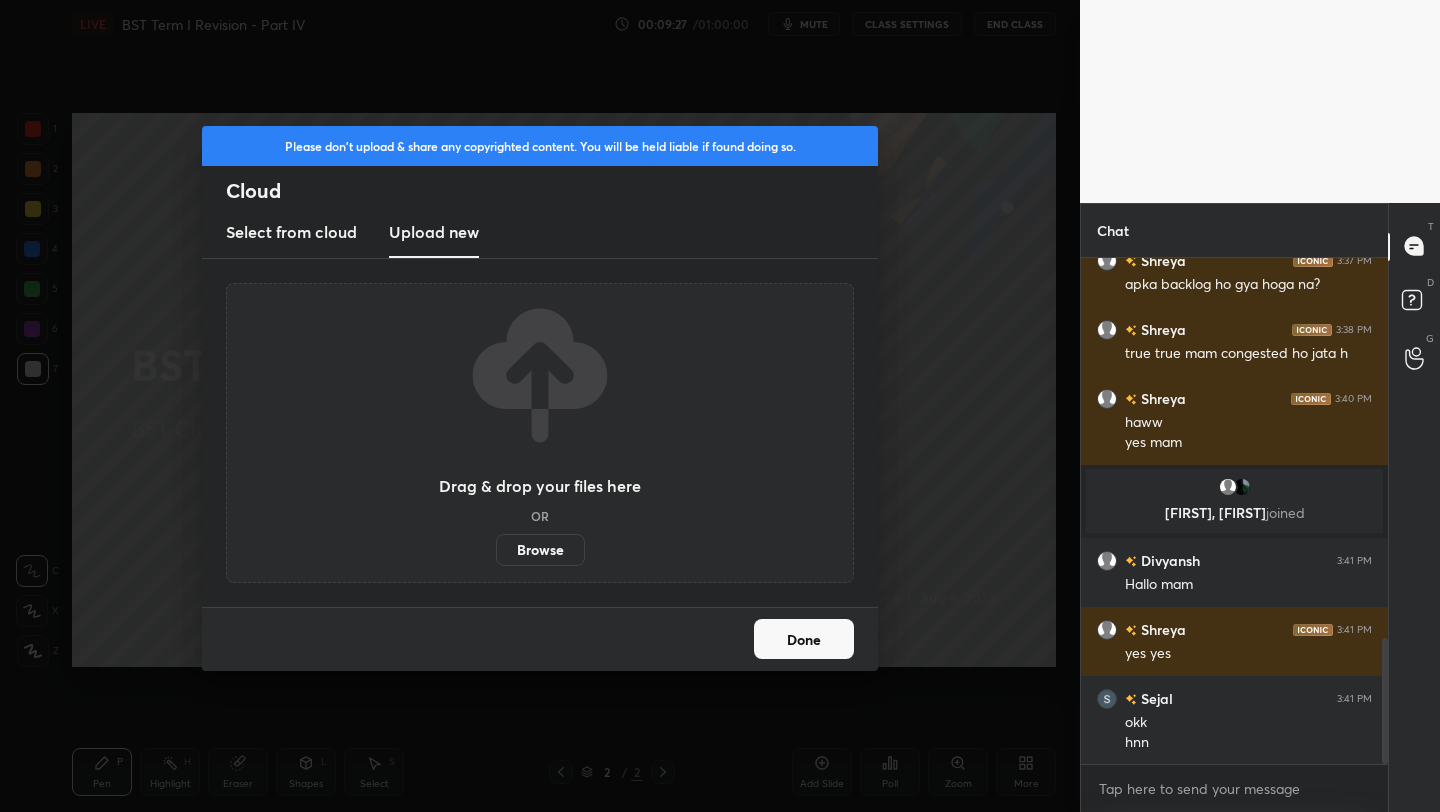 scroll, scrollTop: 1599, scrollLeft: 0, axis: vertical 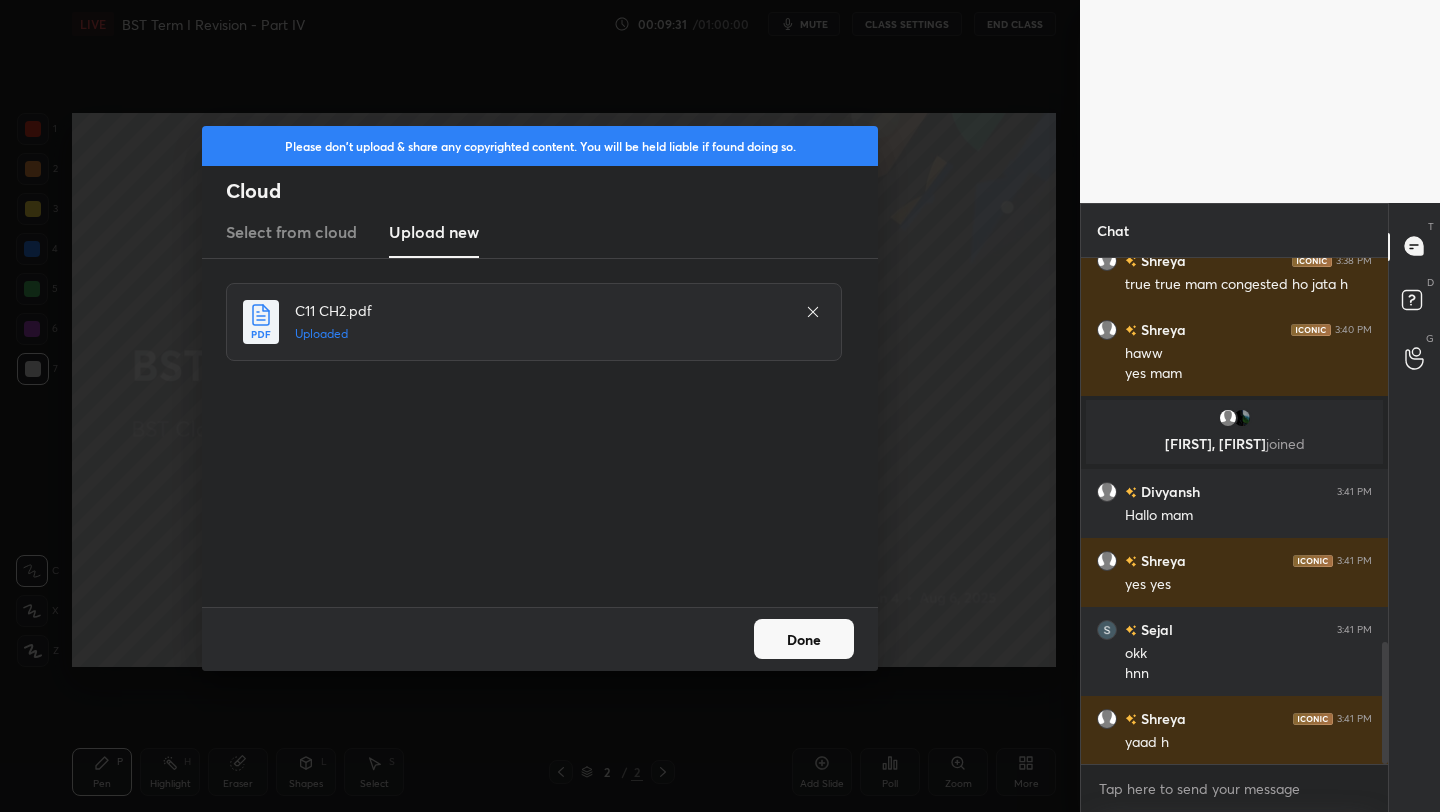 click on "Done" at bounding box center (804, 639) 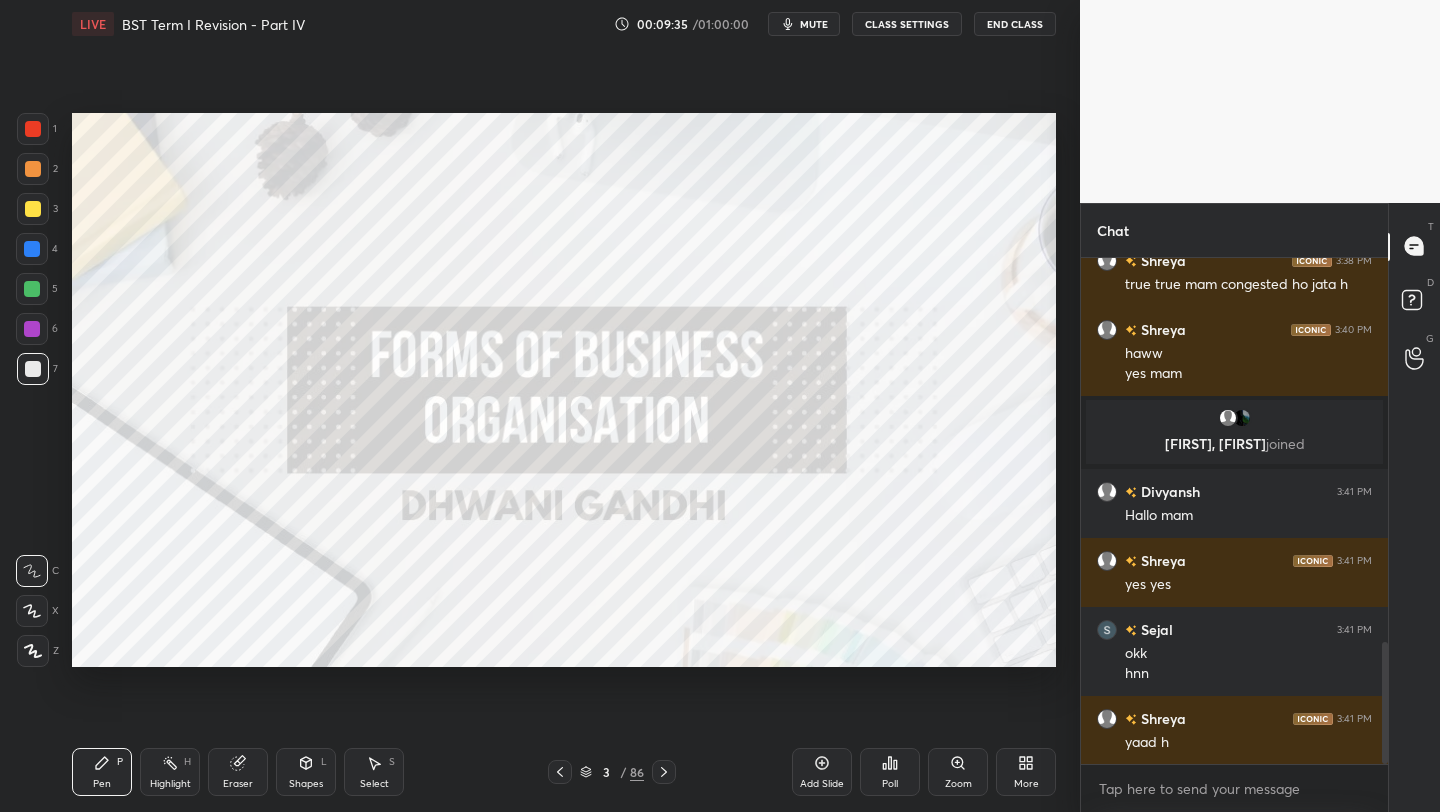 click 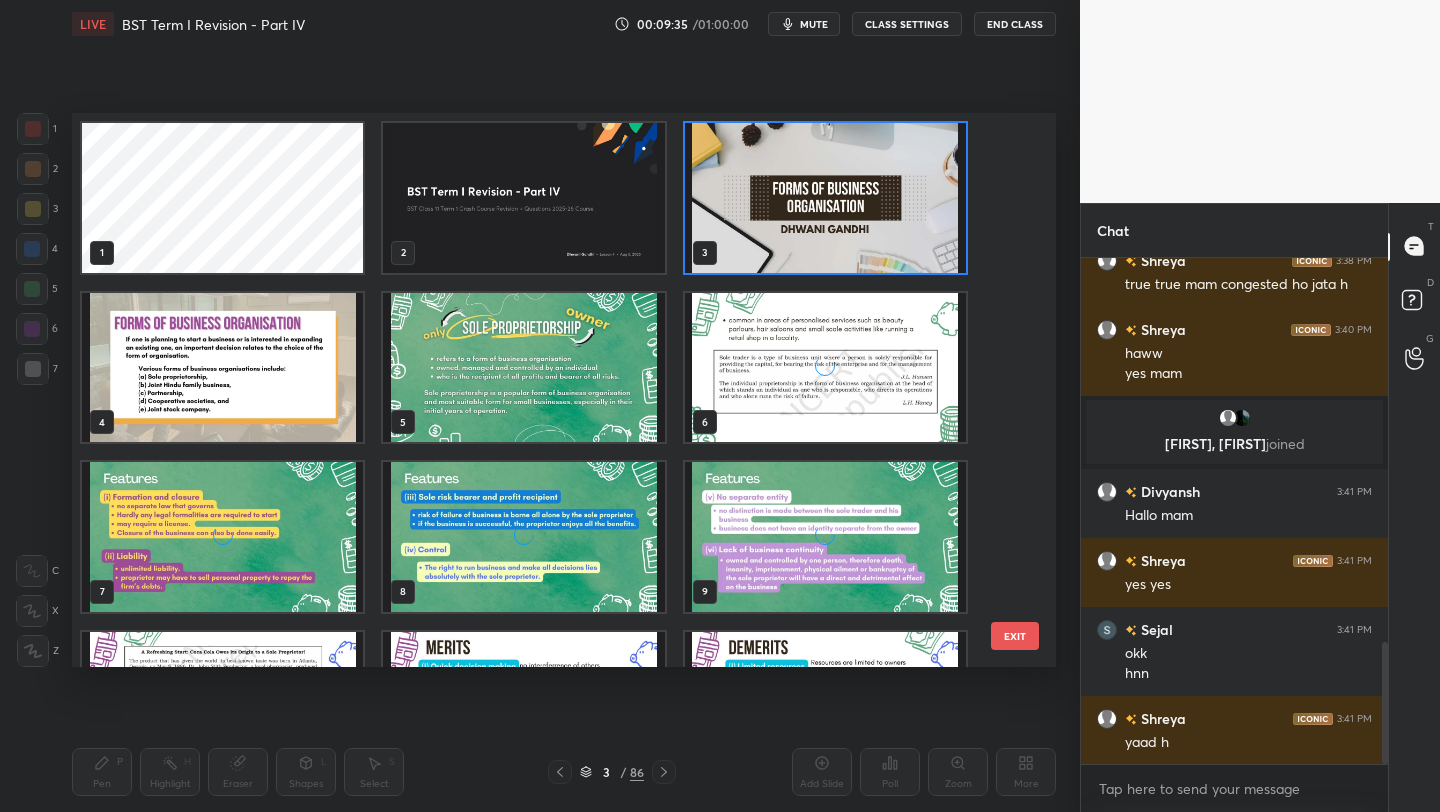 scroll, scrollTop: 7, scrollLeft: 11, axis: both 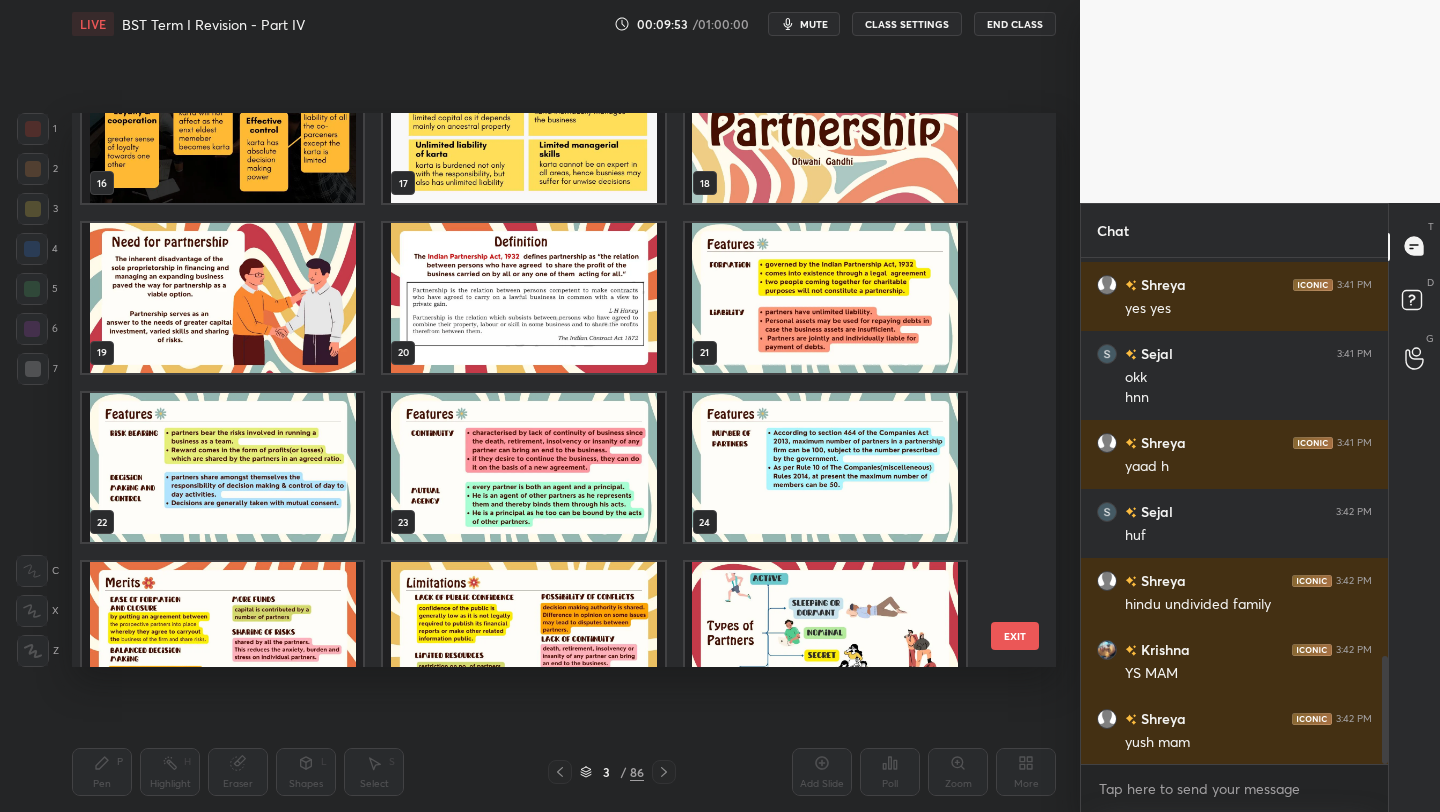 click at bounding box center [825, 129] 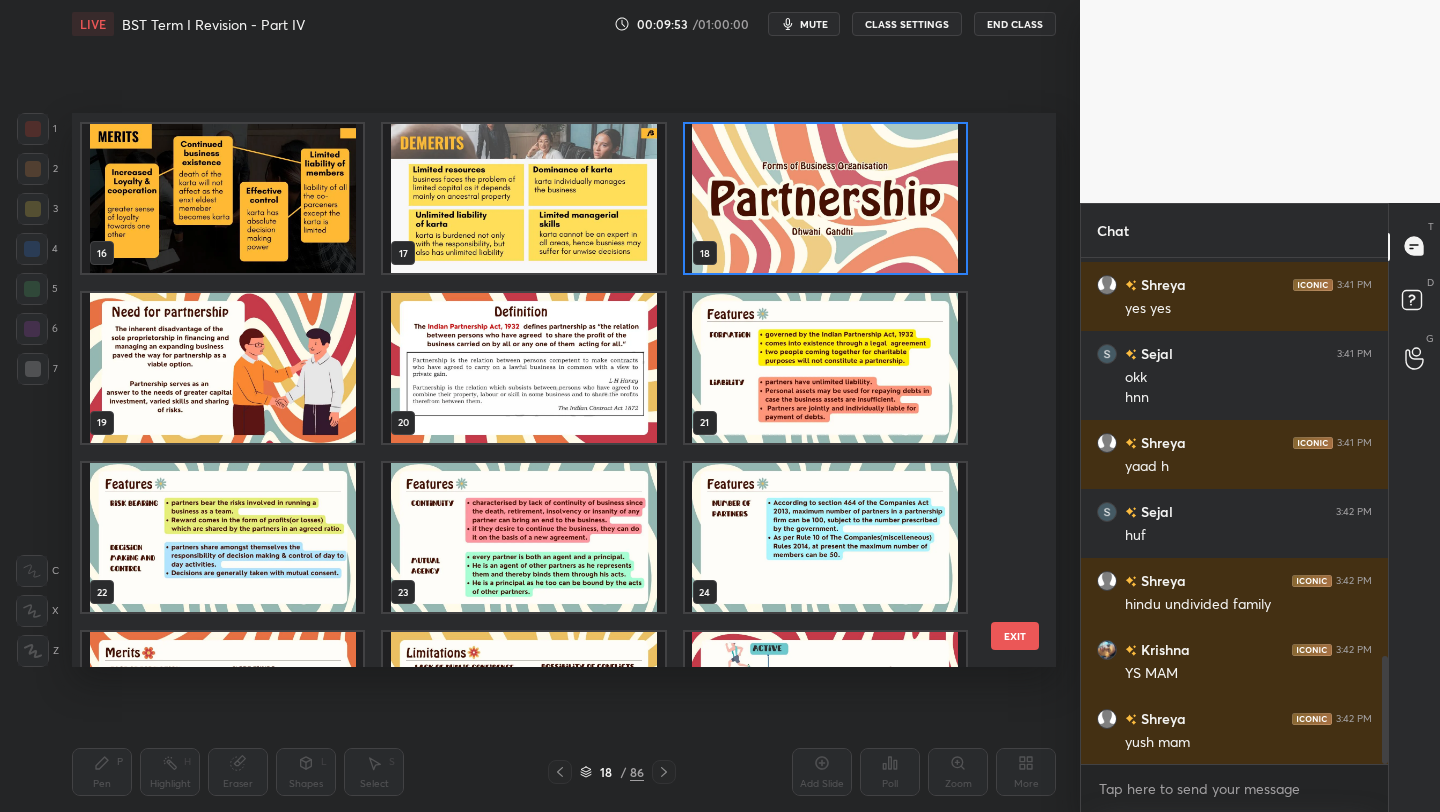 click at bounding box center [825, 199] 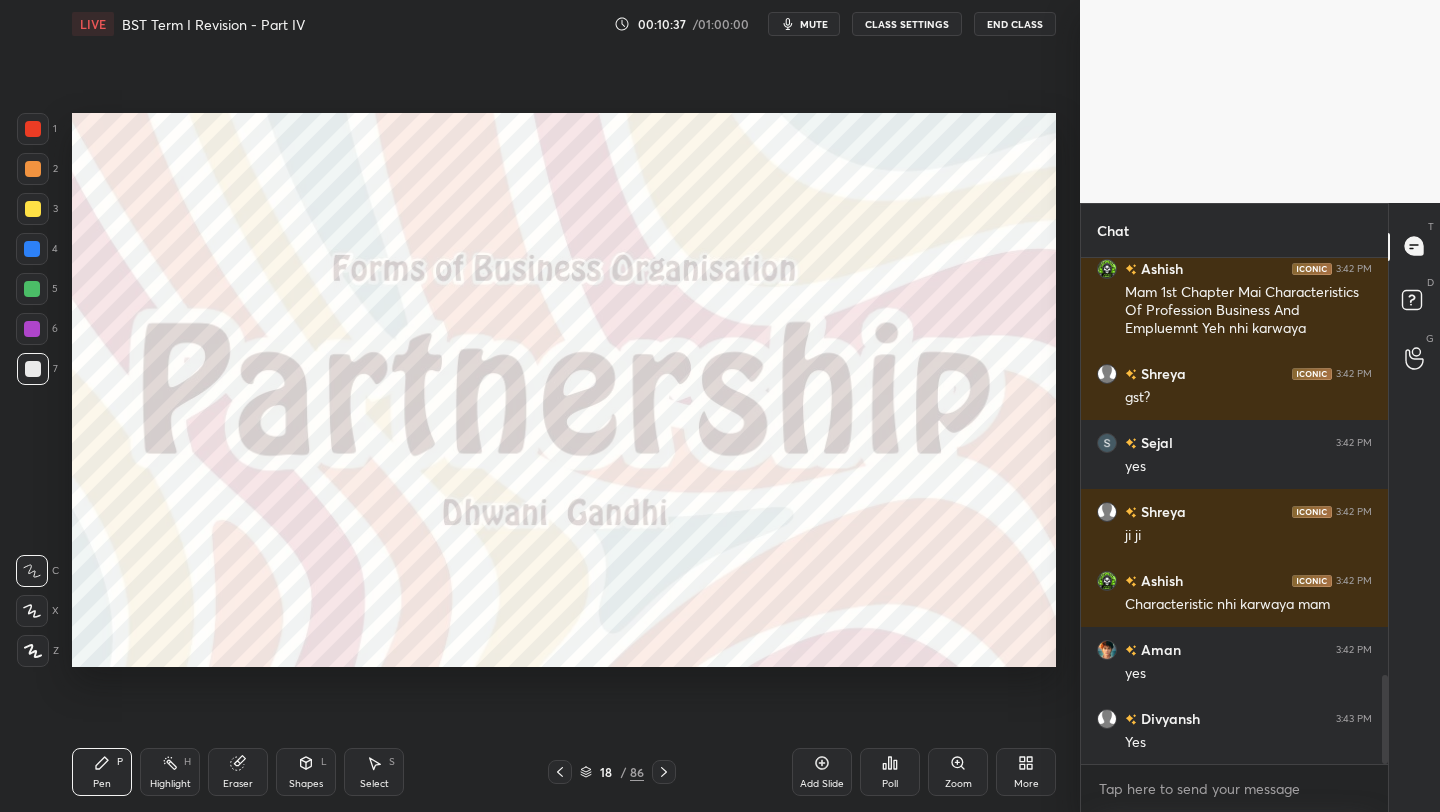 scroll, scrollTop: 2463, scrollLeft: 0, axis: vertical 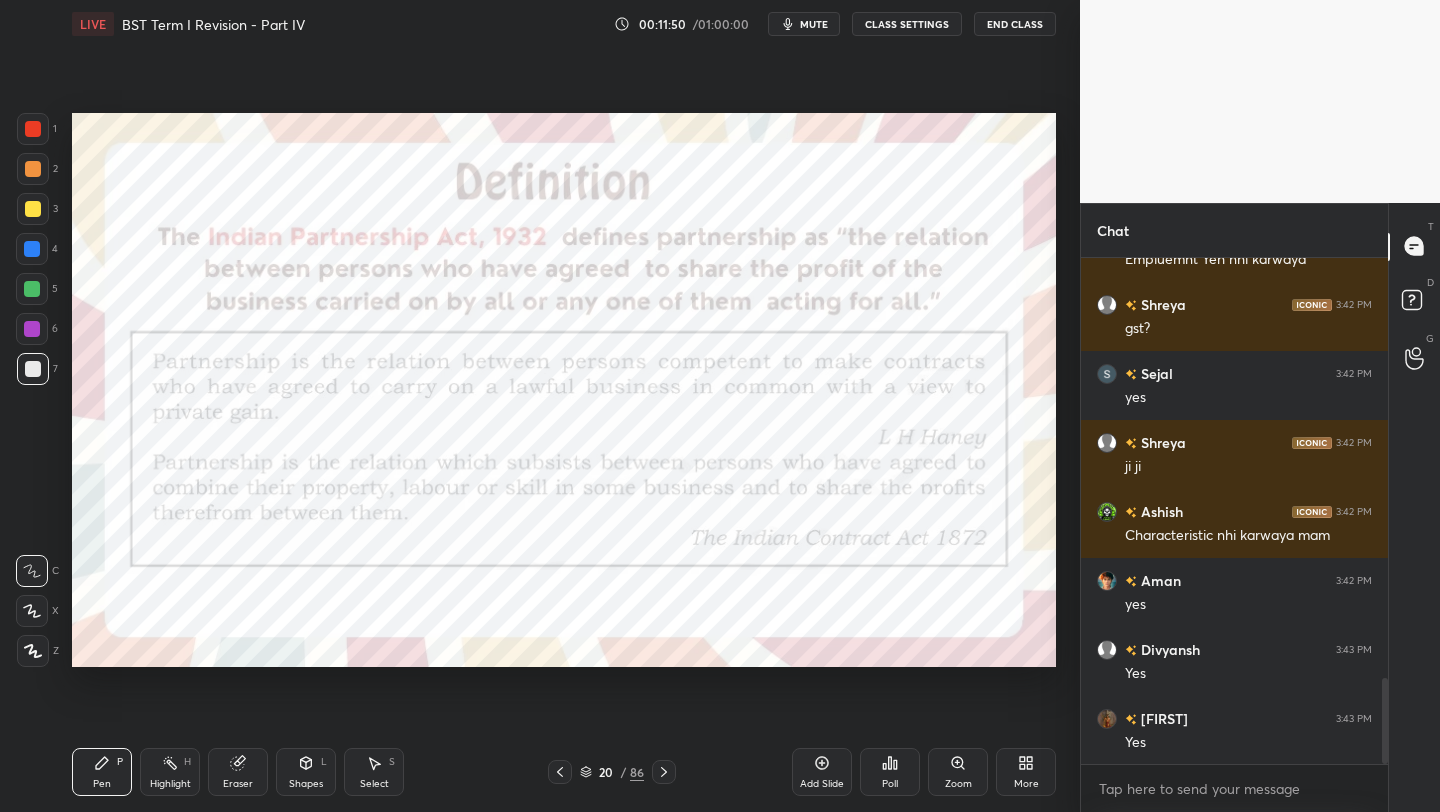 click at bounding box center (33, 129) 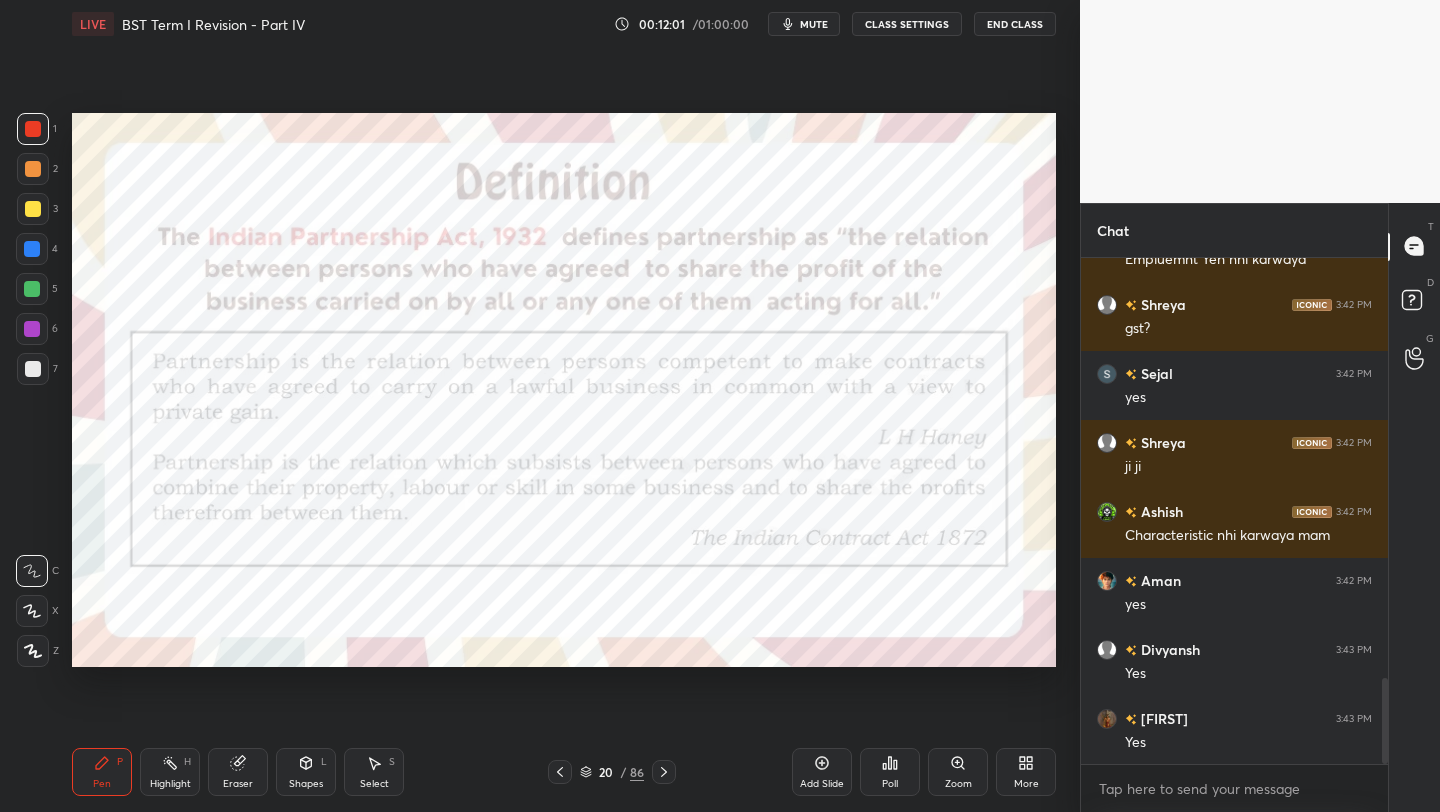 click at bounding box center (33, 651) 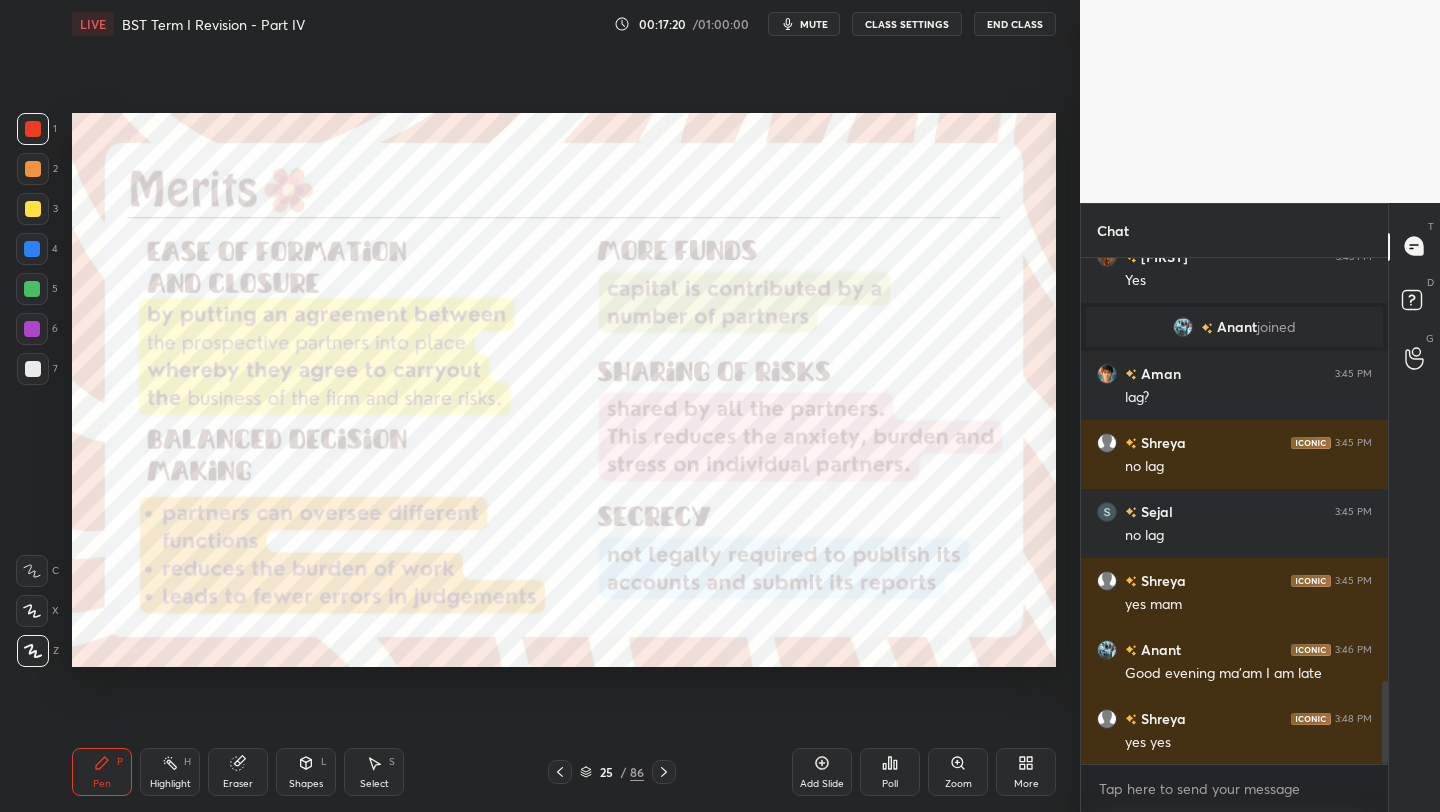 scroll, scrollTop: 2594, scrollLeft: 0, axis: vertical 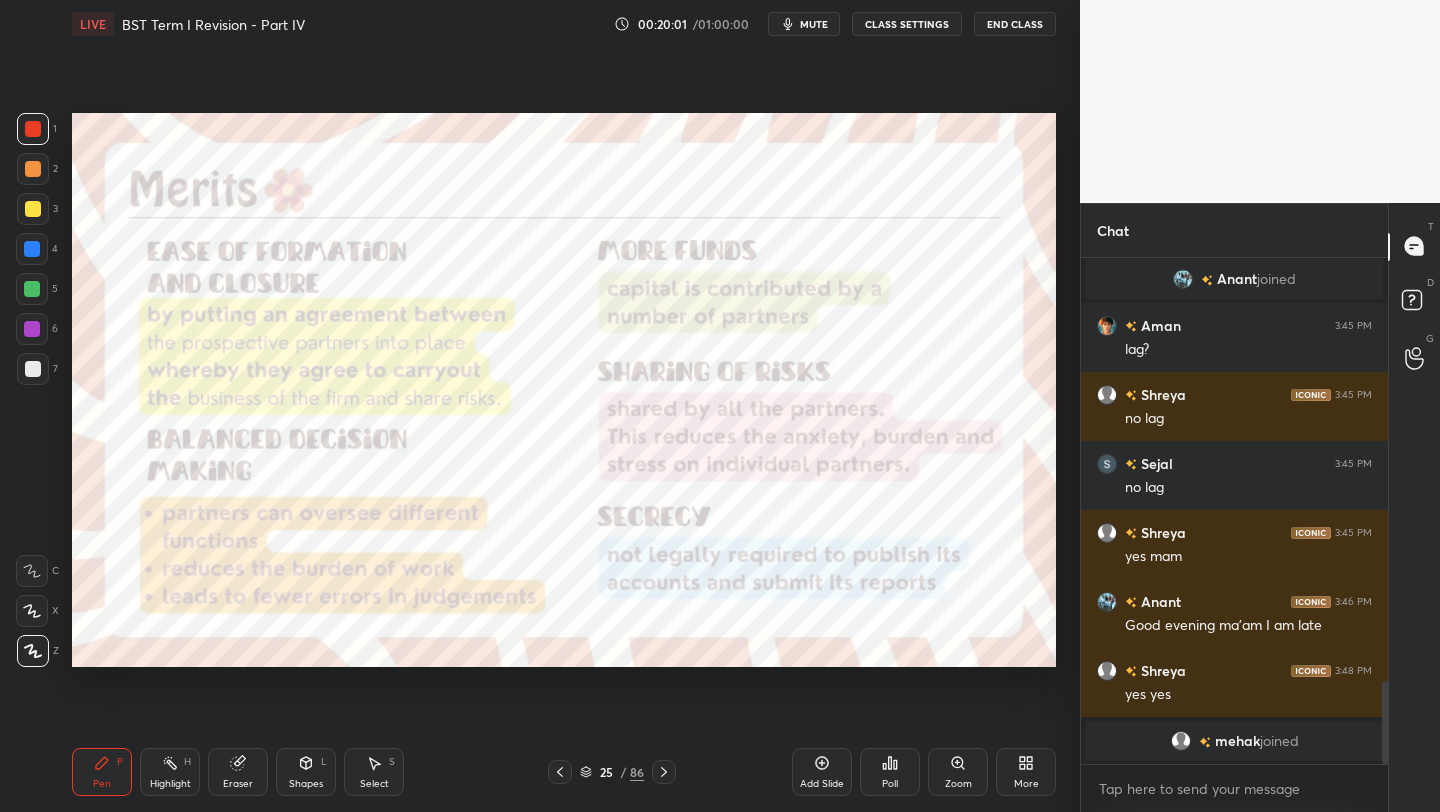 click on "mute" at bounding box center [804, 24] 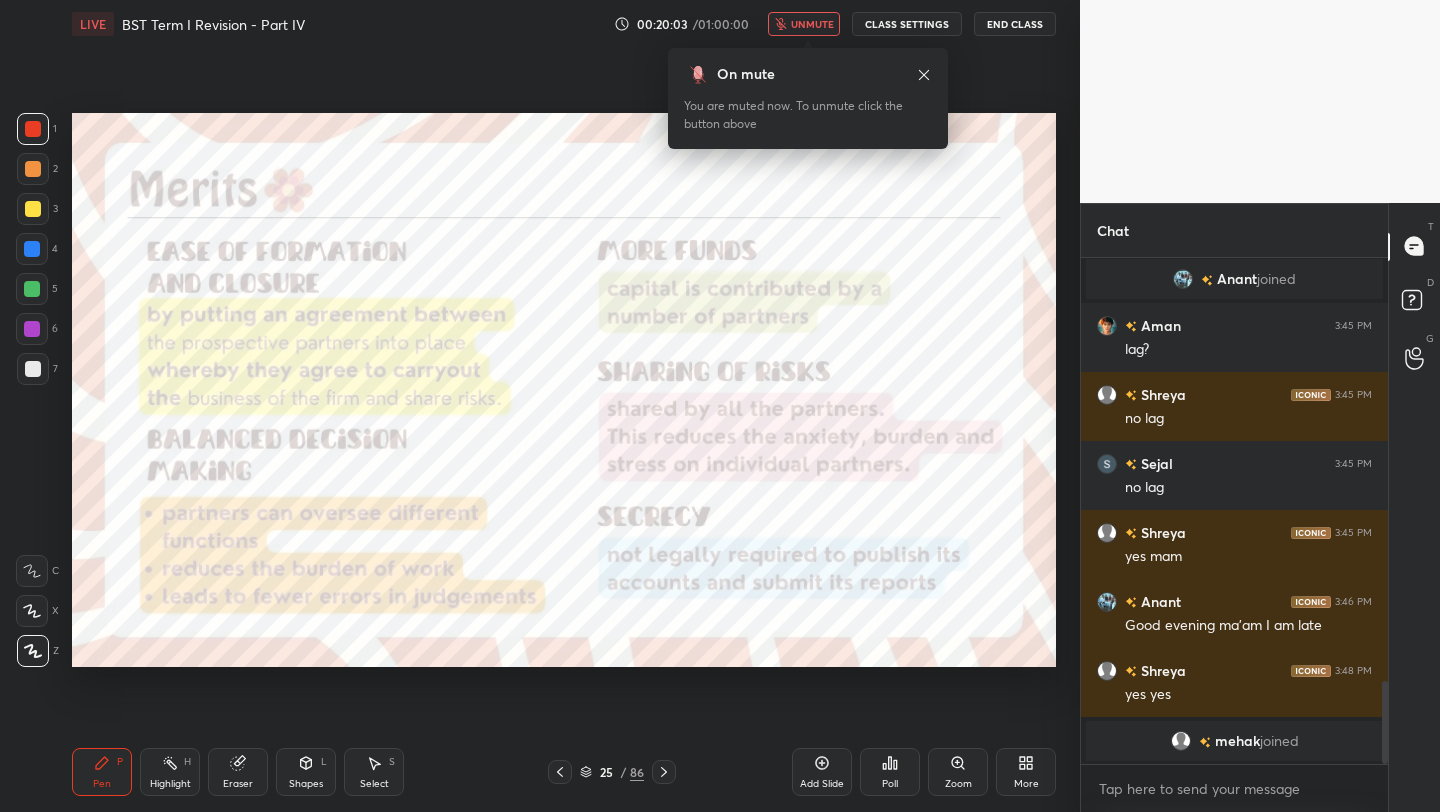 click on "unmute" at bounding box center [804, 24] 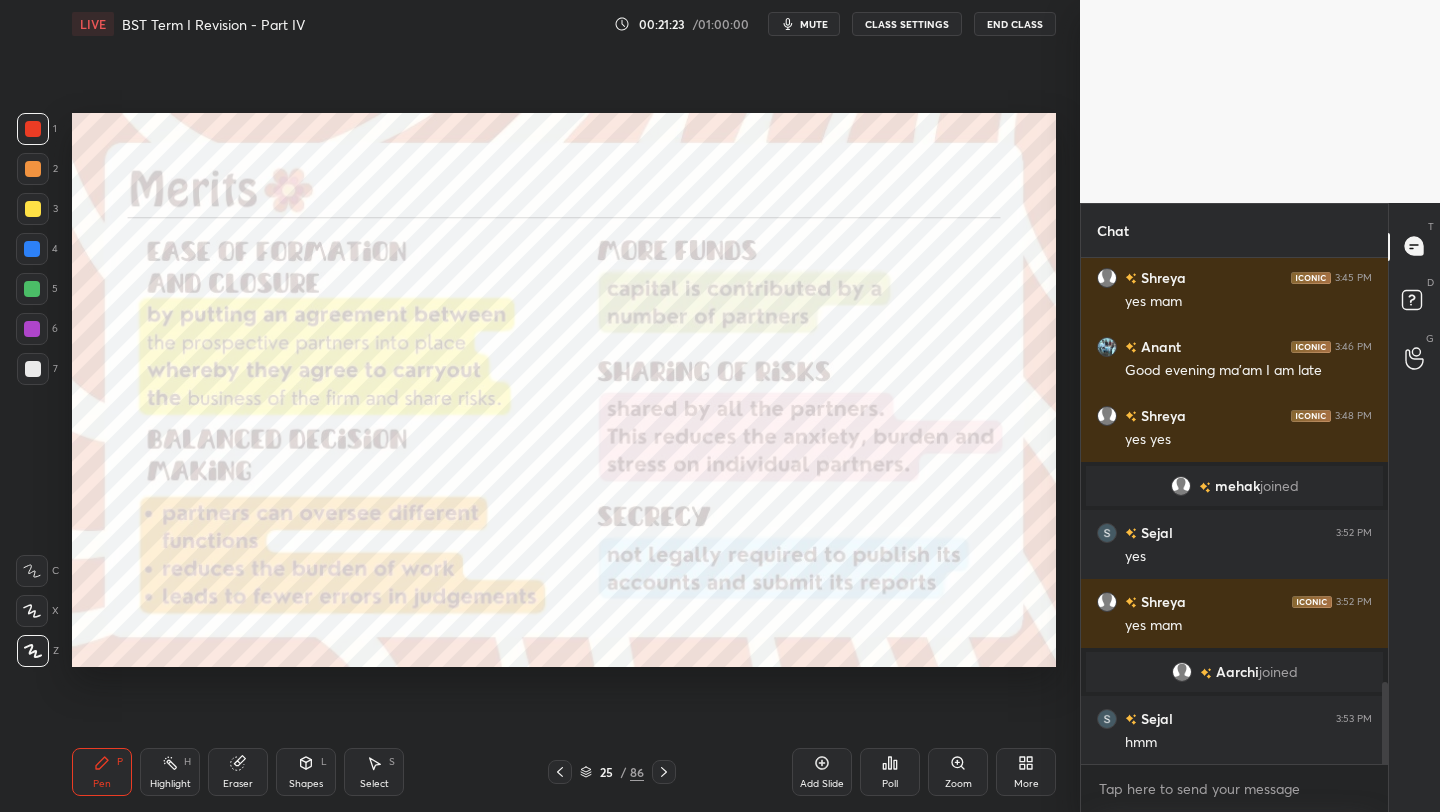 scroll, scrollTop: 2684, scrollLeft: 0, axis: vertical 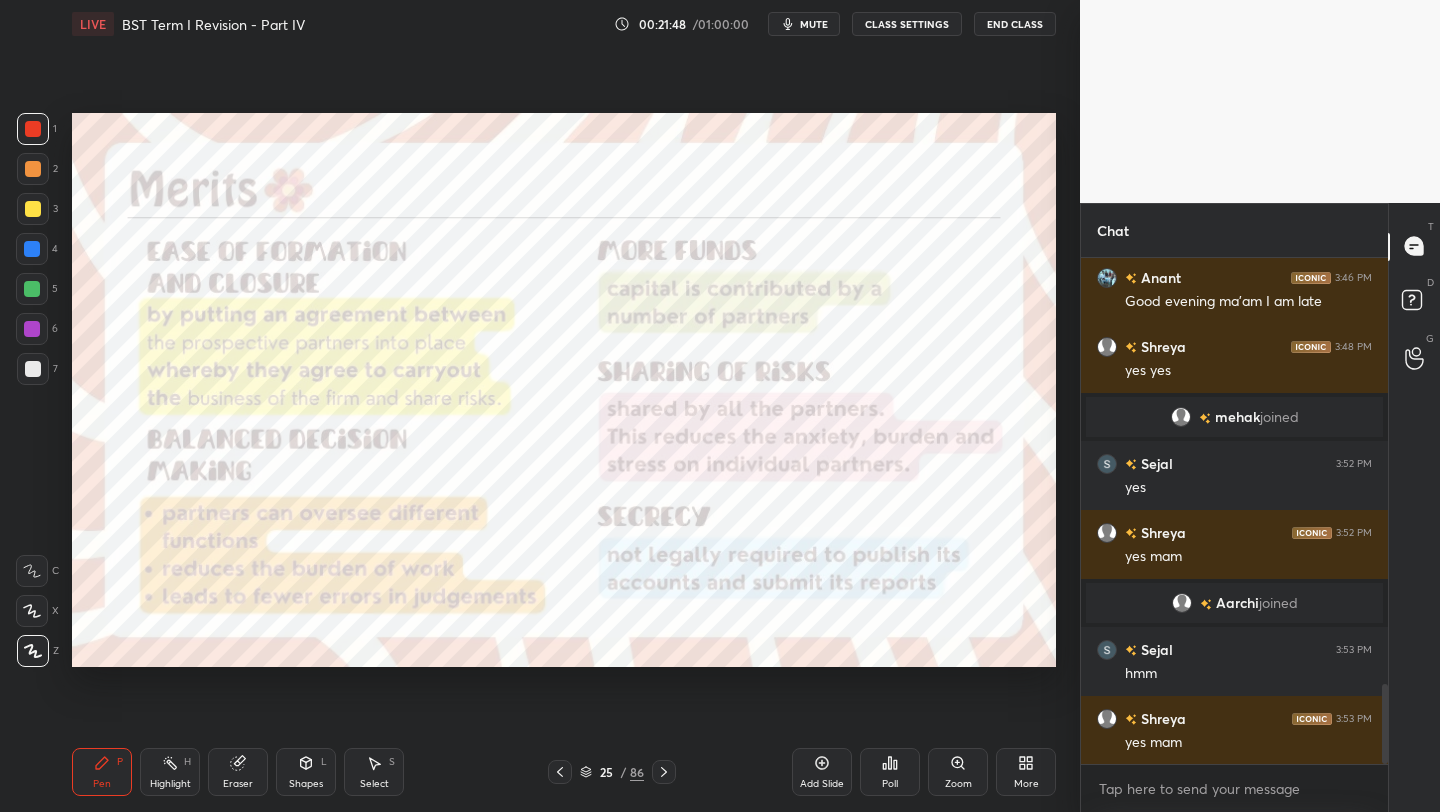 type 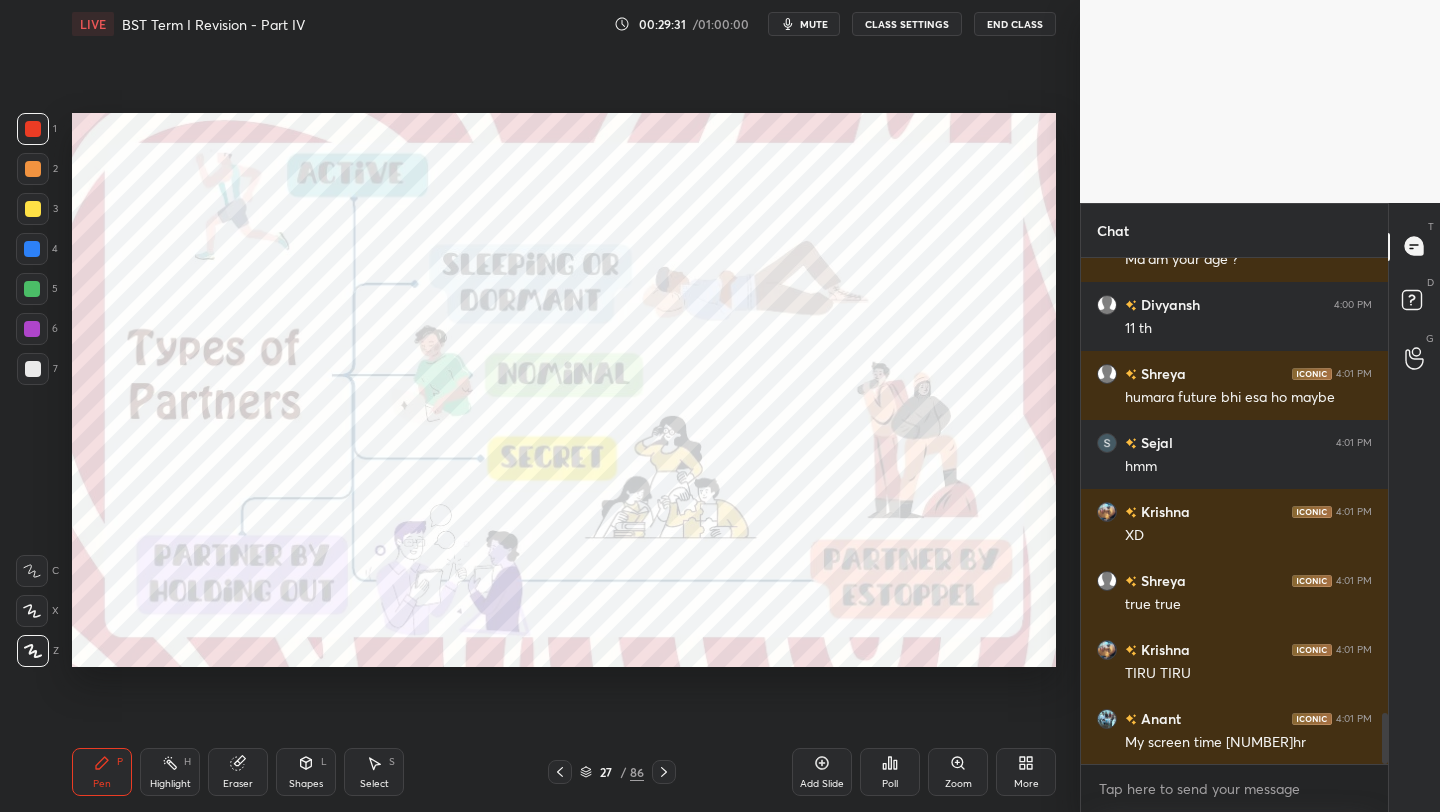 scroll, scrollTop: 4584, scrollLeft: 0, axis: vertical 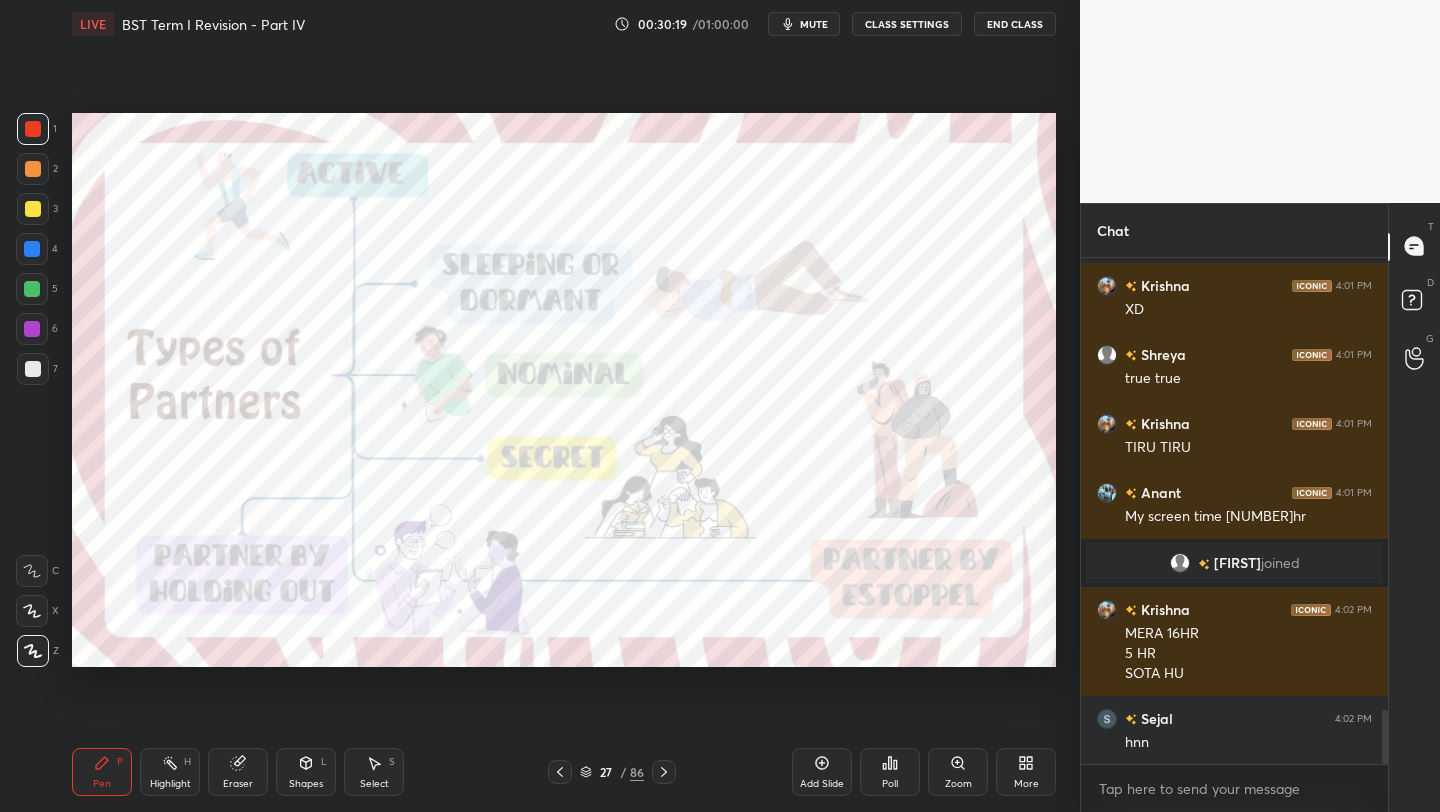 click 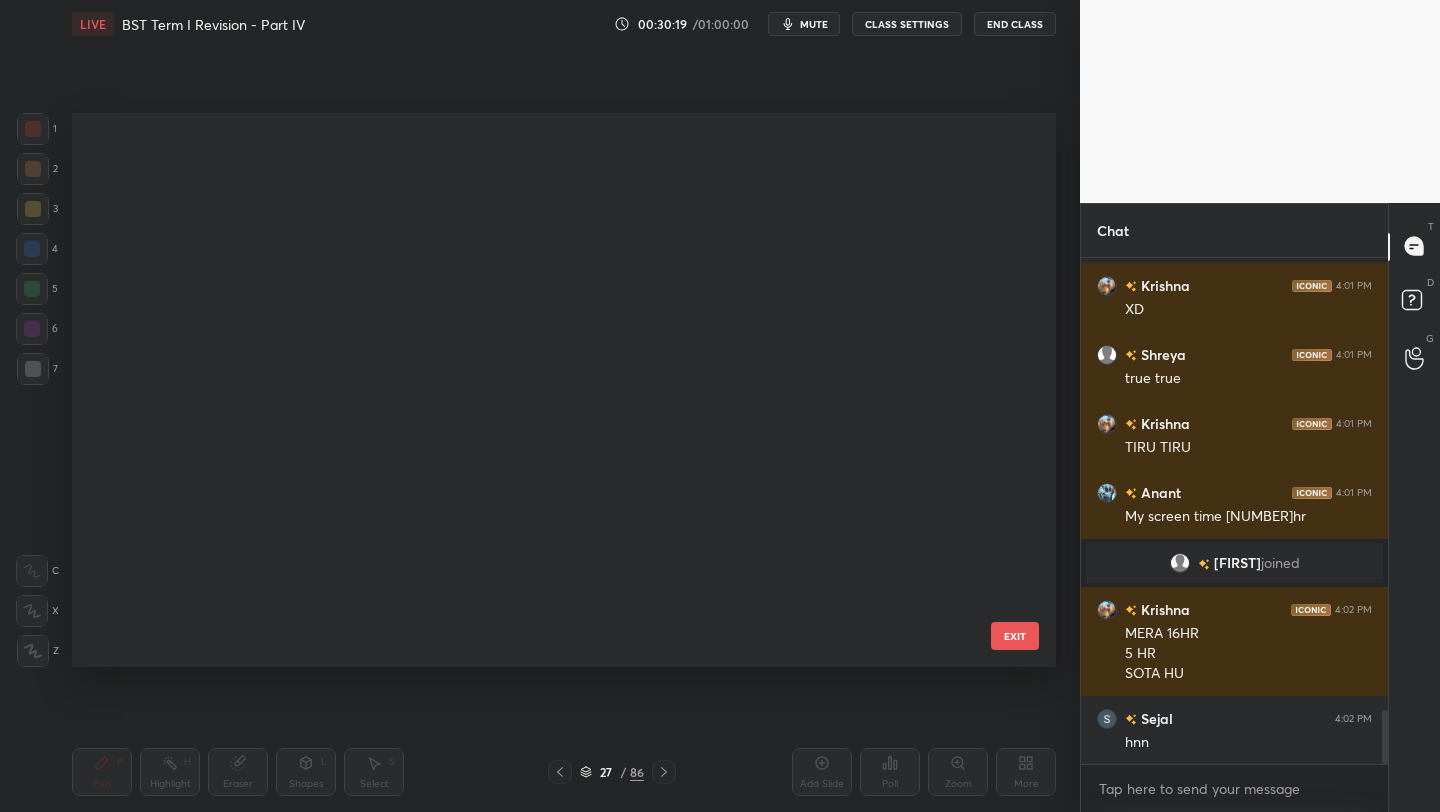 scroll, scrollTop: 971, scrollLeft: 0, axis: vertical 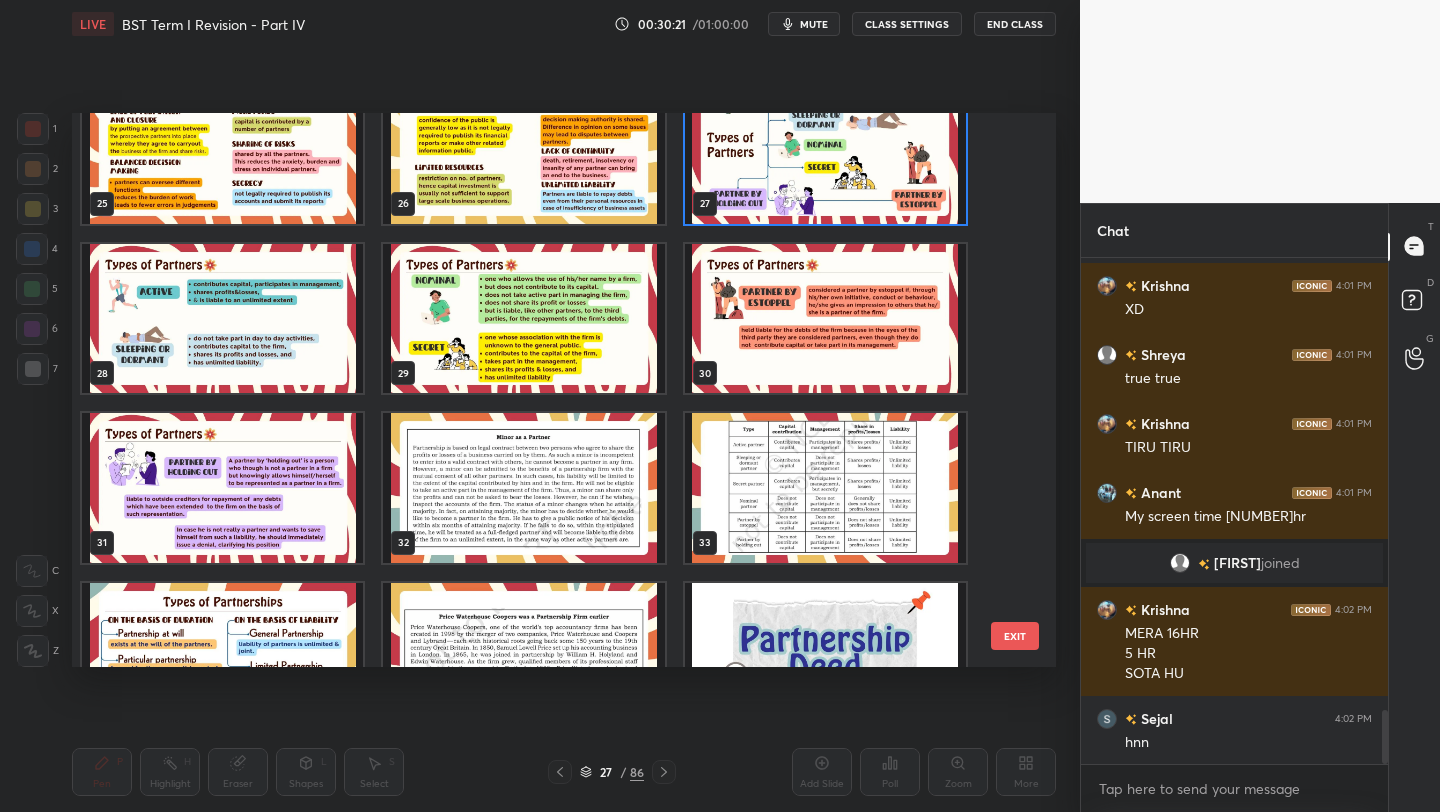click at bounding box center [825, 488] 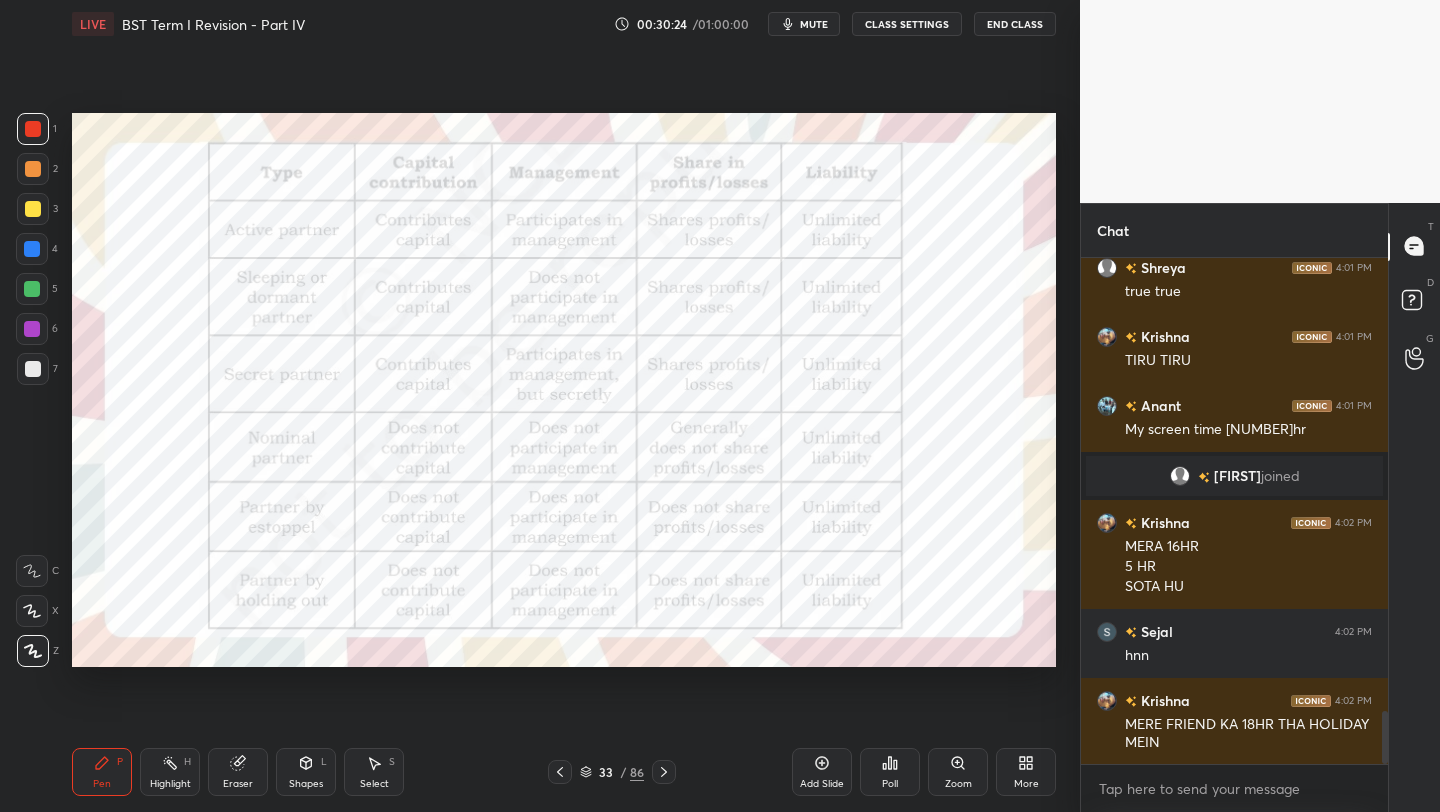 scroll, scrollTop: 4376, scrollLeft: 0, axis: vertical 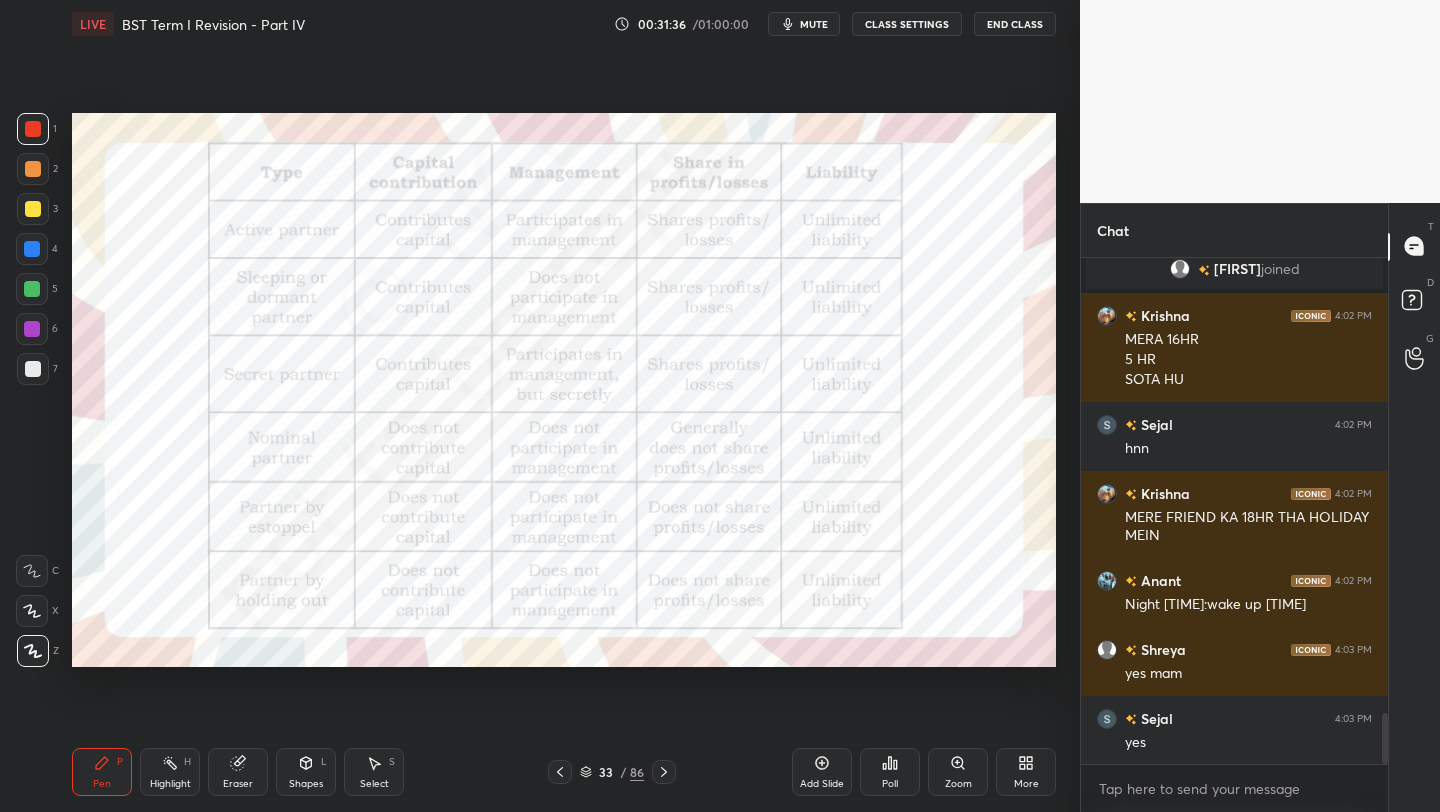 click on "Setting up your live class Poll for   secs No correct answer Start poll" at bounding box center [564, 390] 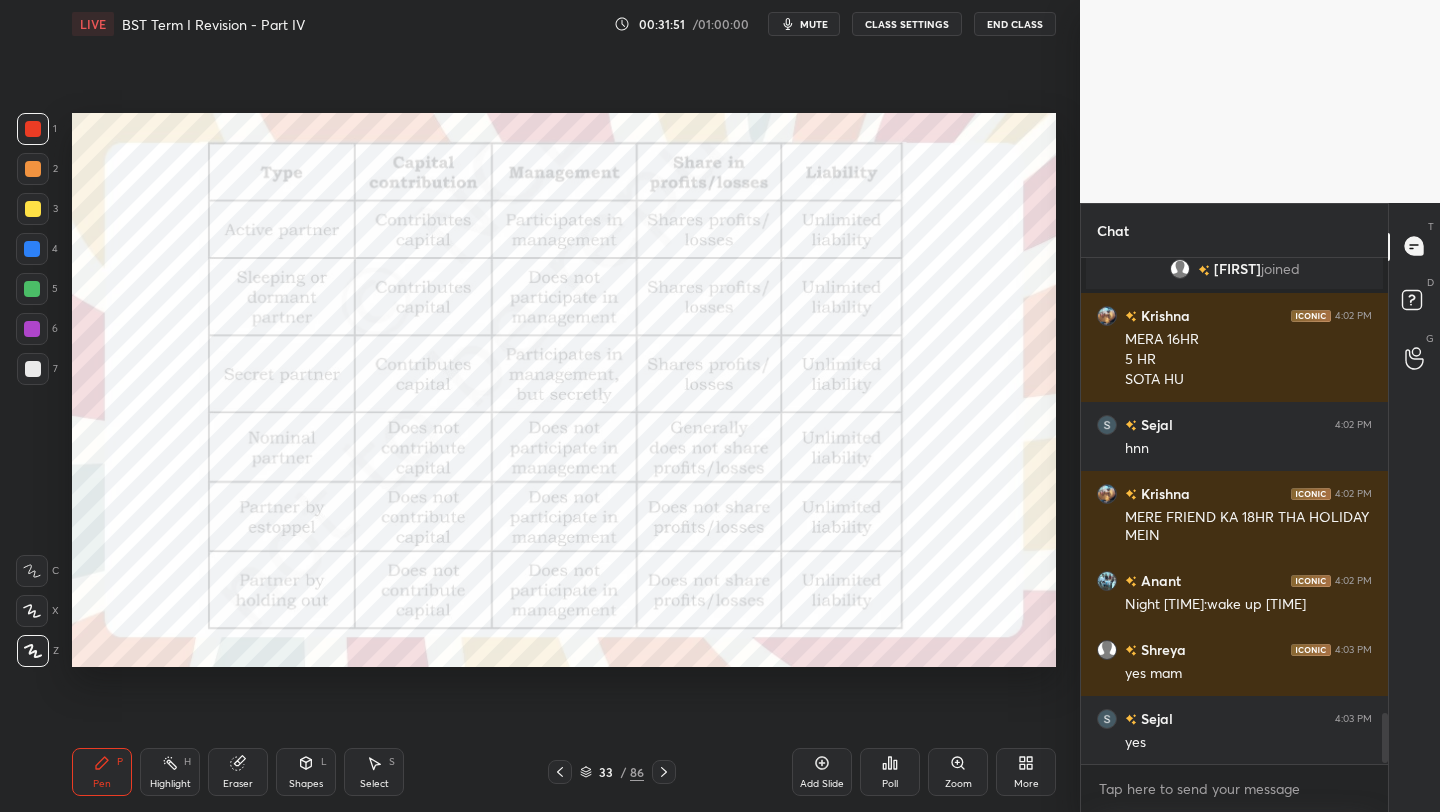 scroll, scrollTop: 4583, scrollLeft: 0, axis: vertical 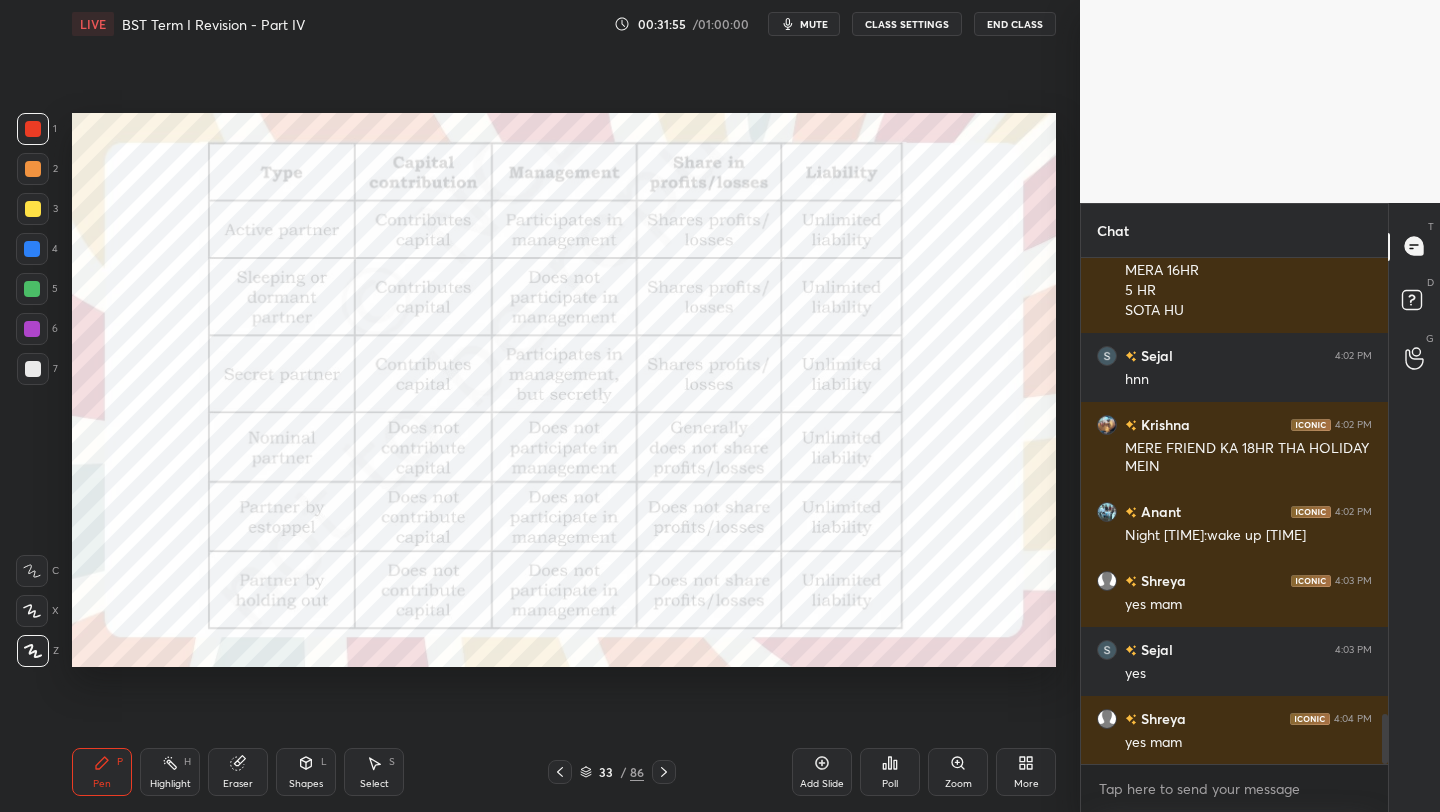 click on "33 / 86" at bounding box center (612, 772) 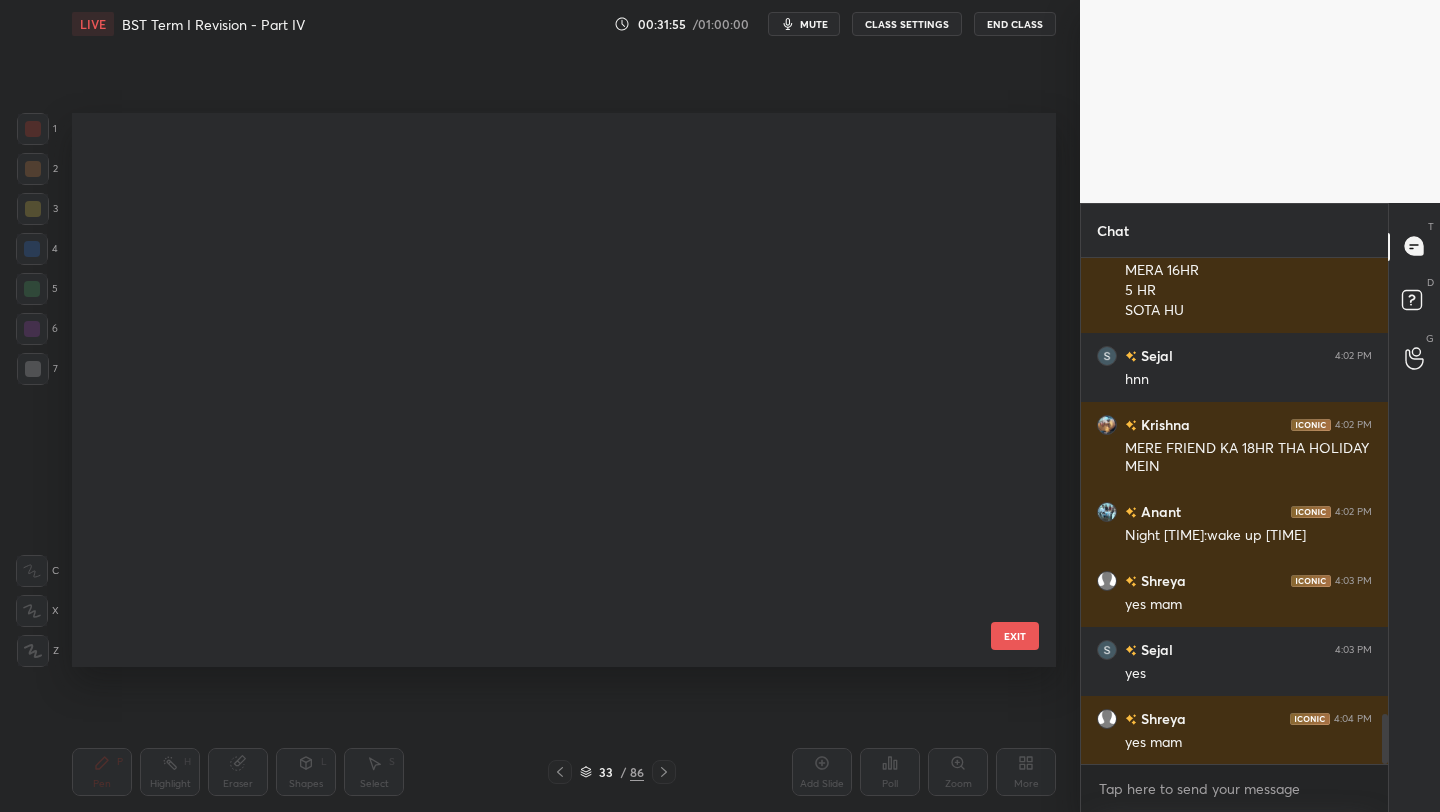 scroll, scrollTop: 1310, scrollLeft: 0, axis: vertical 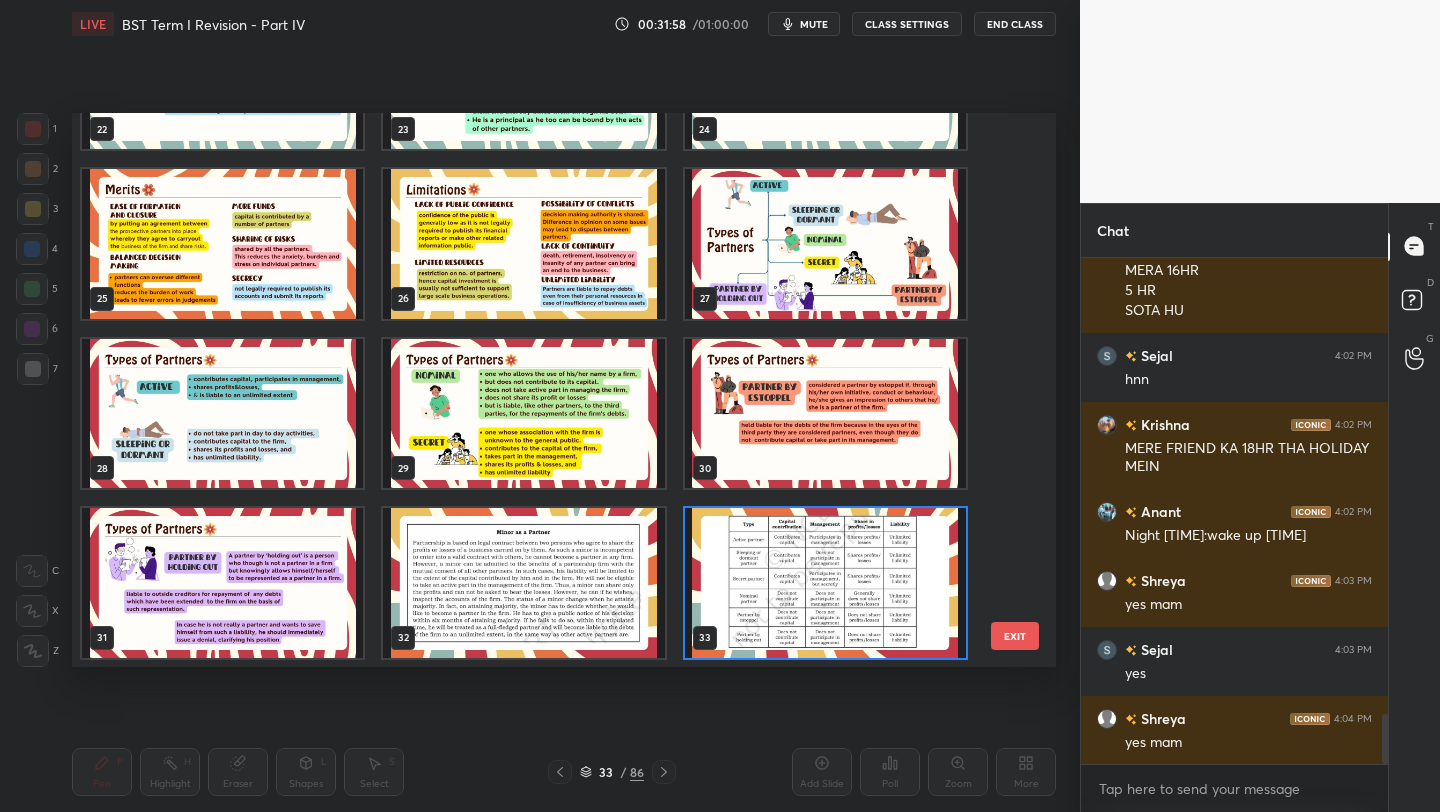 click at bounding box center (222, 414) 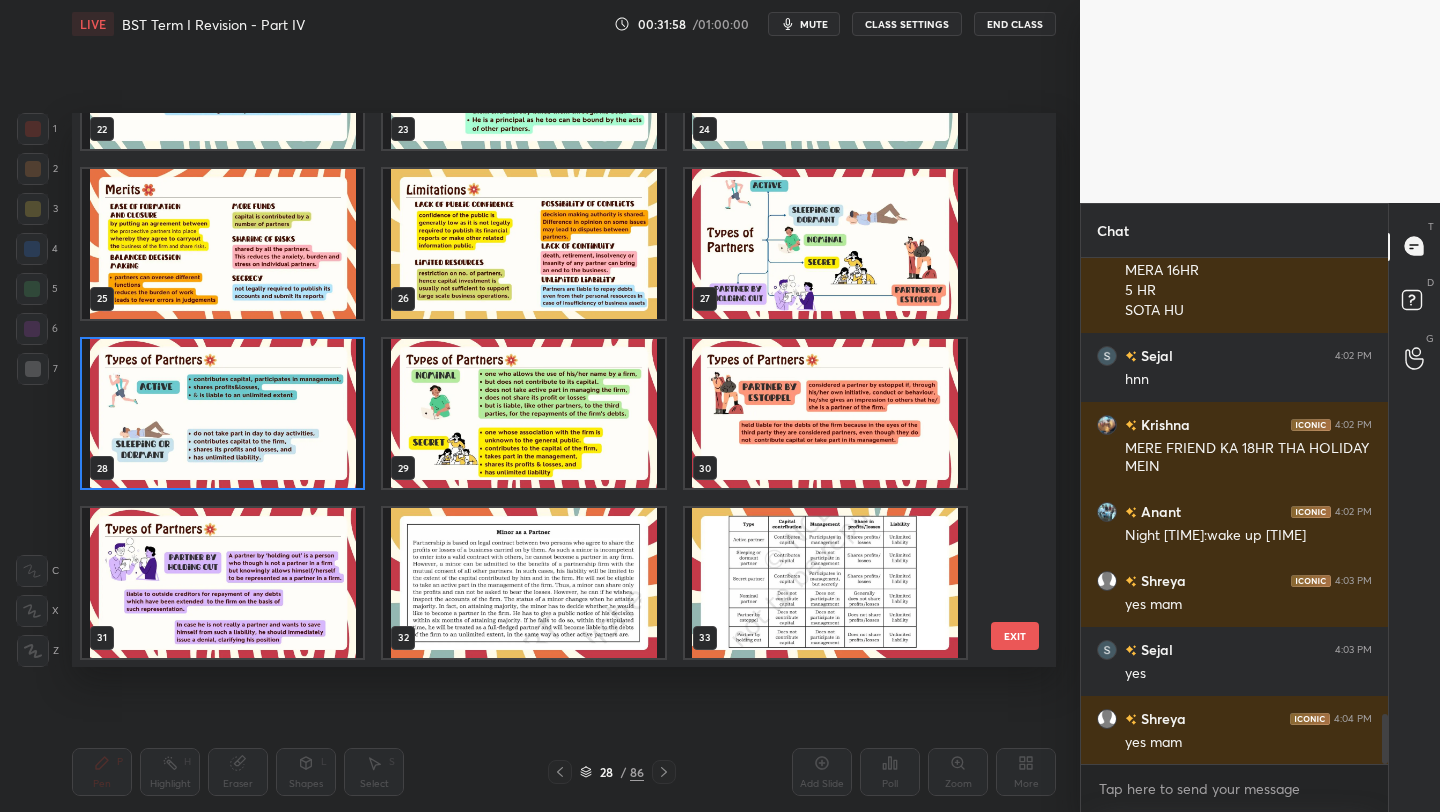 click at bounding box center [222, 414] 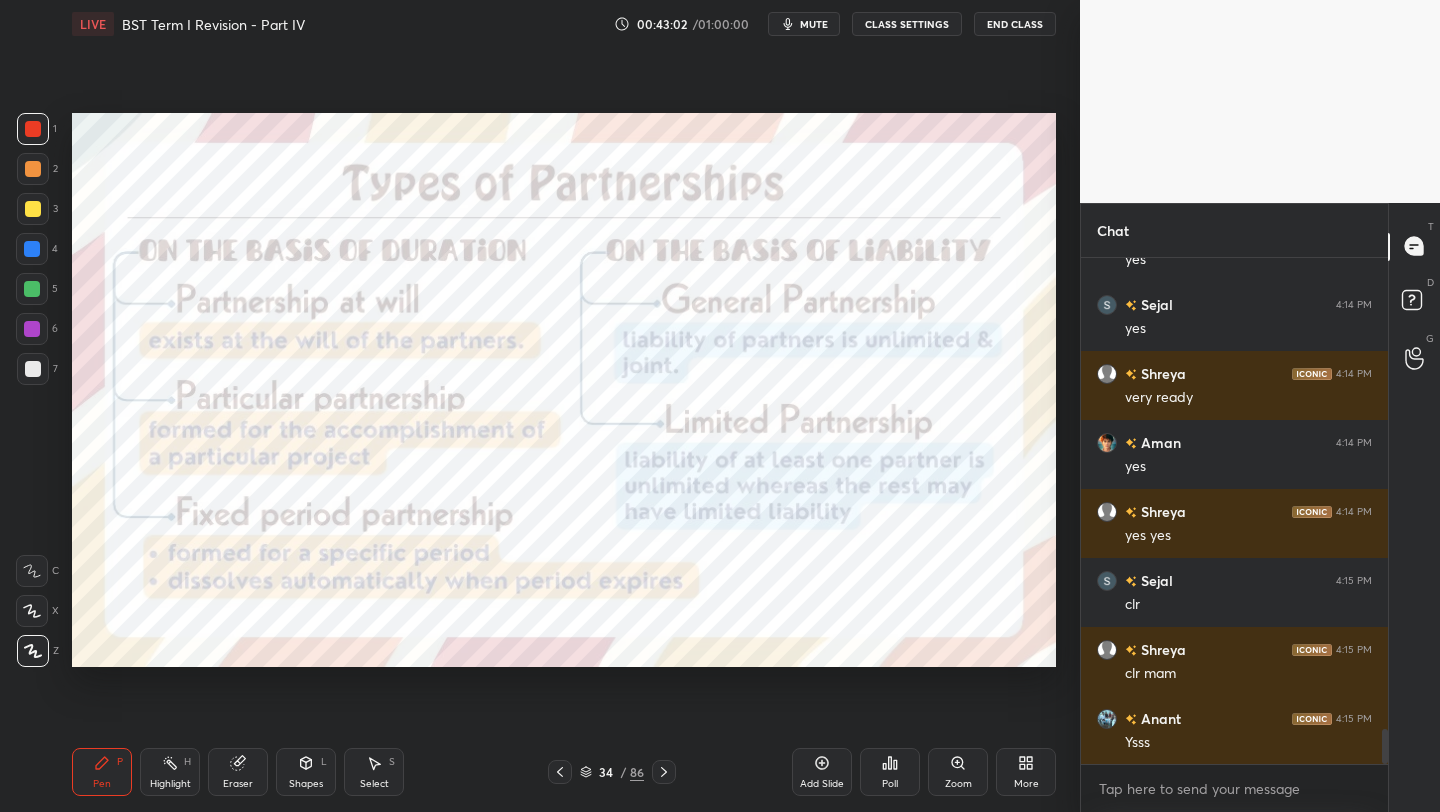 scroll, scrollTop: 6843, scrollLeft: 0, axis: vertical 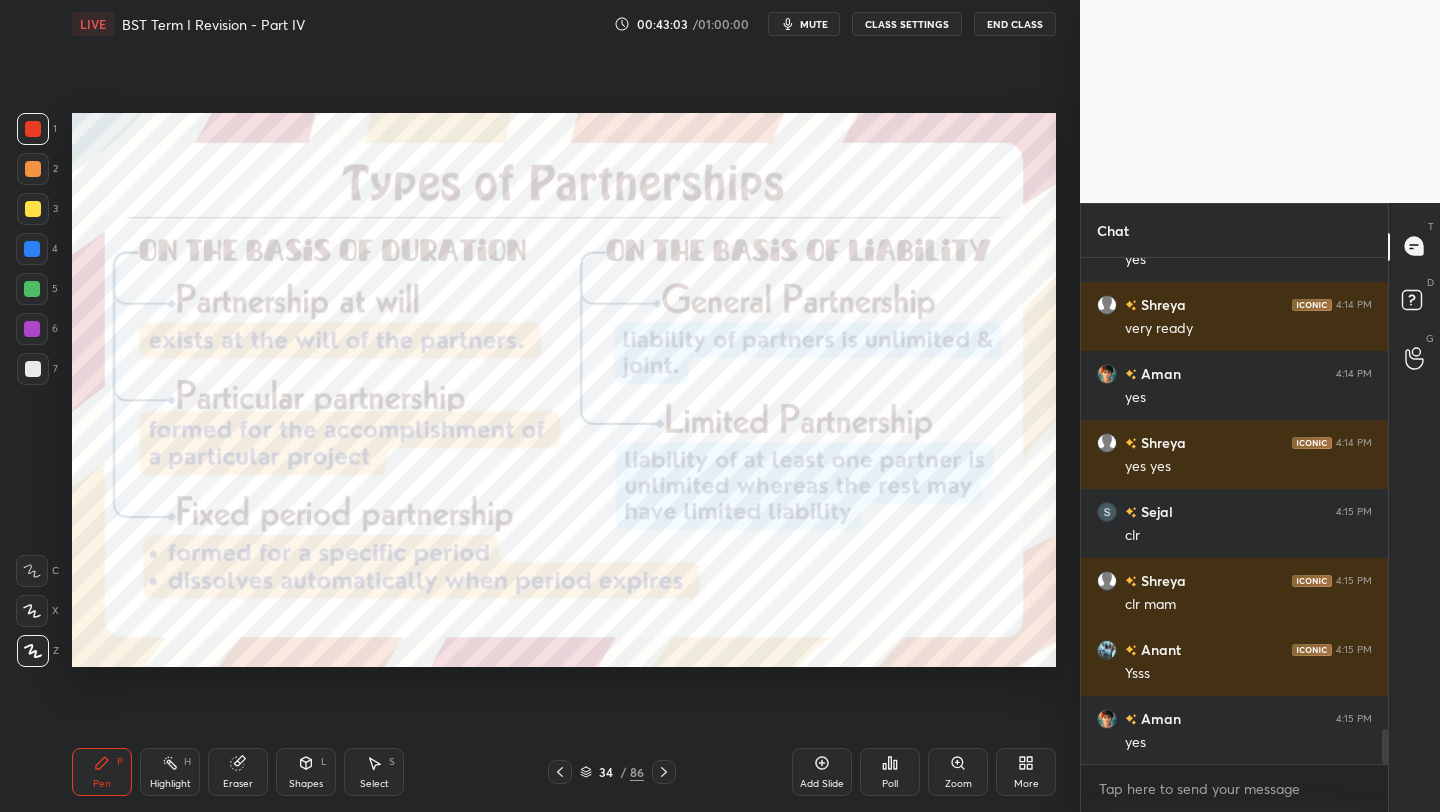 click on "34 / 86" at bounding box center [612, 772] 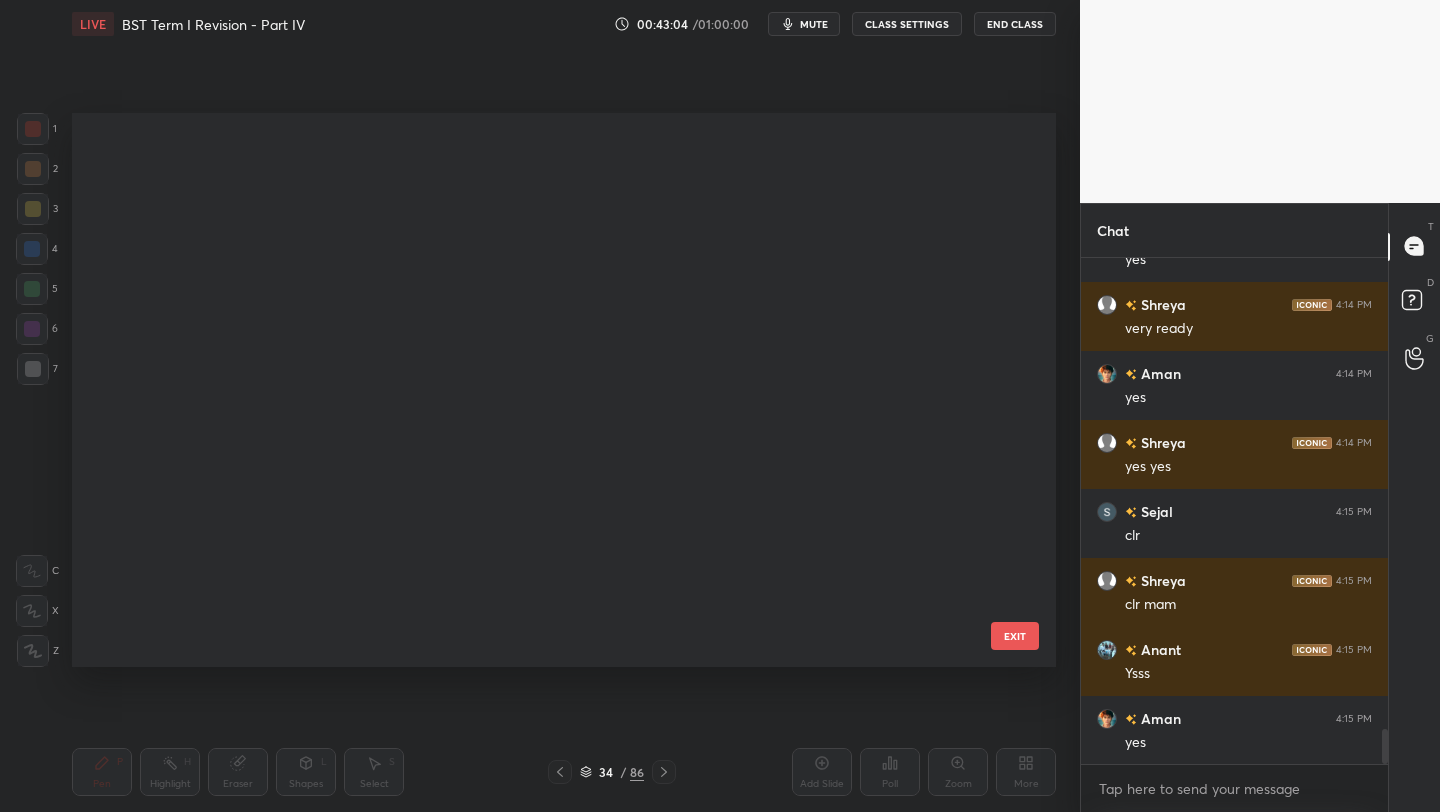 scroll, scrollTop: 547, scrollLeft: 974, axis: both 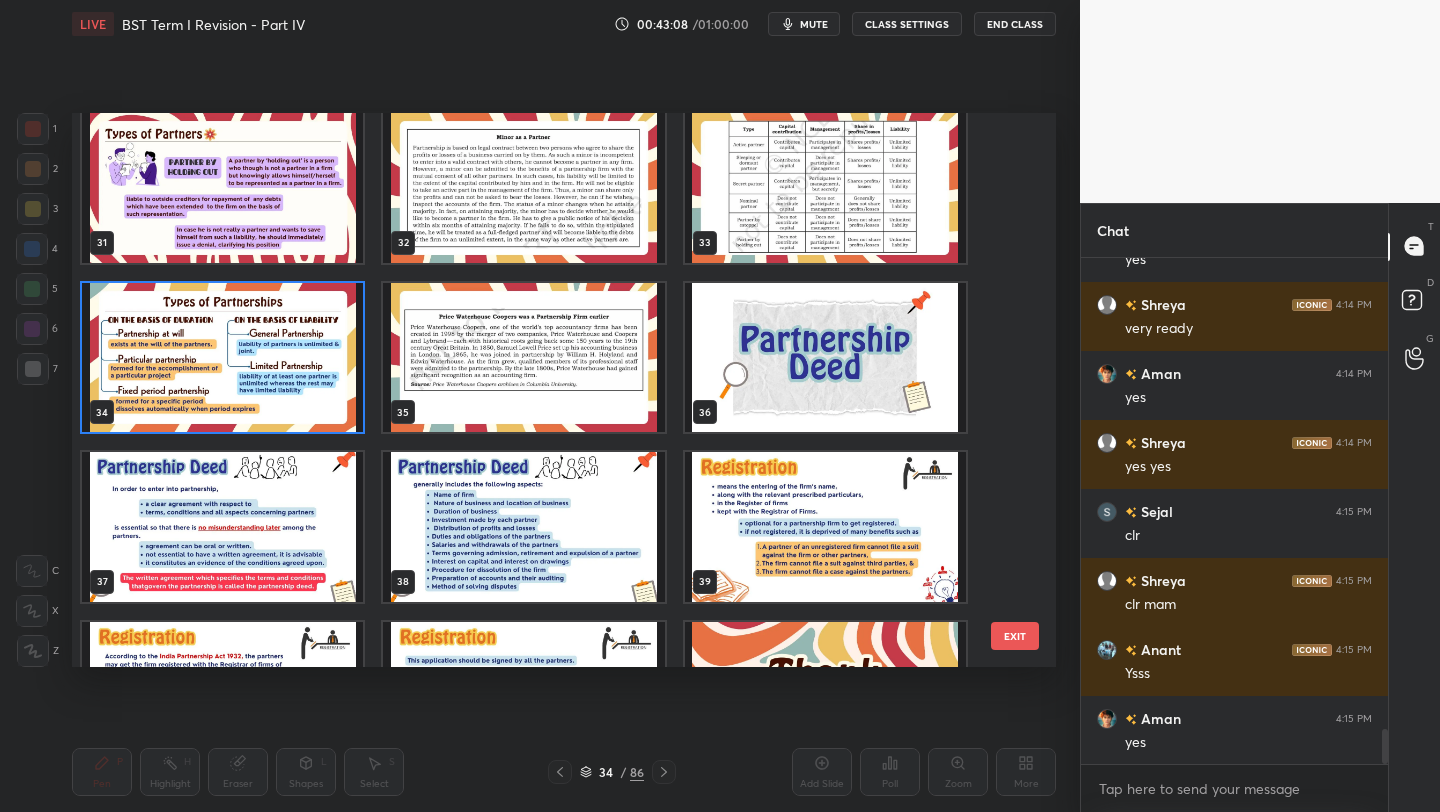 click at bounding box center [825, 358] 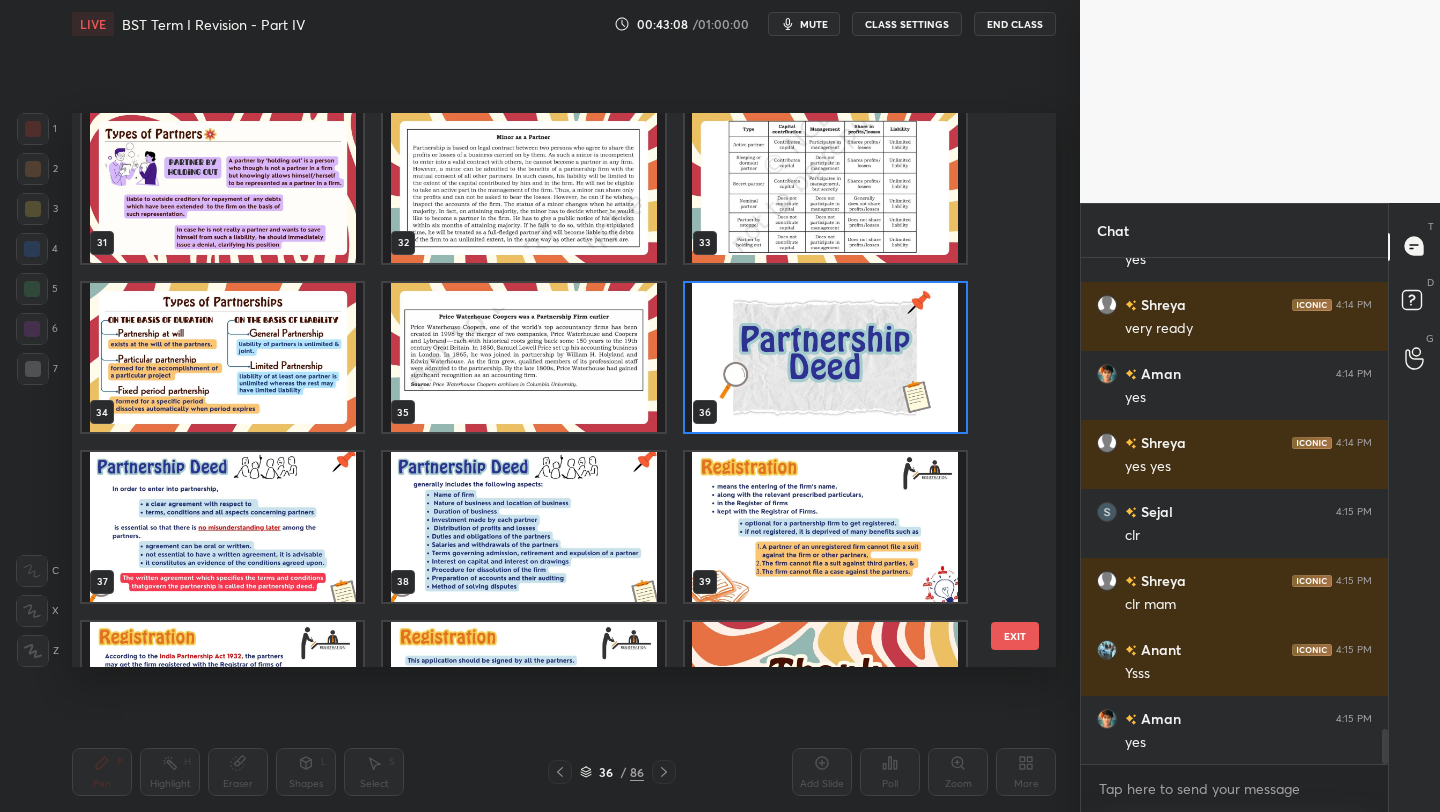 click at bounding box center (825, 358) 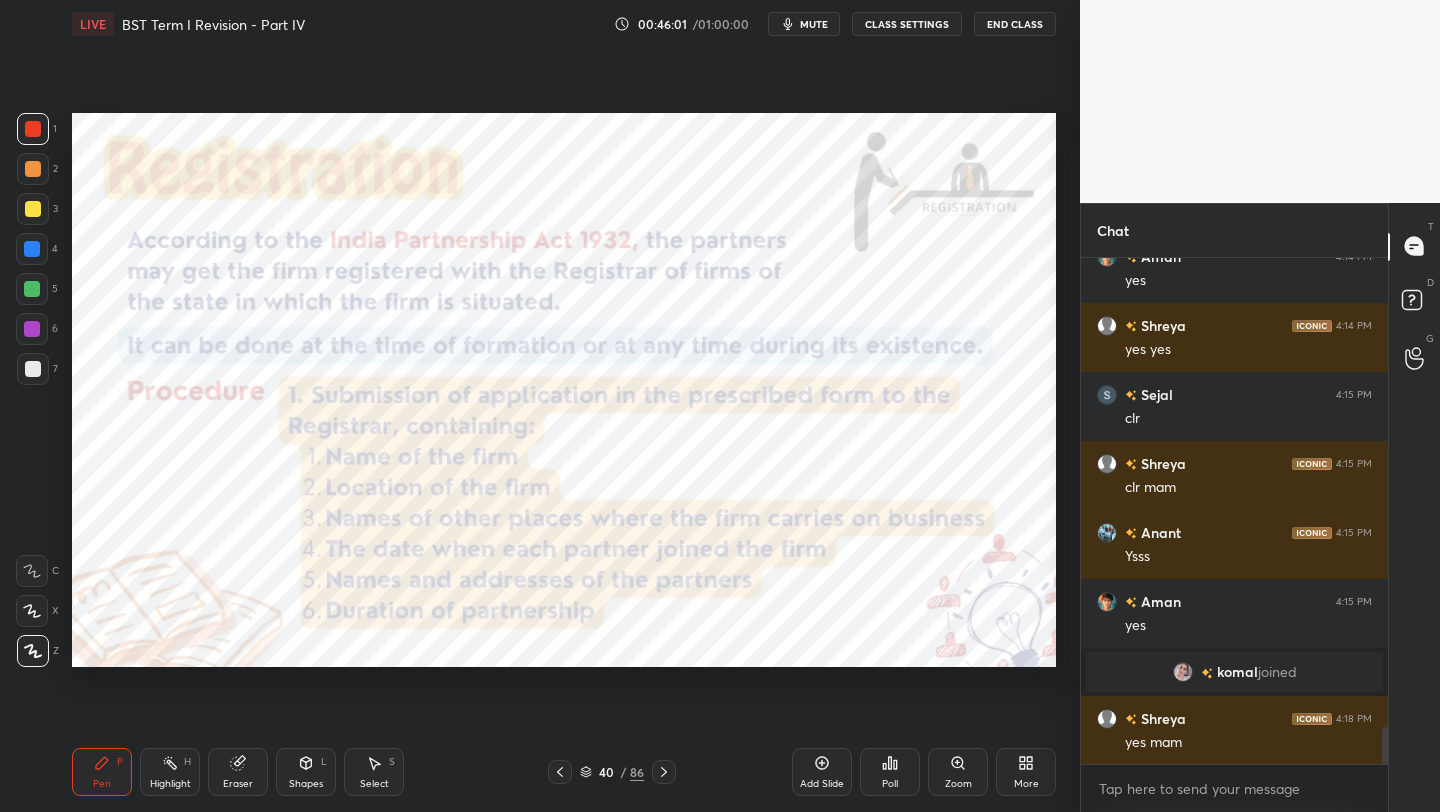 scroll, scrollTop: 6480, scrollLeft: 0, axis: vertical 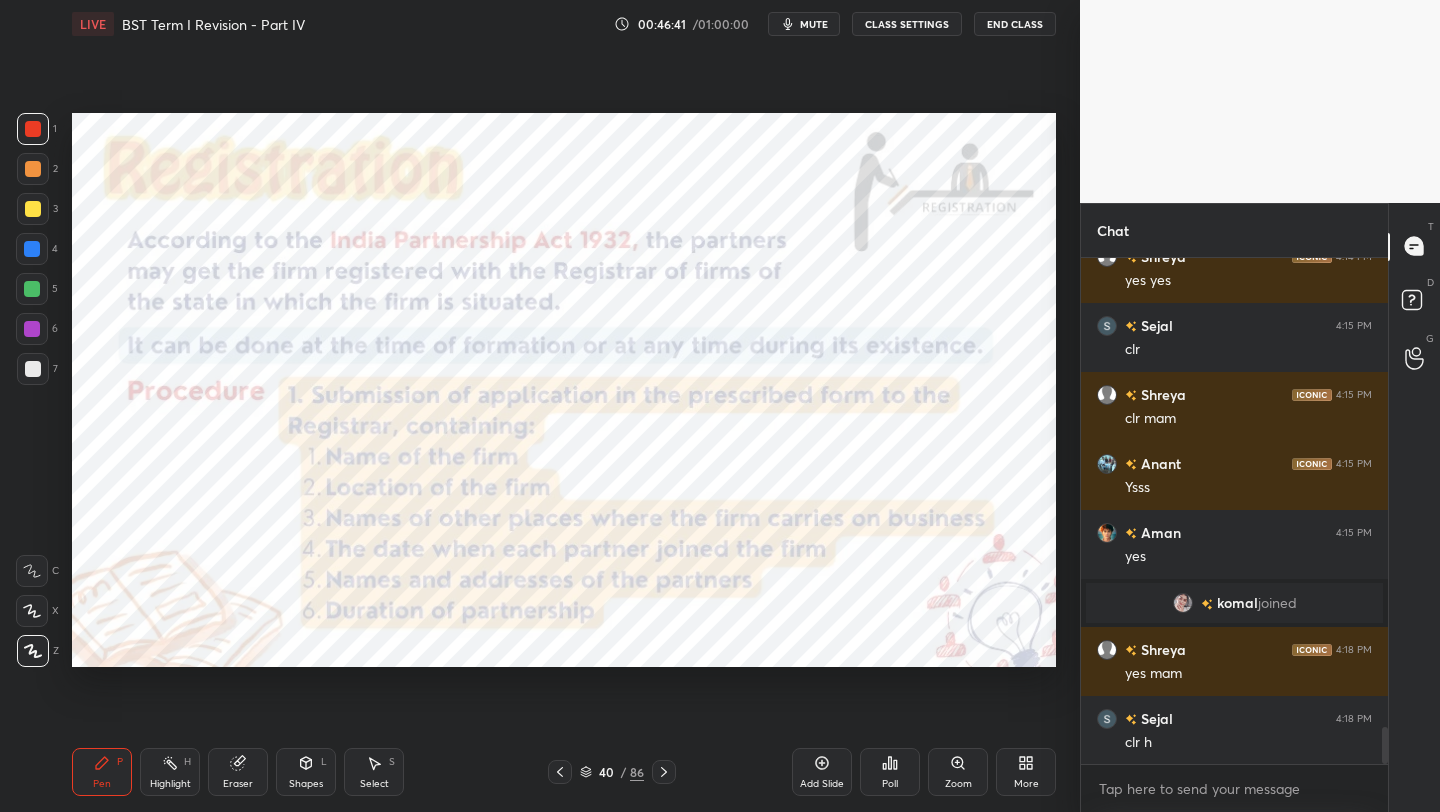 click 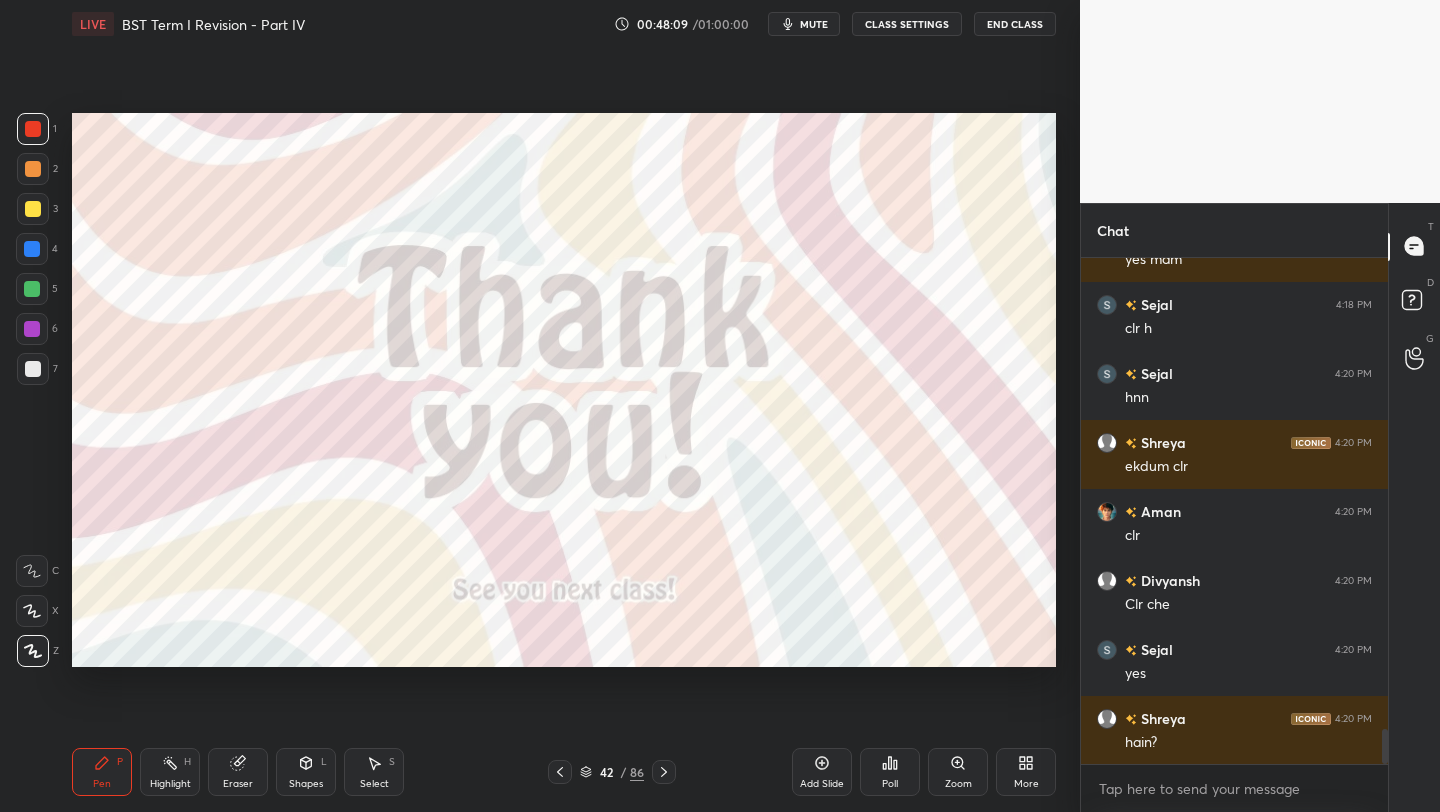 scroll, scrollTop: 6963, scrollLeft: 0, axis: vertical 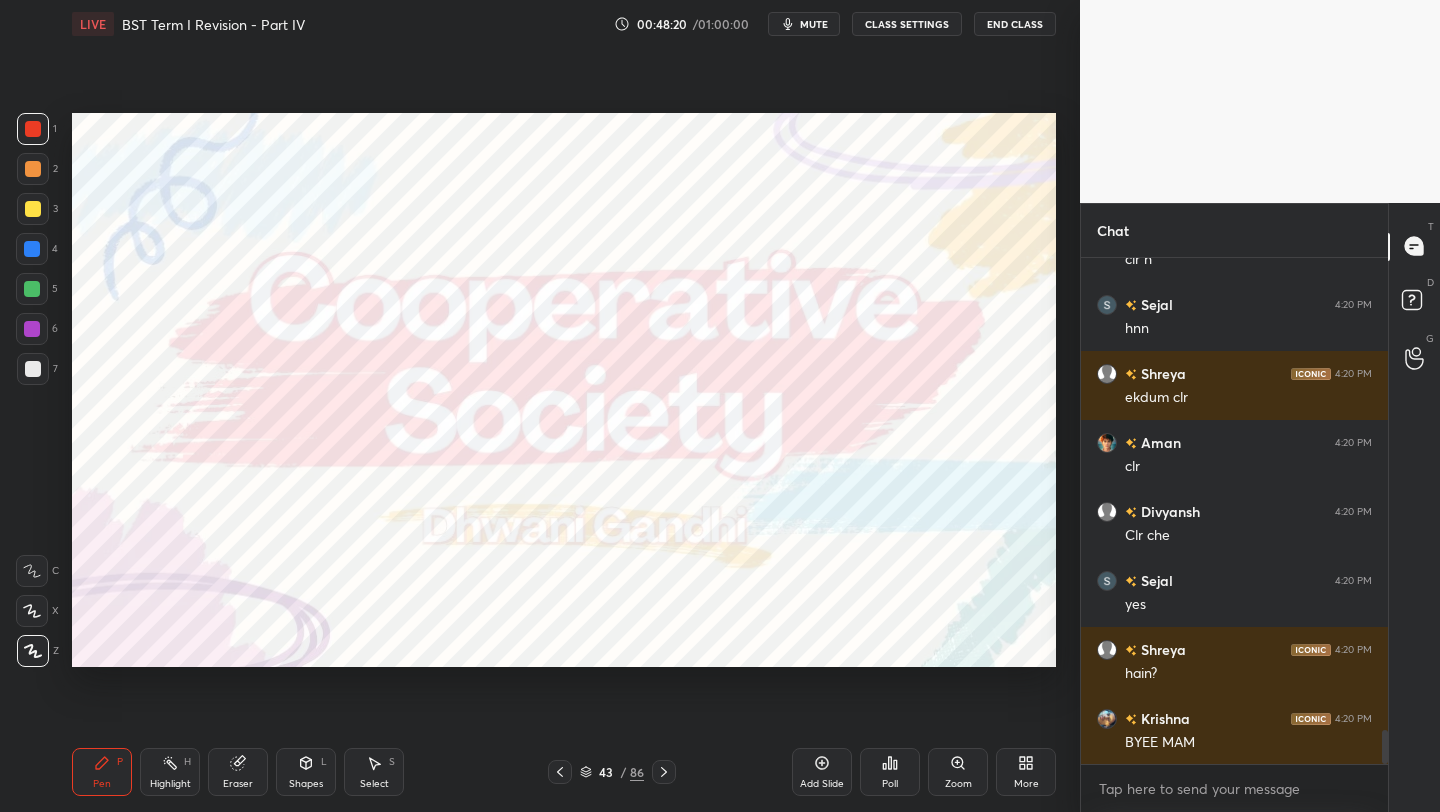 click 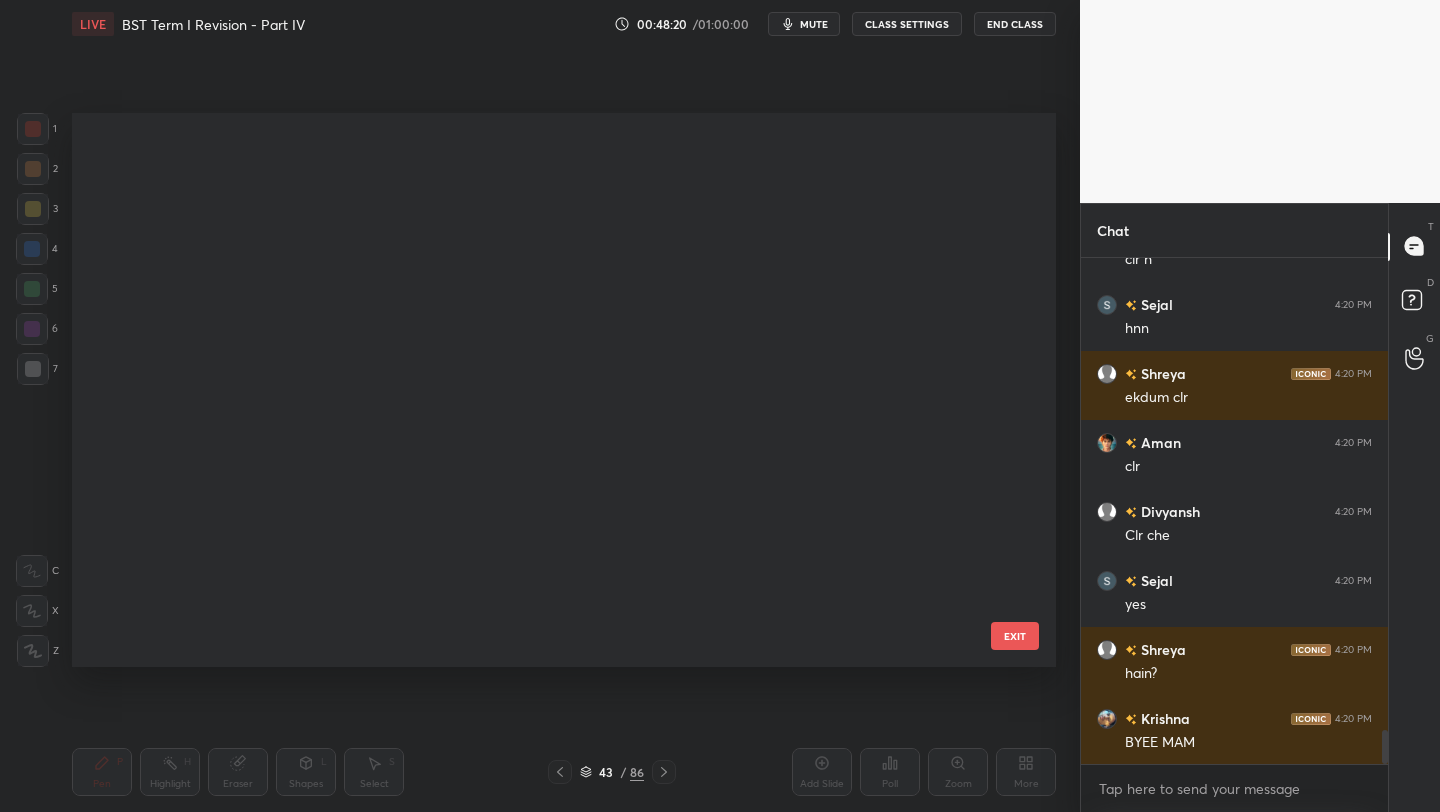 scroll, scrollTop: 1988, scrollLeft: 0, axis: vertical 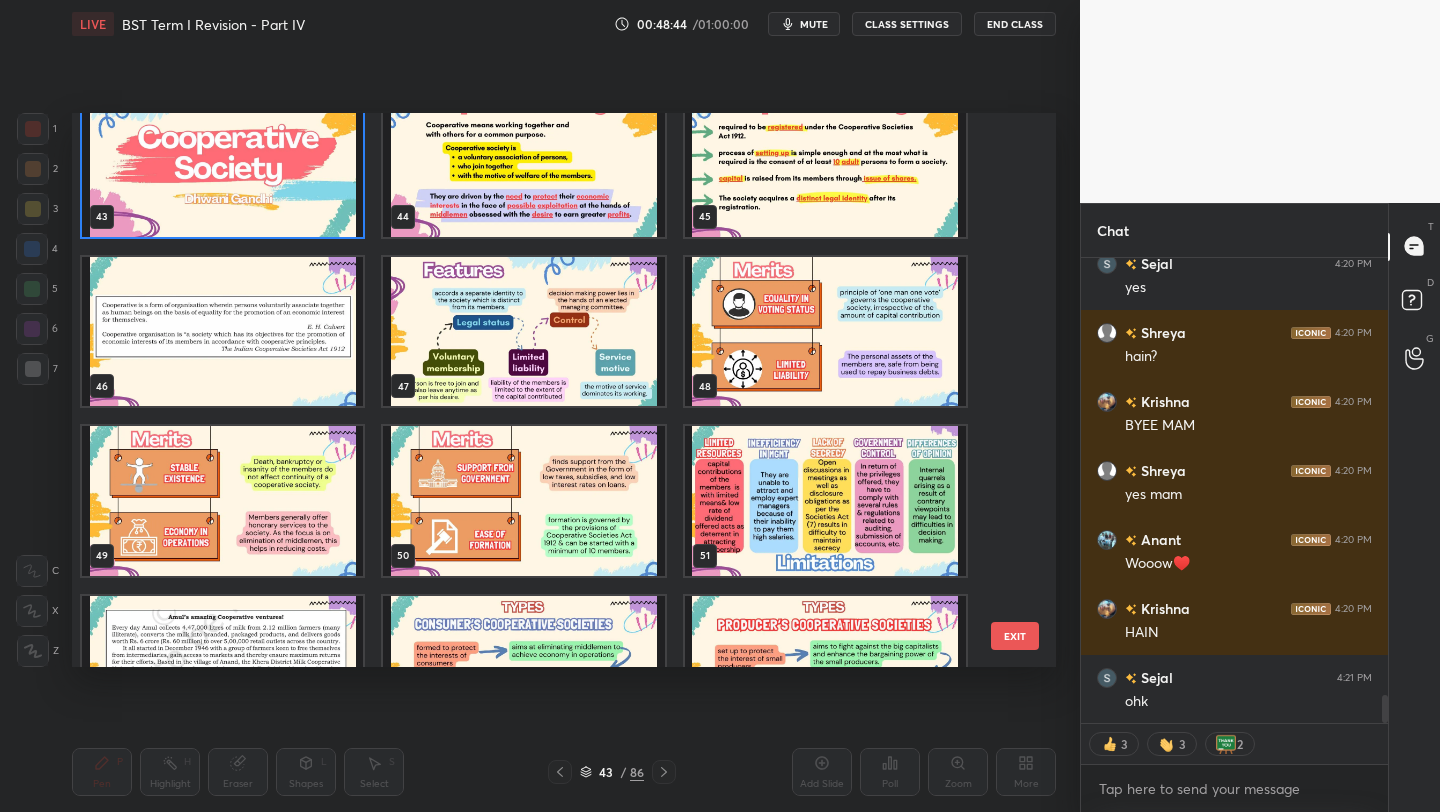 click at bounding box center [523, 162] 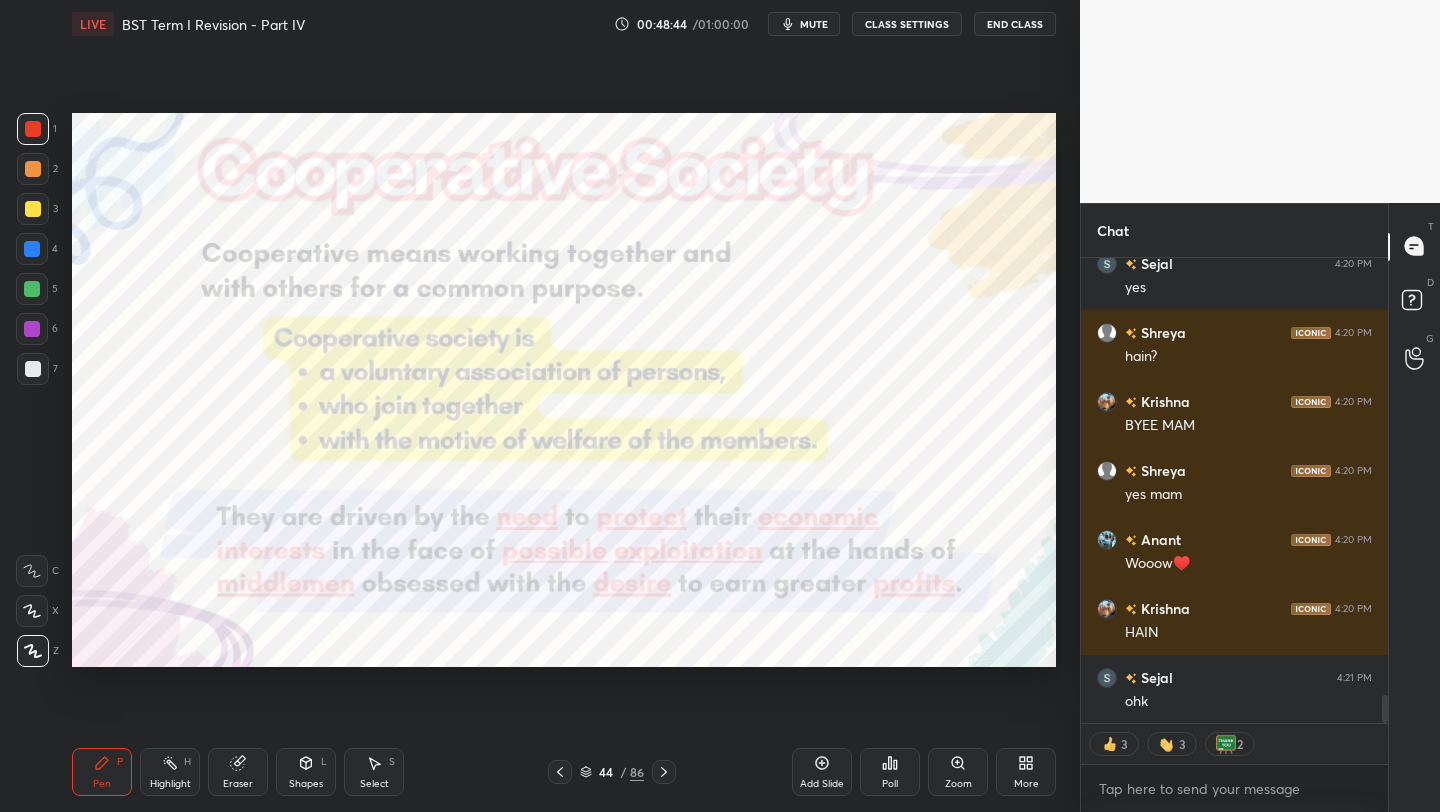 click at bounding box center [523, 162] 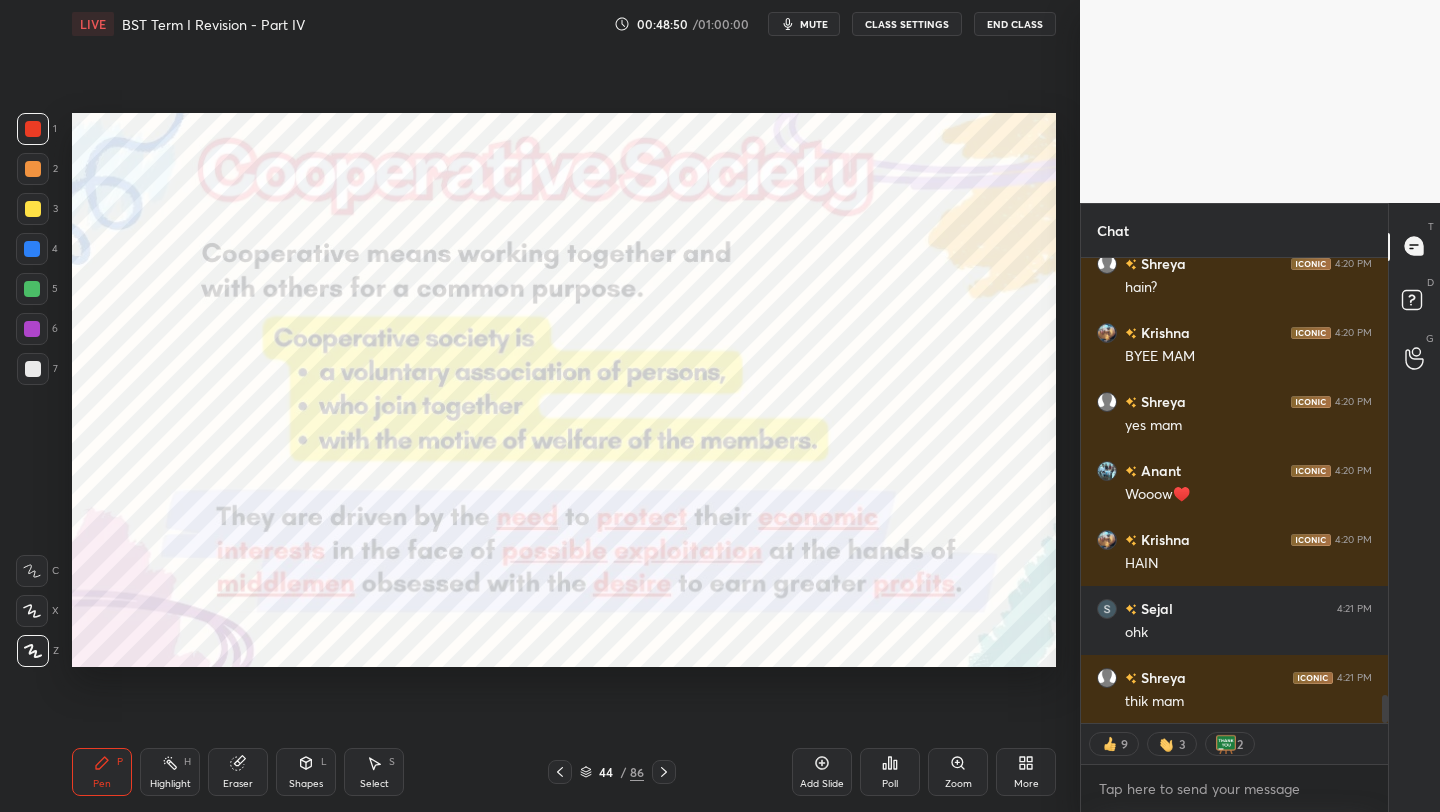 scroll, scrollTop: 7418, scrollLeft: 0, axis: vertical 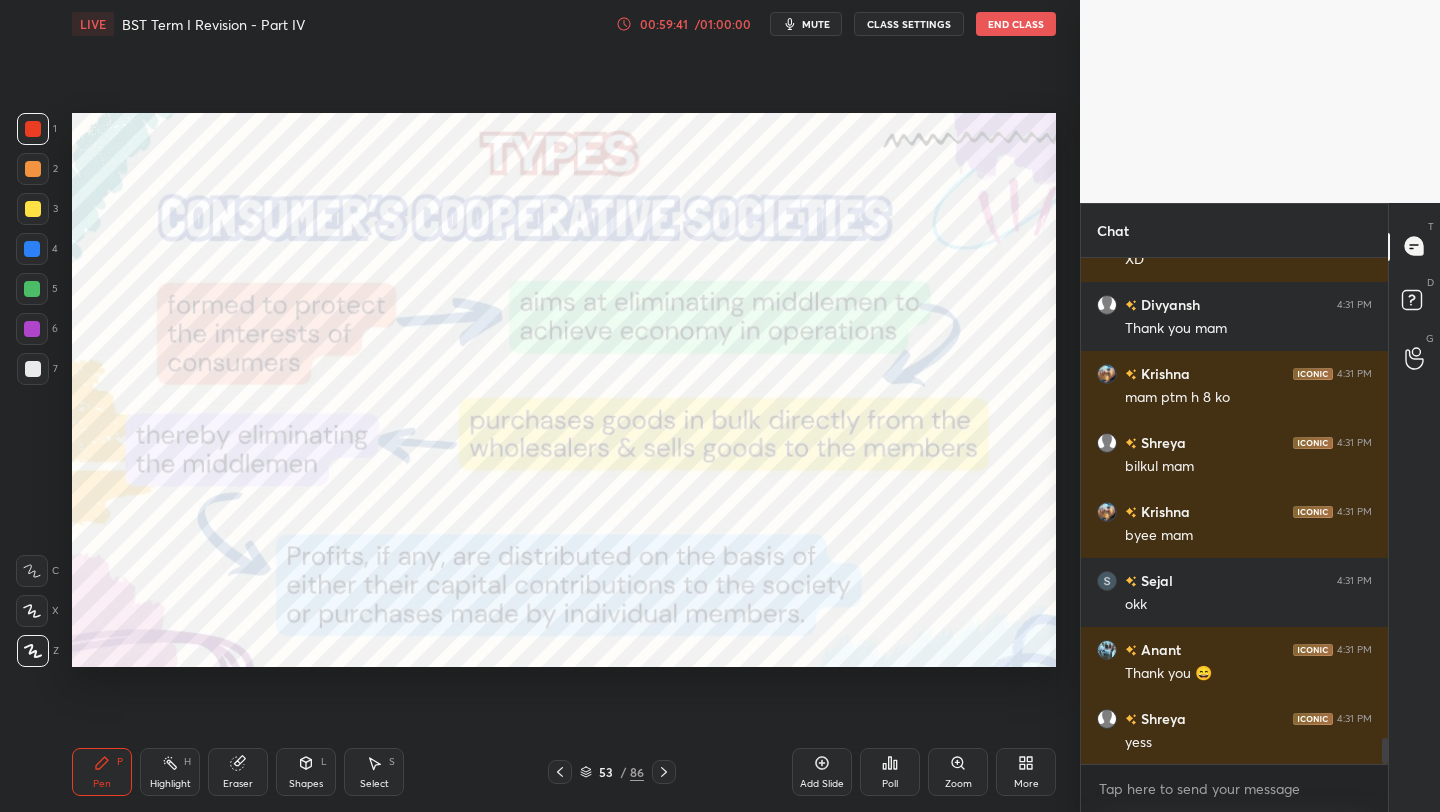 click 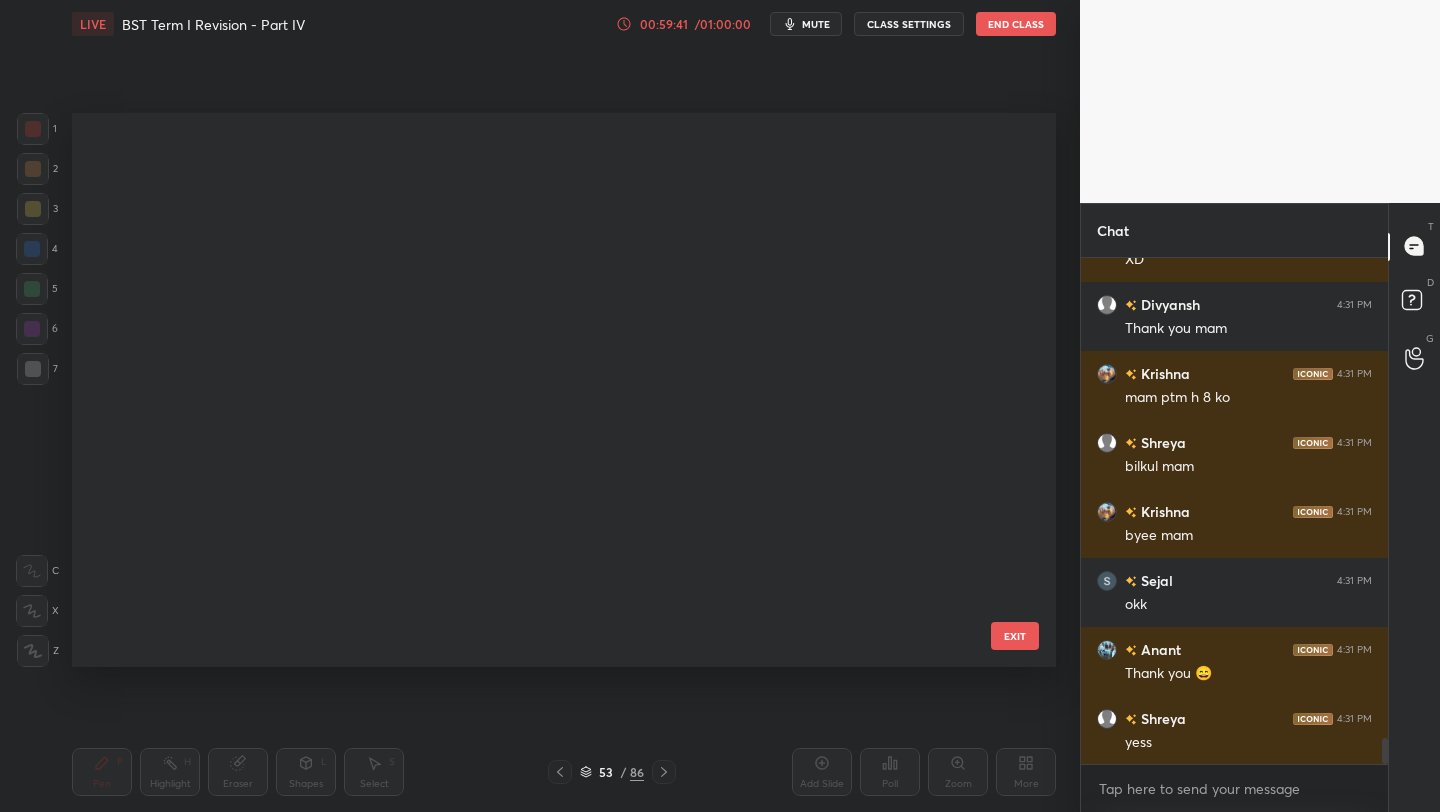 scroll, scrollTop: 2497, scrollLeft: 0, axis: vertical 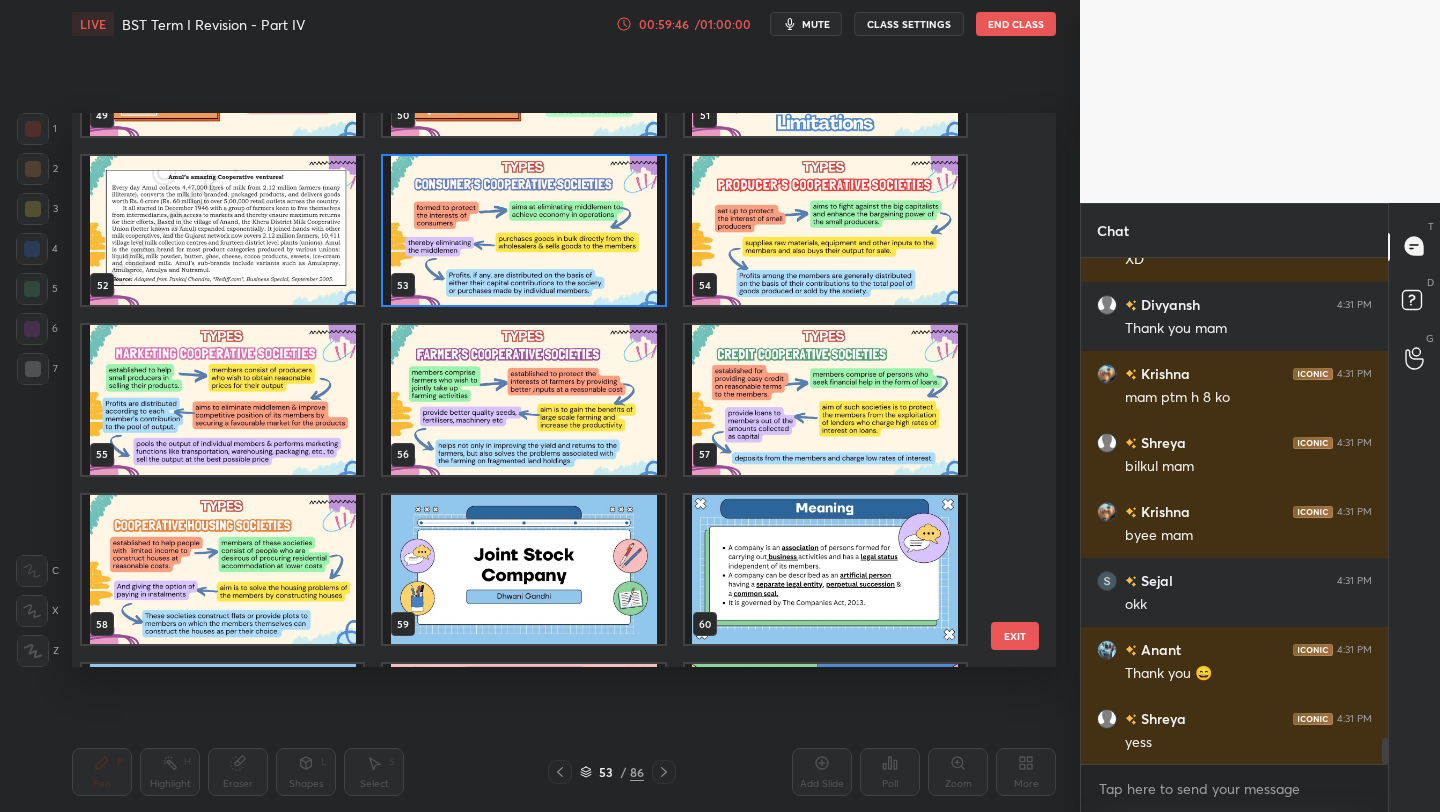 click at bounding box center (222, 570) 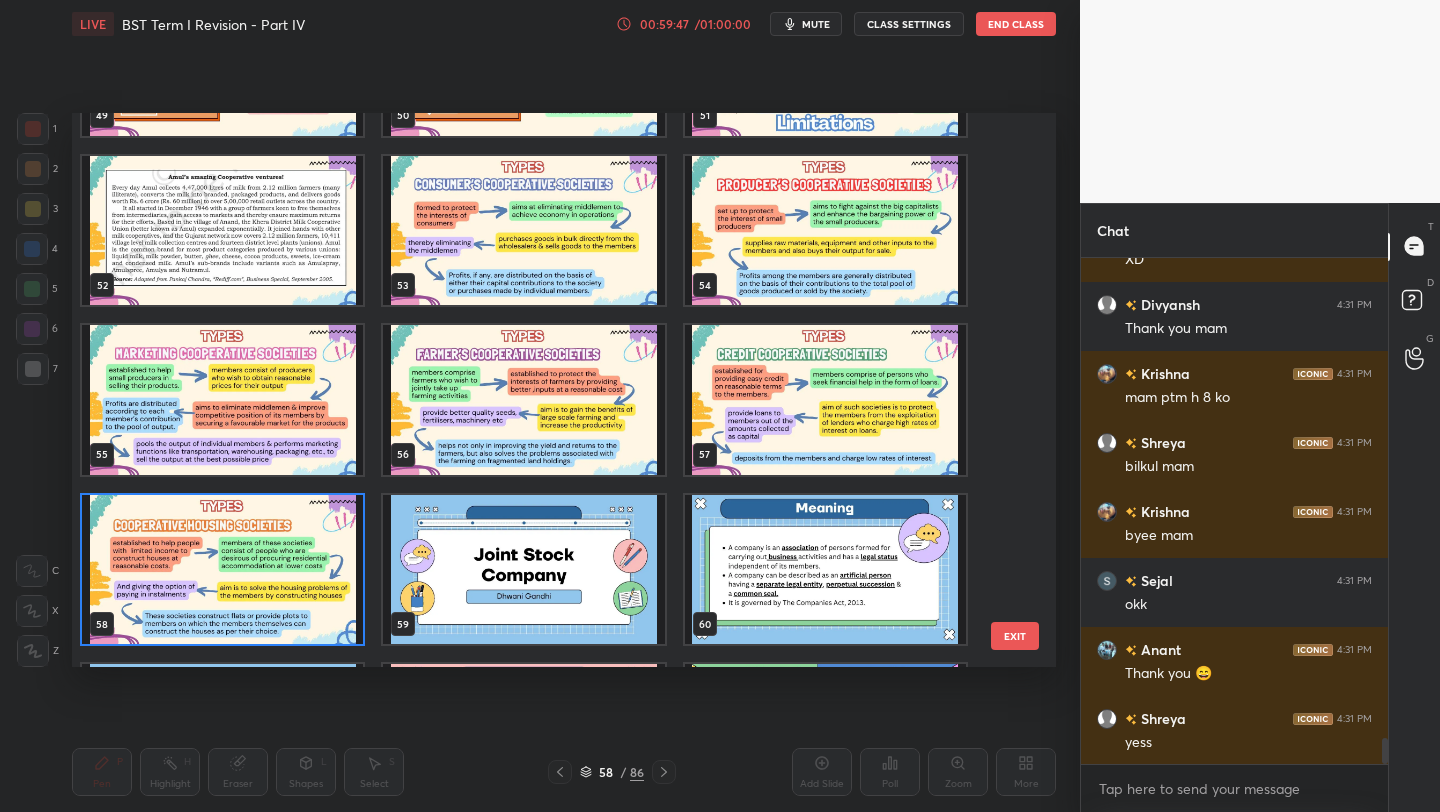 click at bounding box center (222, 570) 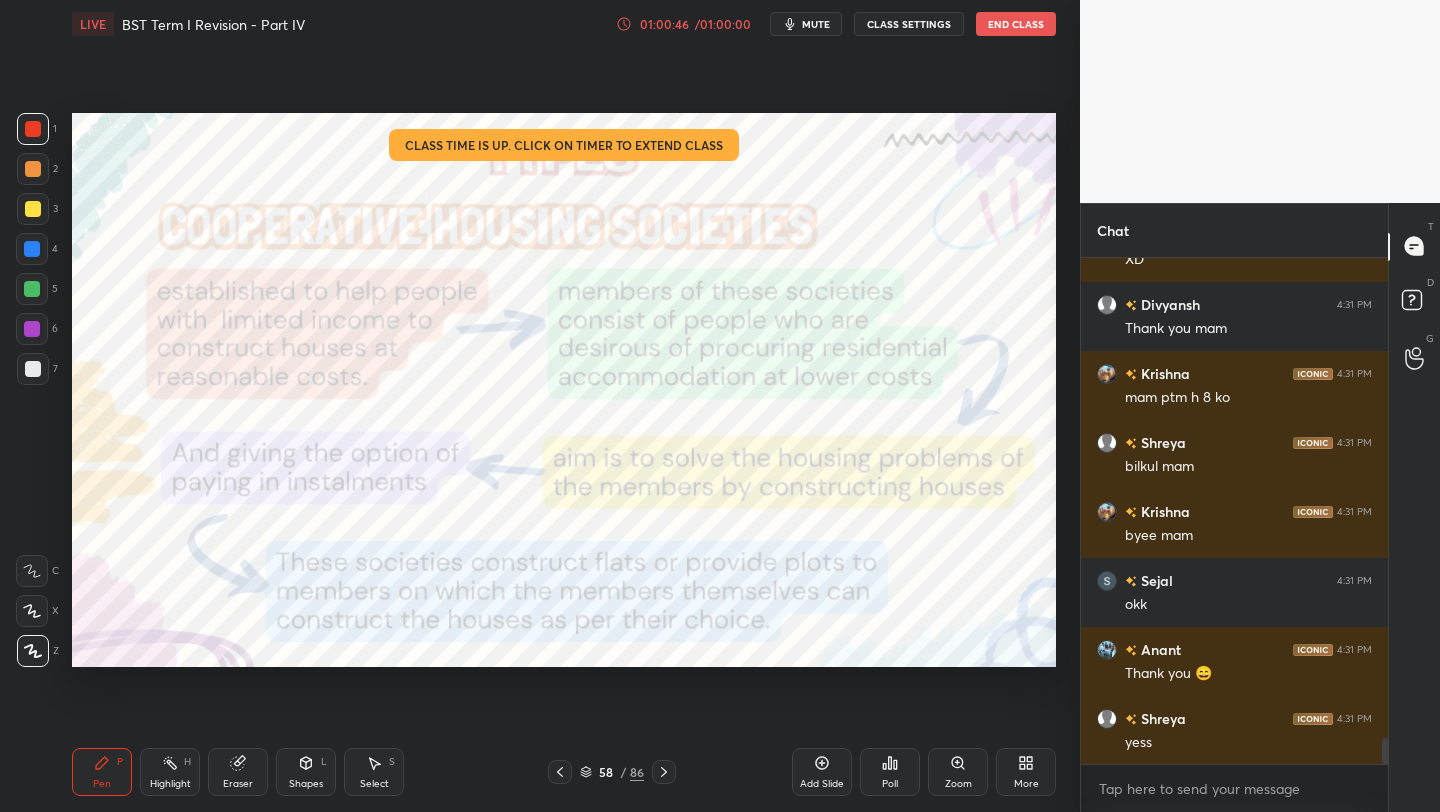scroll, scrollTop: 9550, scrollLeft: 0, axis: vertical 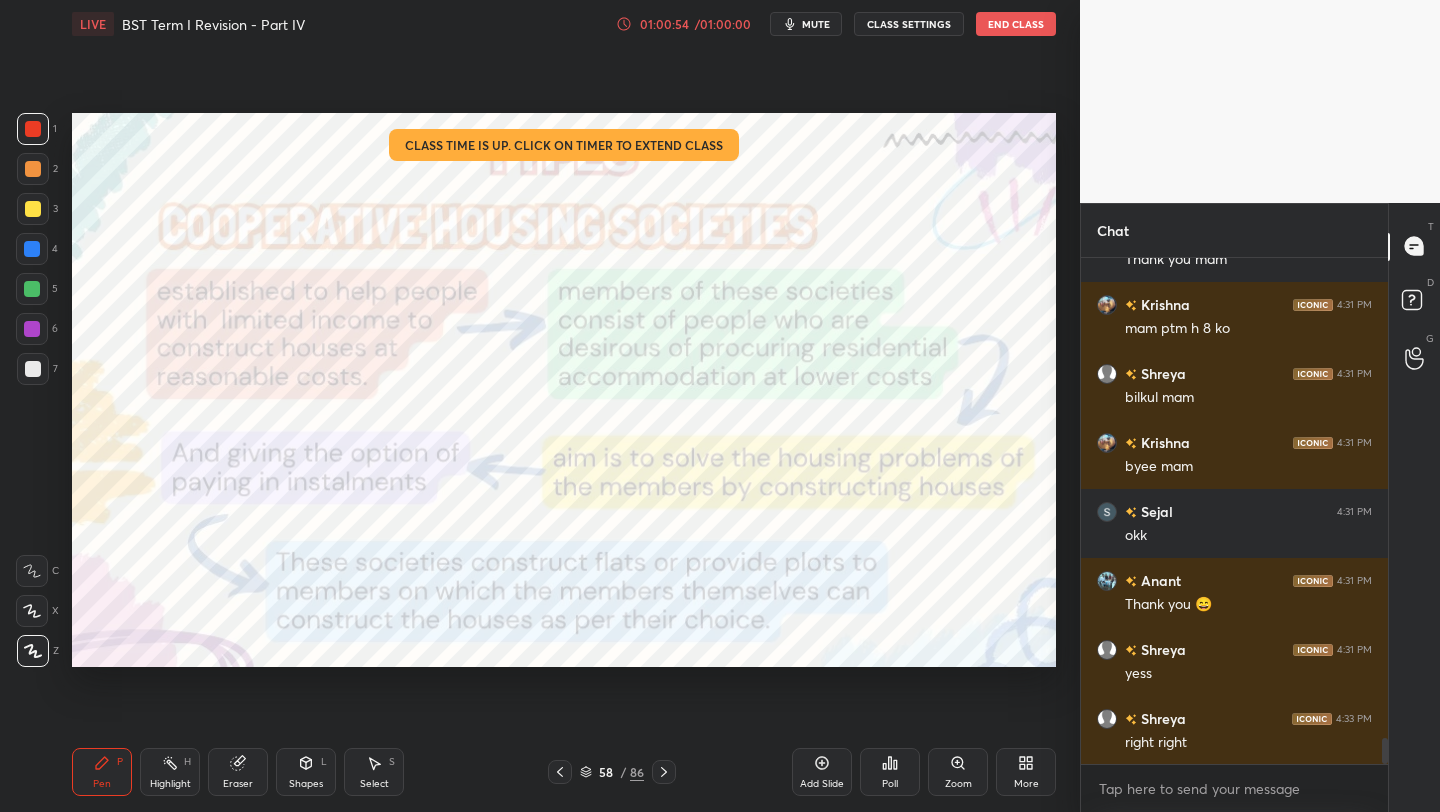 click 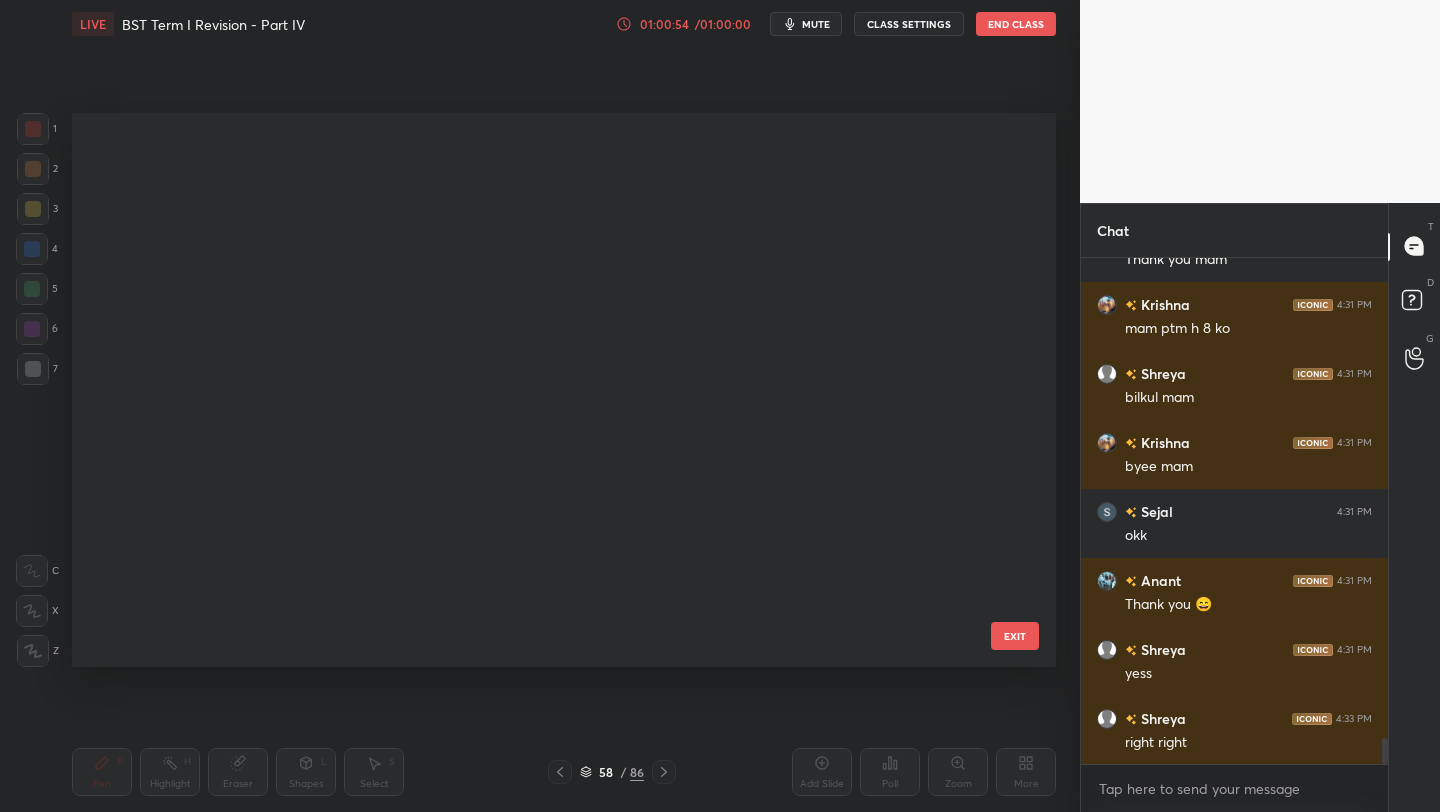 scroll, scrollTop: 2836, scrollLeft: 0, axis: vertical 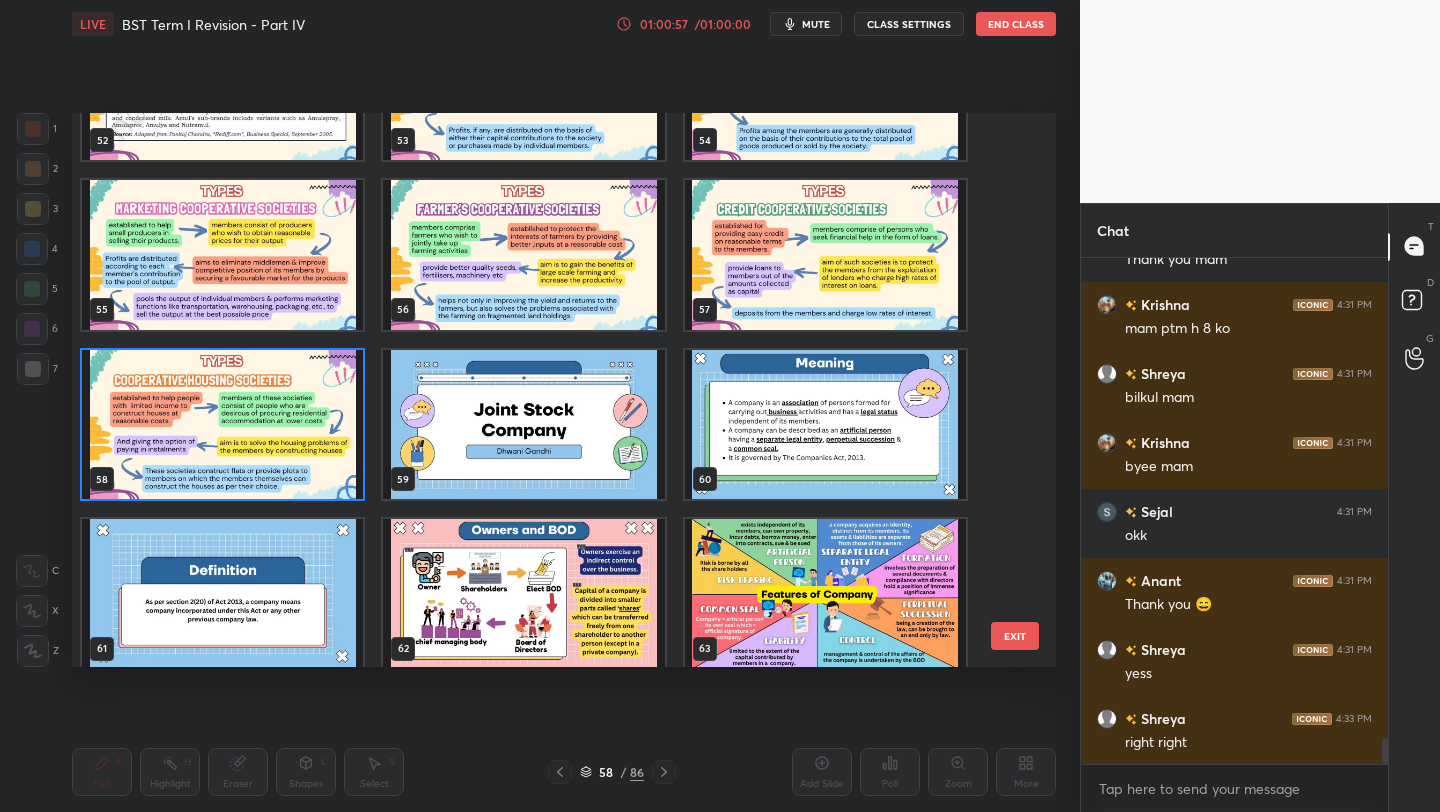 click at bounding box center (825, 255) 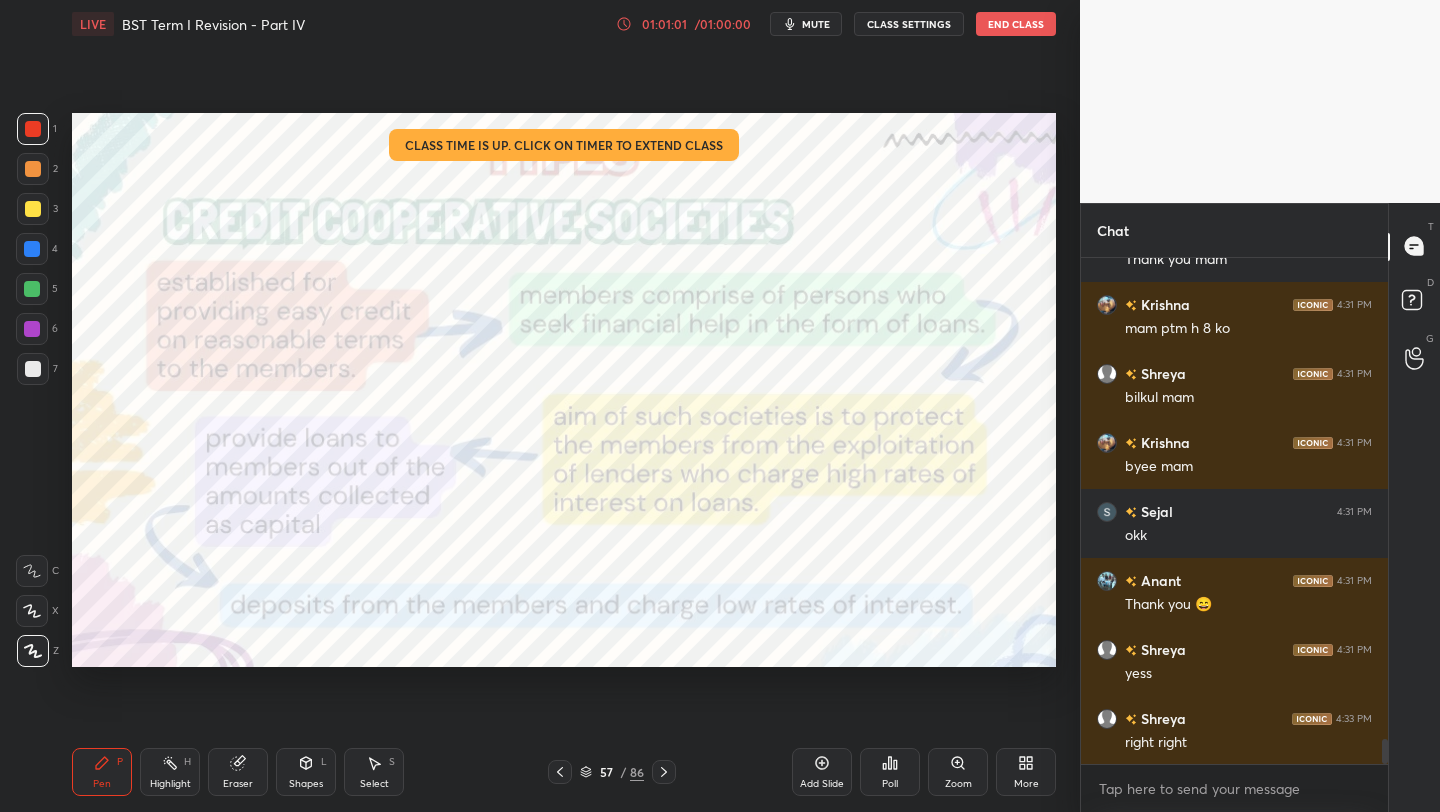 scroll, scrollTop: 9619, scrollLeft: 0, axis: vertical 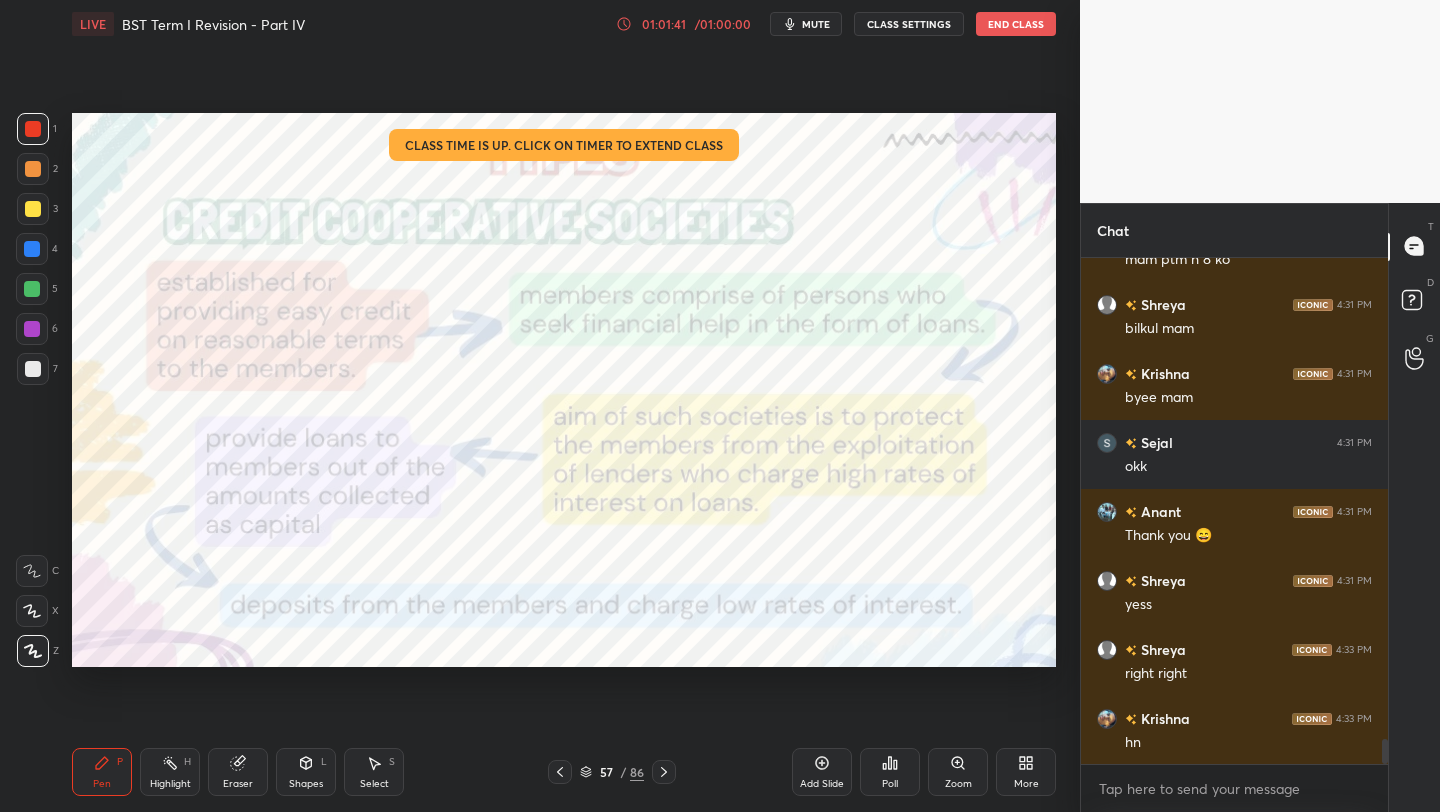 click 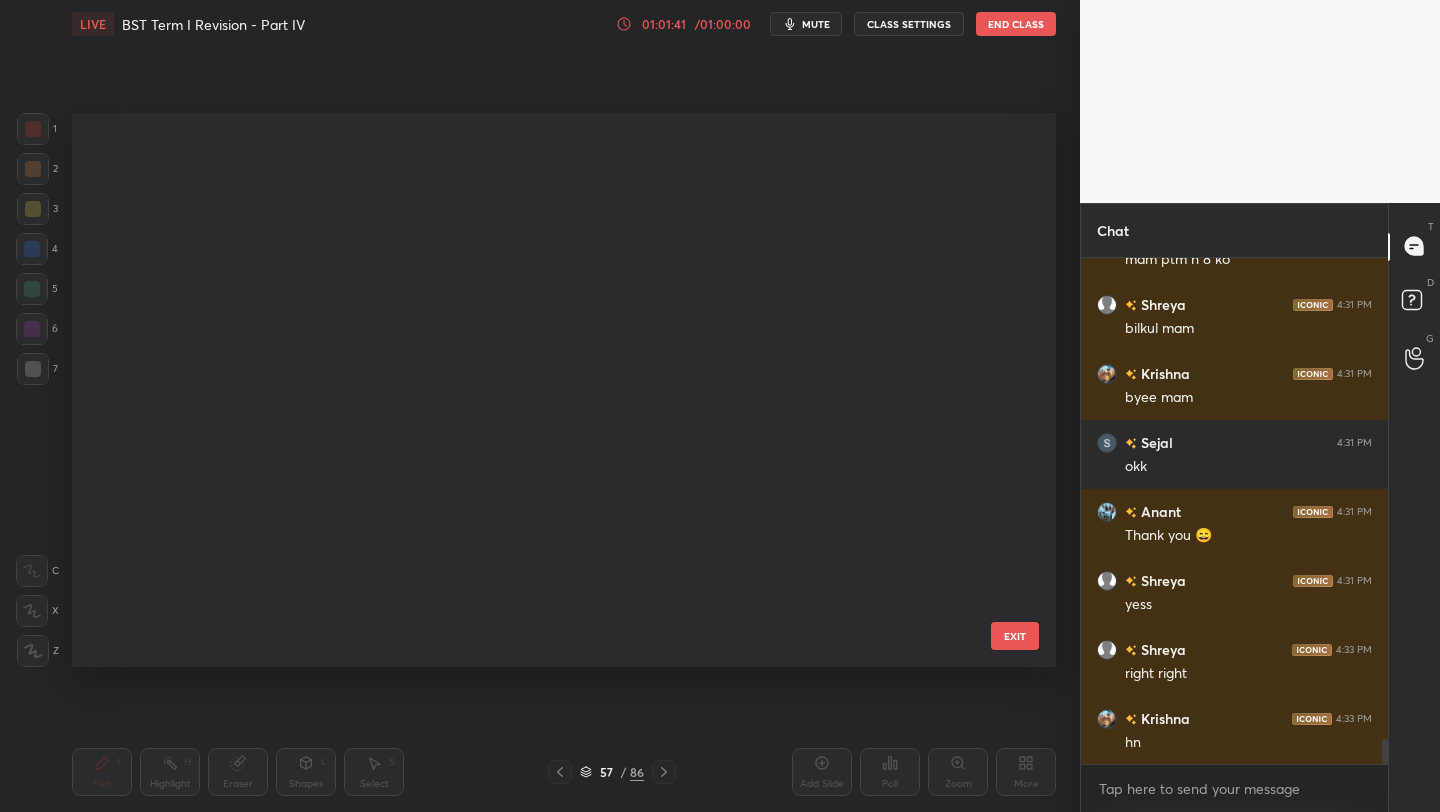 scroll, scrollTop: 2666, scrollLeft: 0, axis: vertical 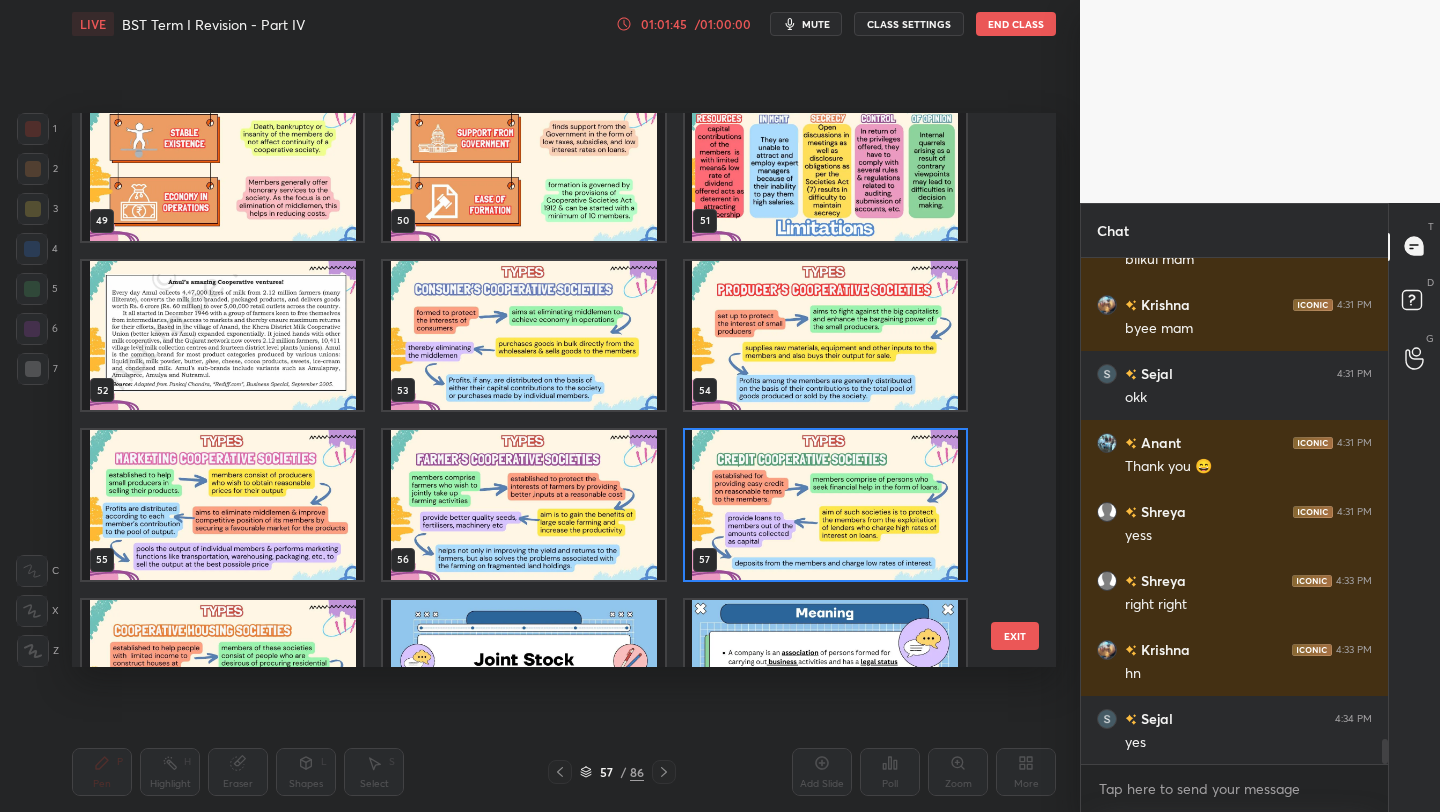 click at bounding box center [825, 336] 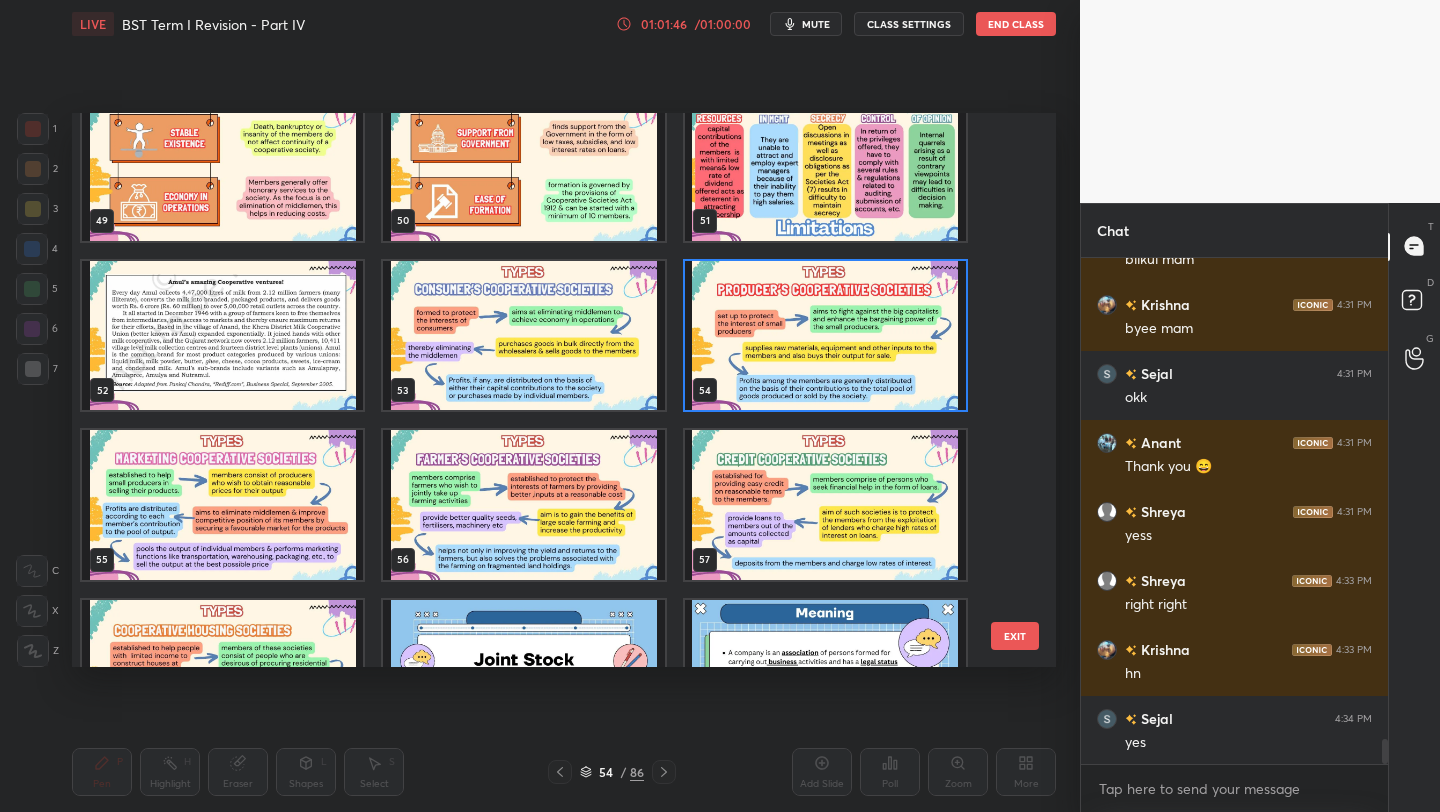 click at bounding box center [825, 336] 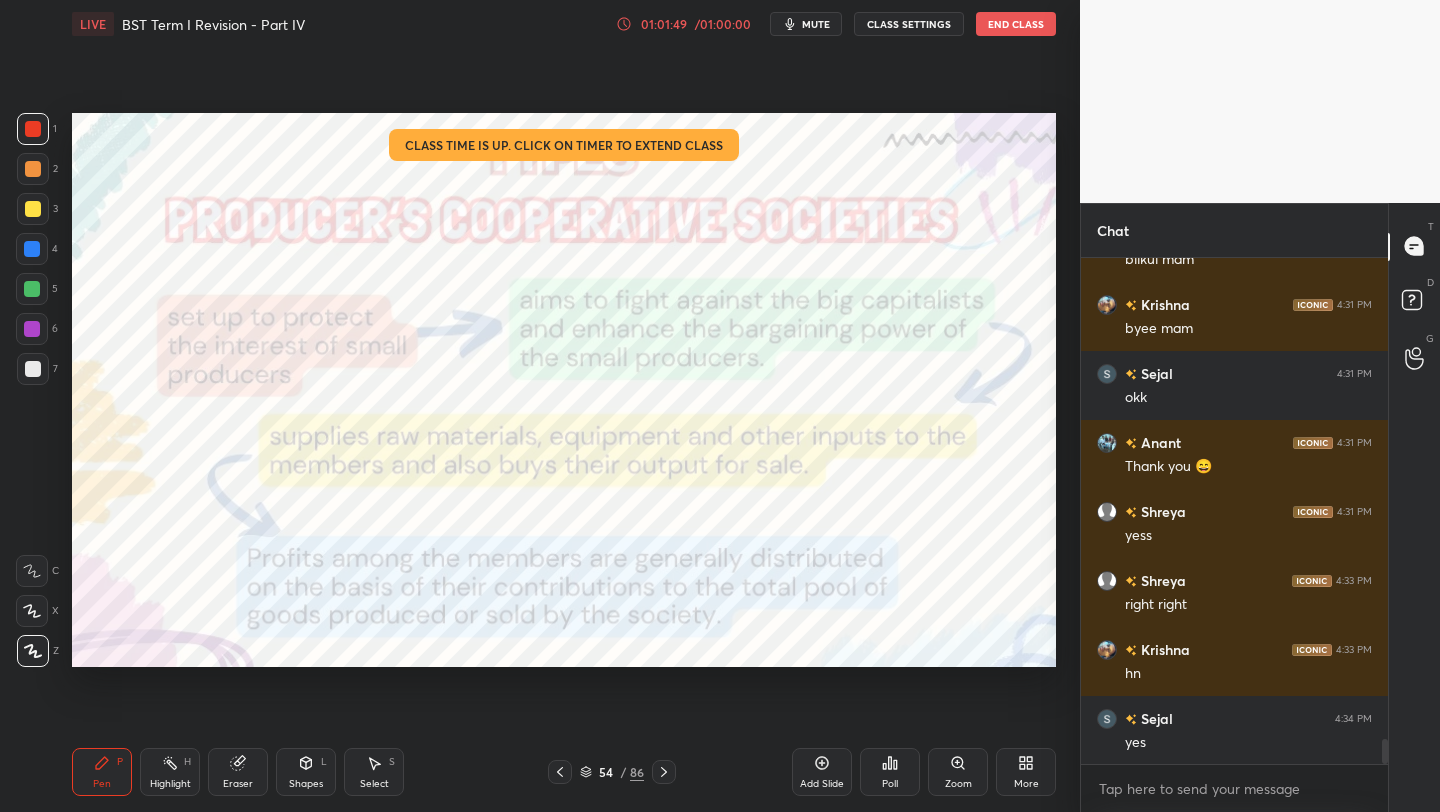 scroll, scrollTop: 9757, scrollLeft: 0, axis: vertical 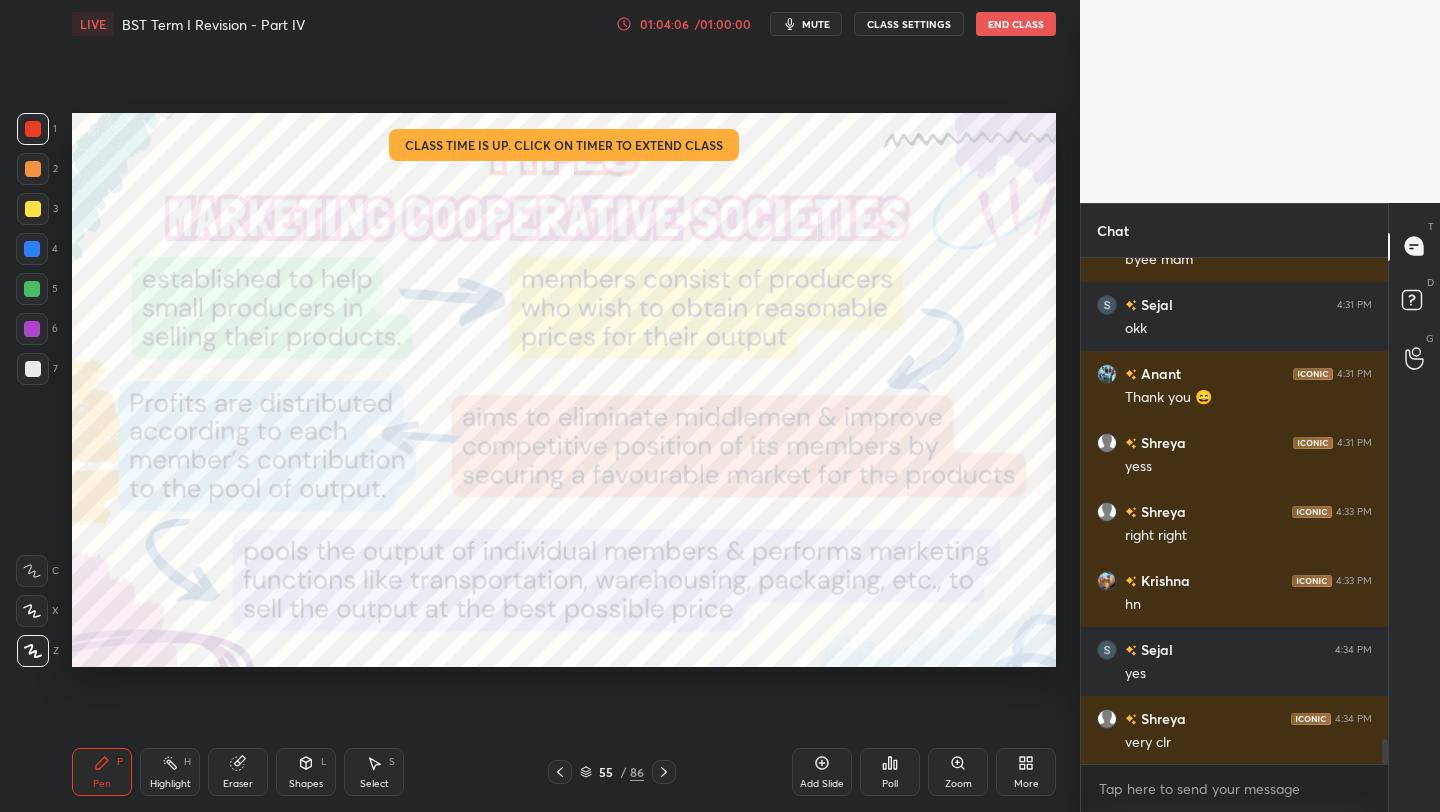 click 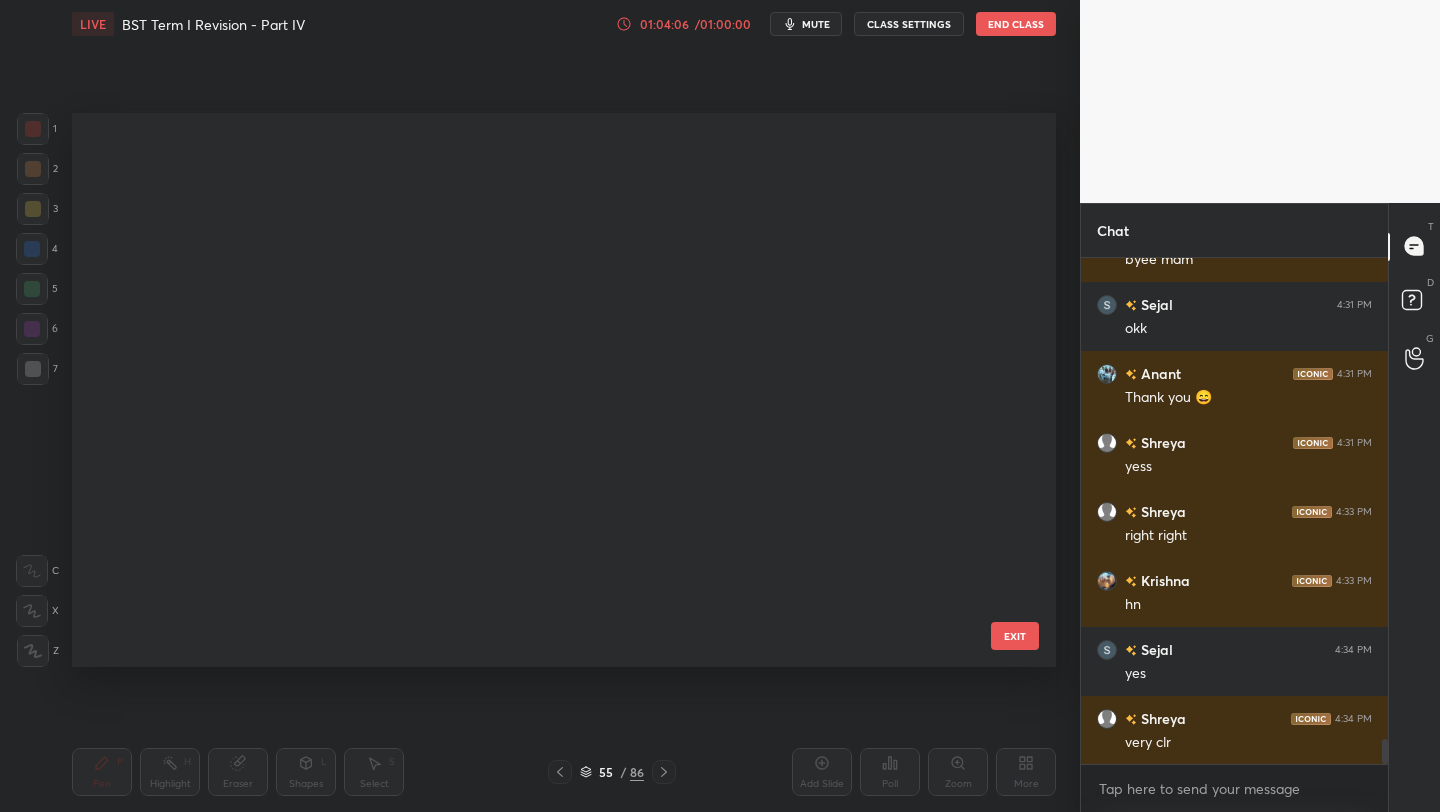 scroll, scrollTop: 2666, scrollLeft: 0, axis: vertical 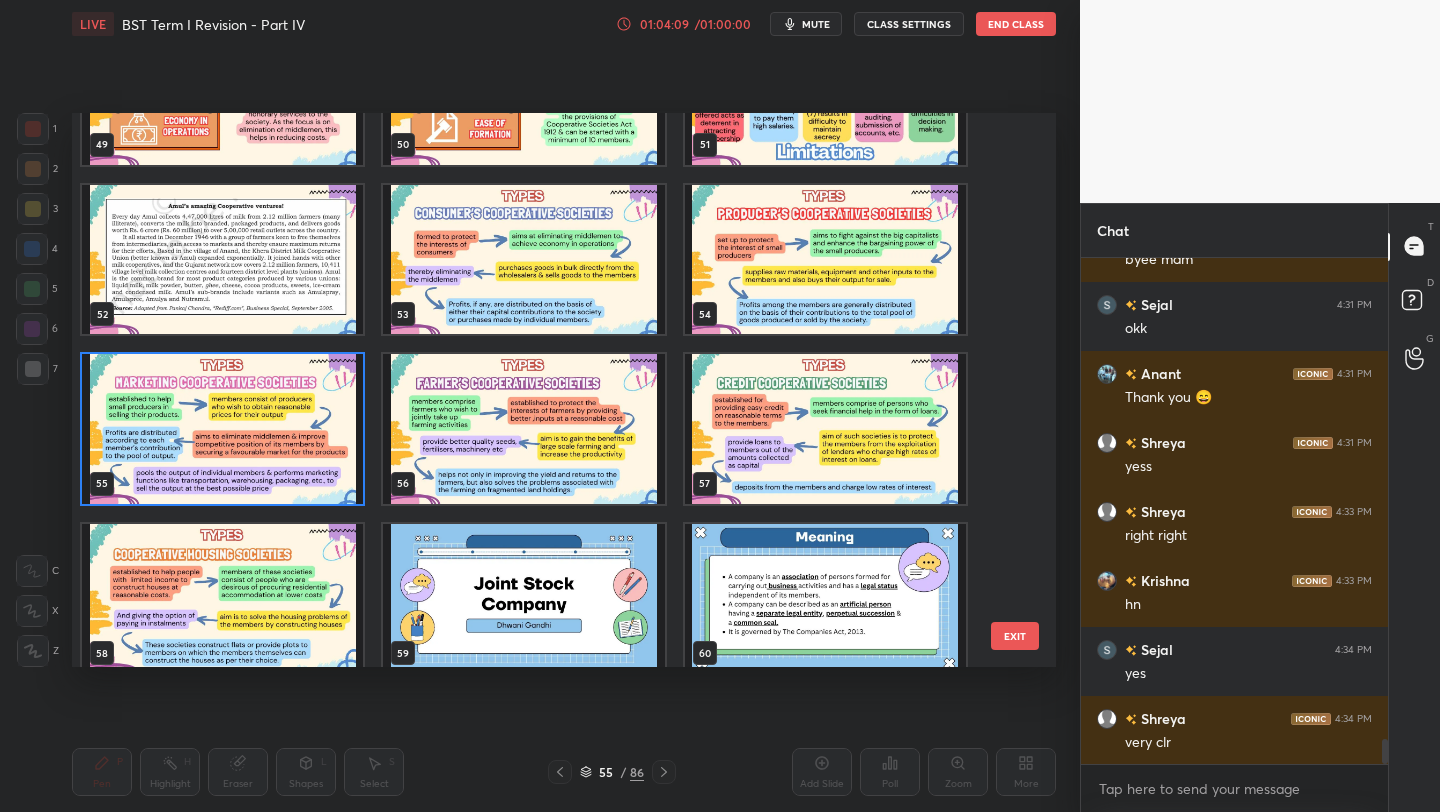 click at bounding box center [523, 429] 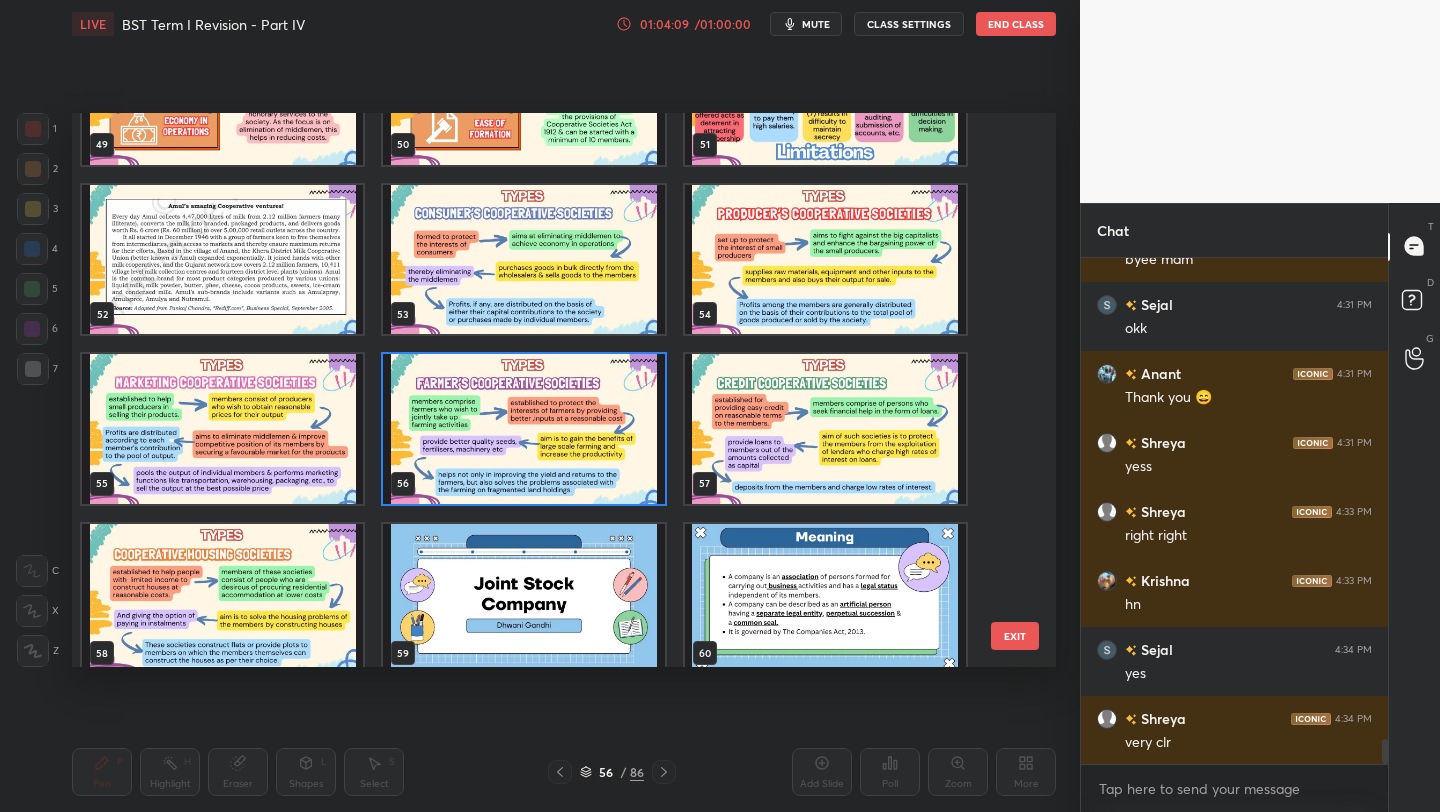 click at bounding box center [523, 429] 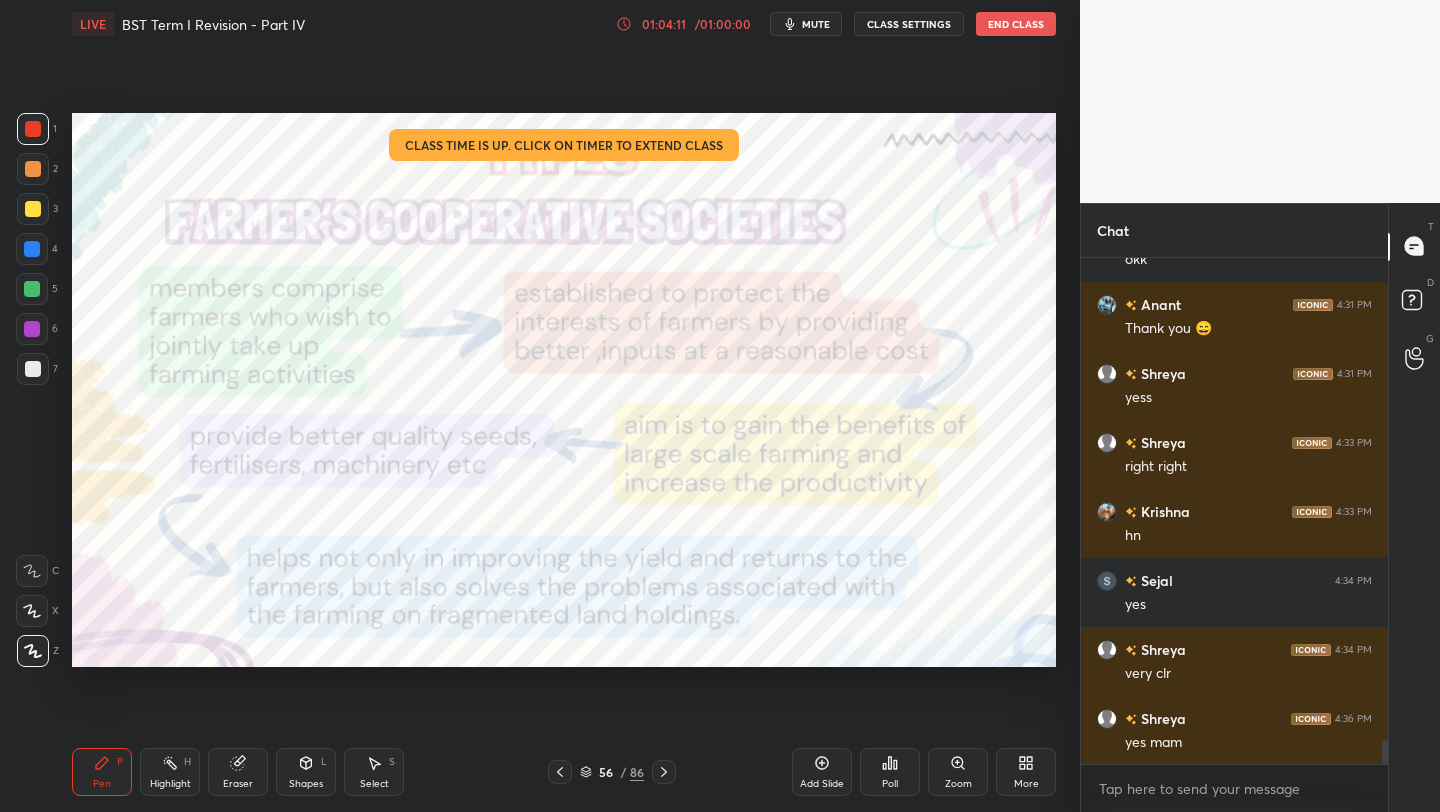 scroll, scrollTop: 9895, scrollLeft: 0, axis: vertical 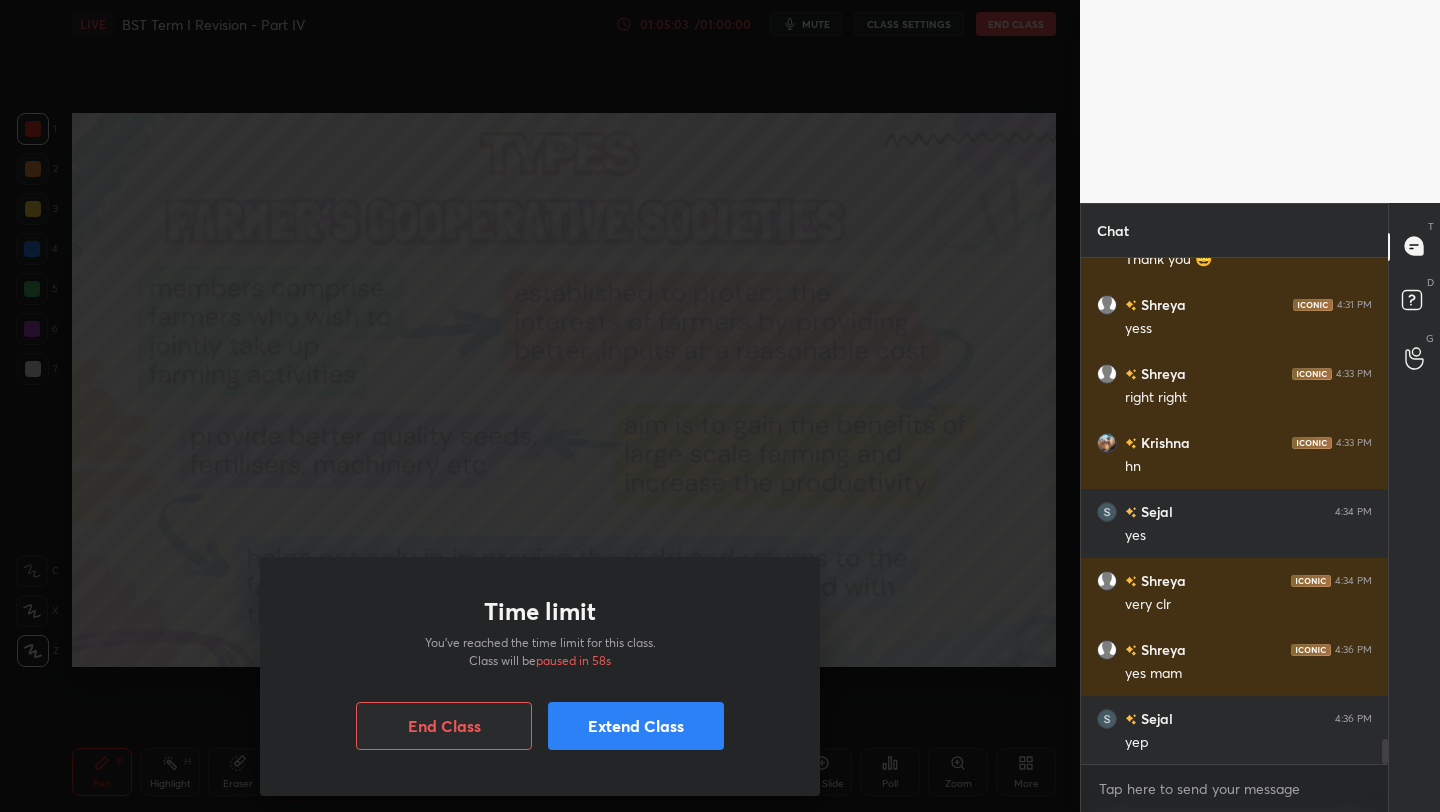 click on "Extend Class" at bounding box center (636, 726) 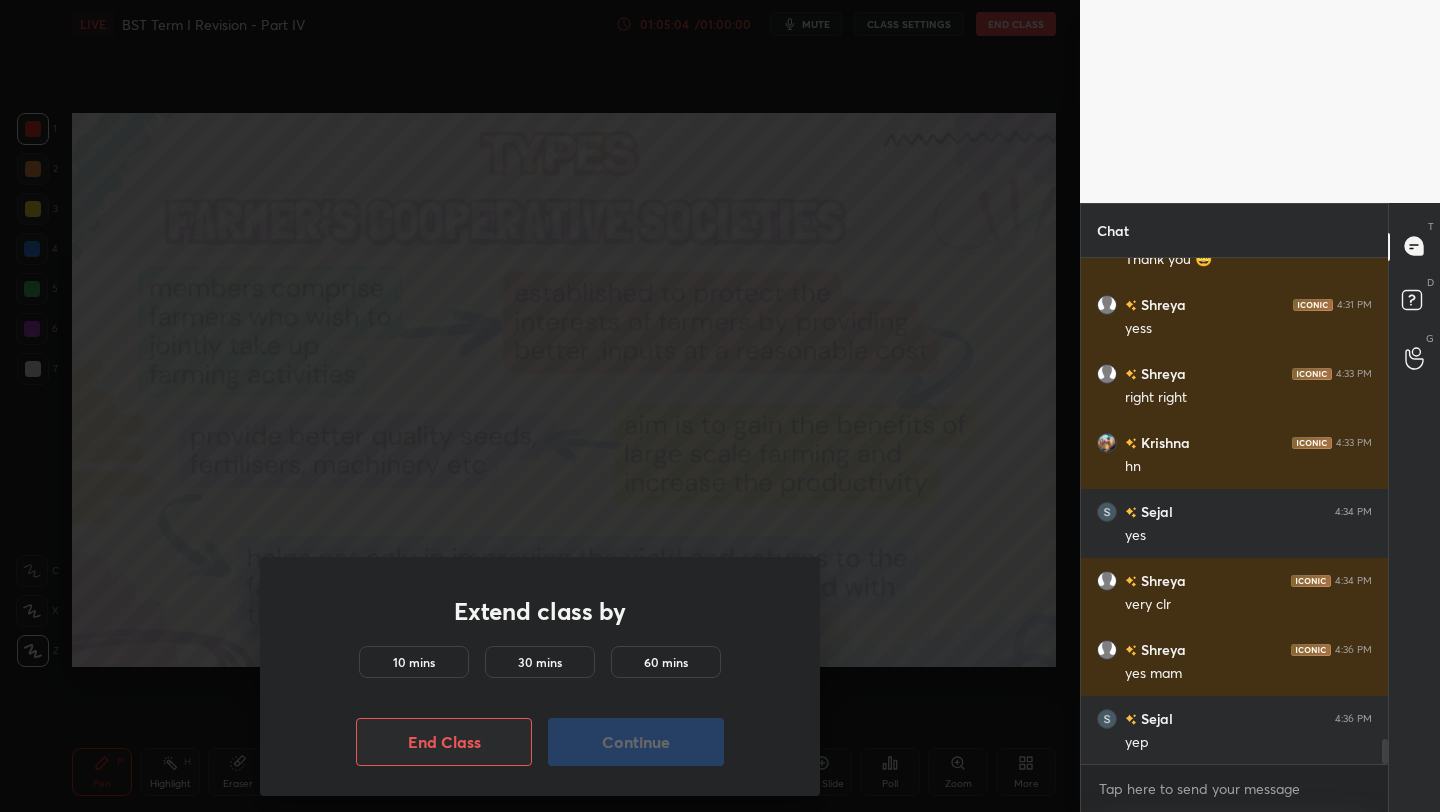 click on "10 mins" at bounding box center [414, 662] 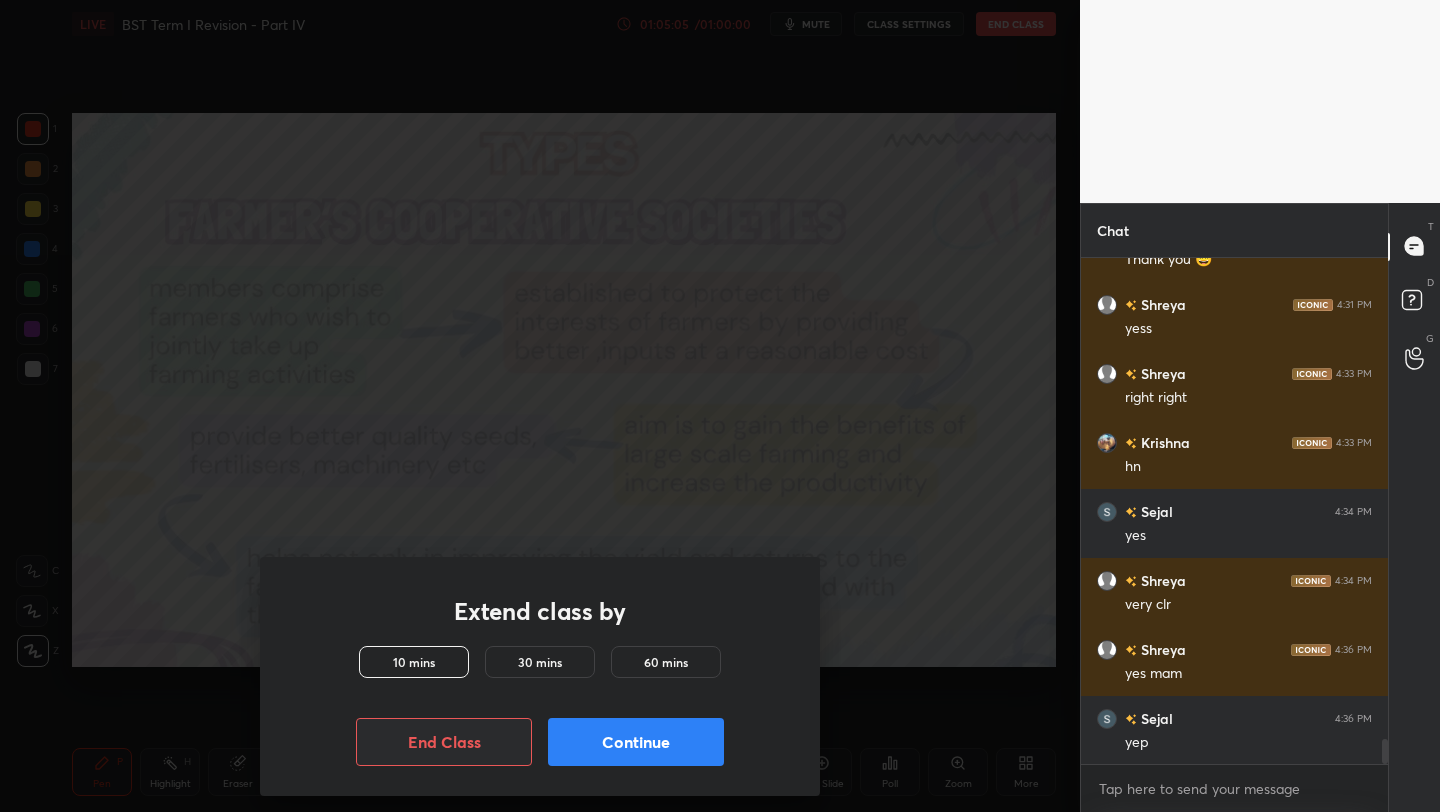click on "Continue" at bounding box center [636, 742] 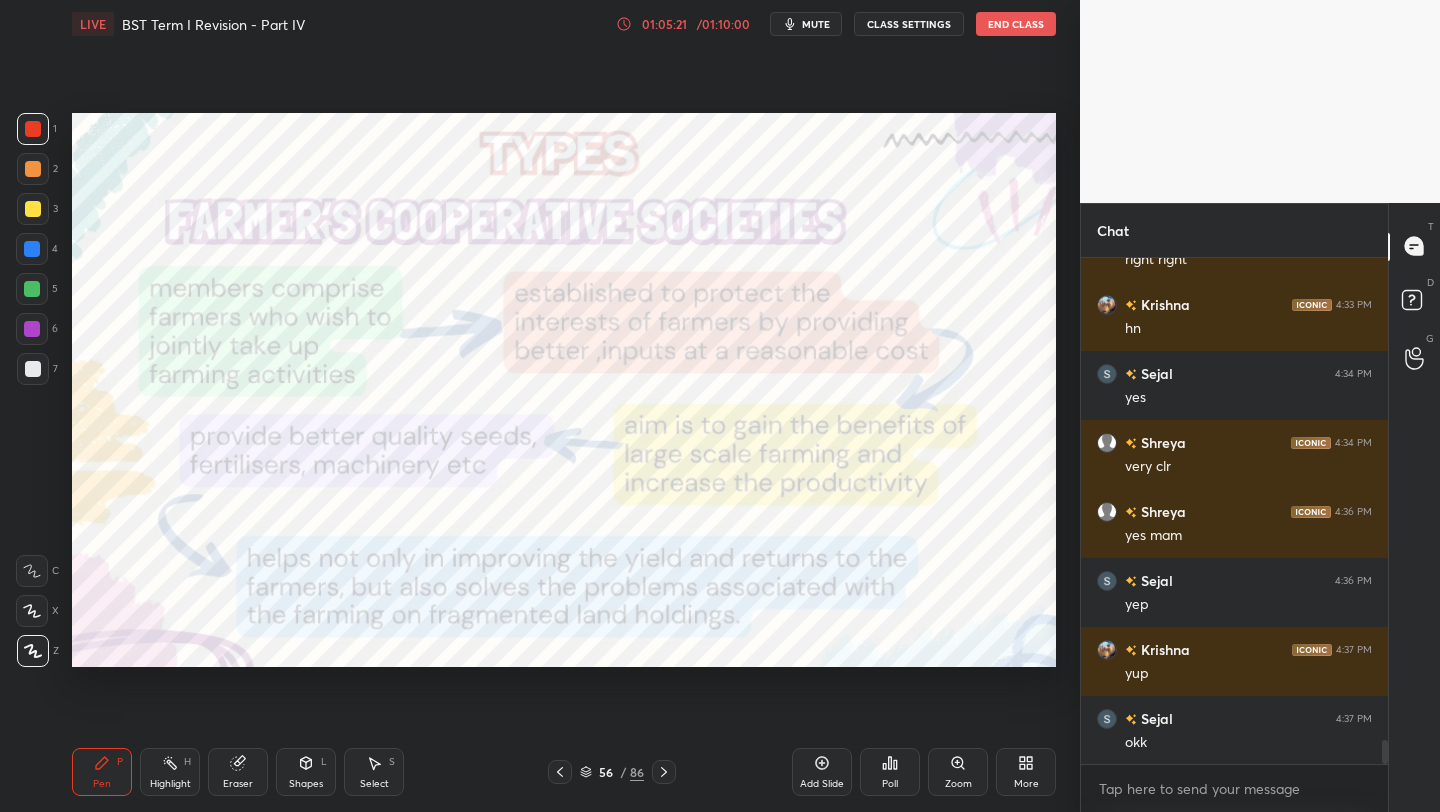 scroll, scrollTop: 10102, scrollLeft: 0, axis: vertical 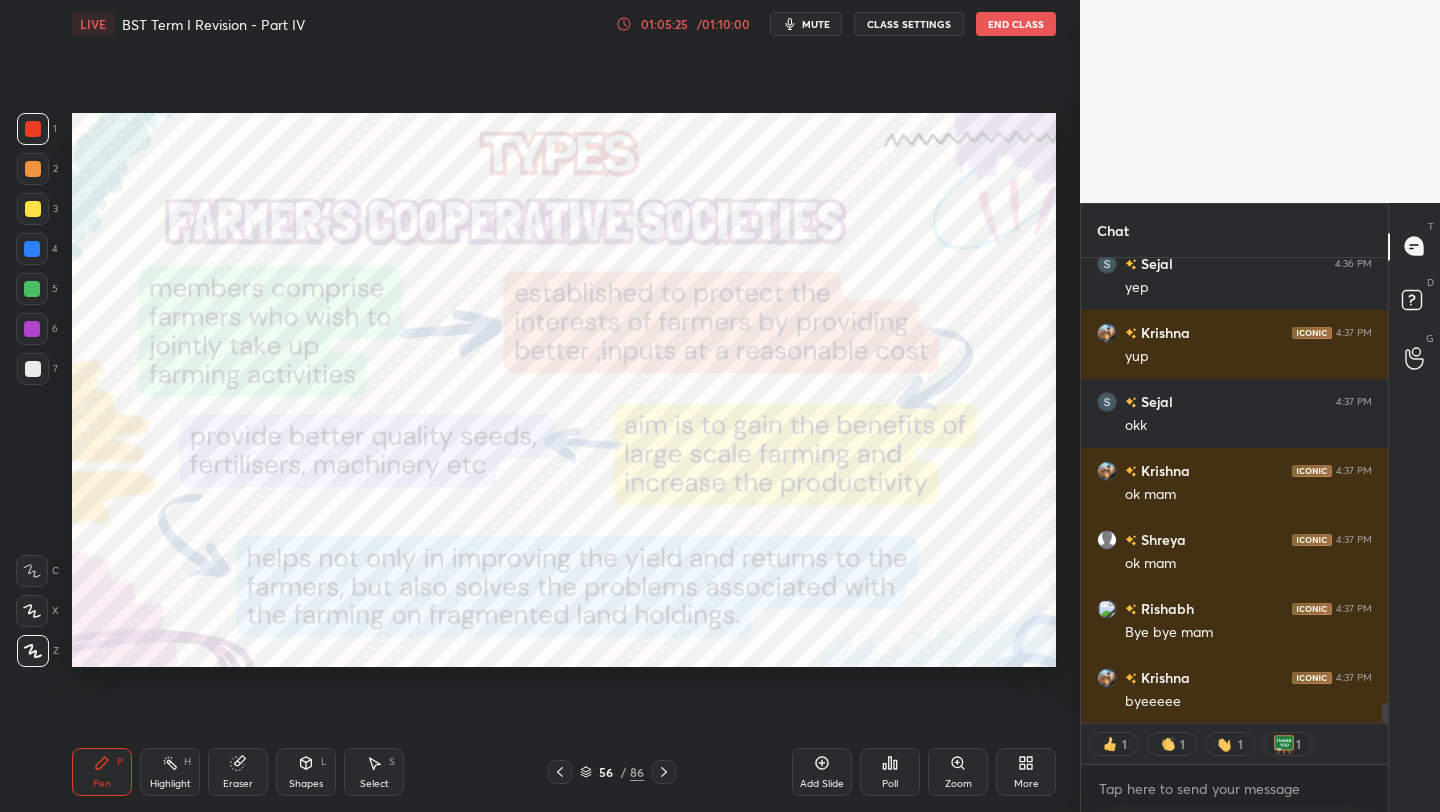 click on "End Class" at bounding box center (1016, 24) 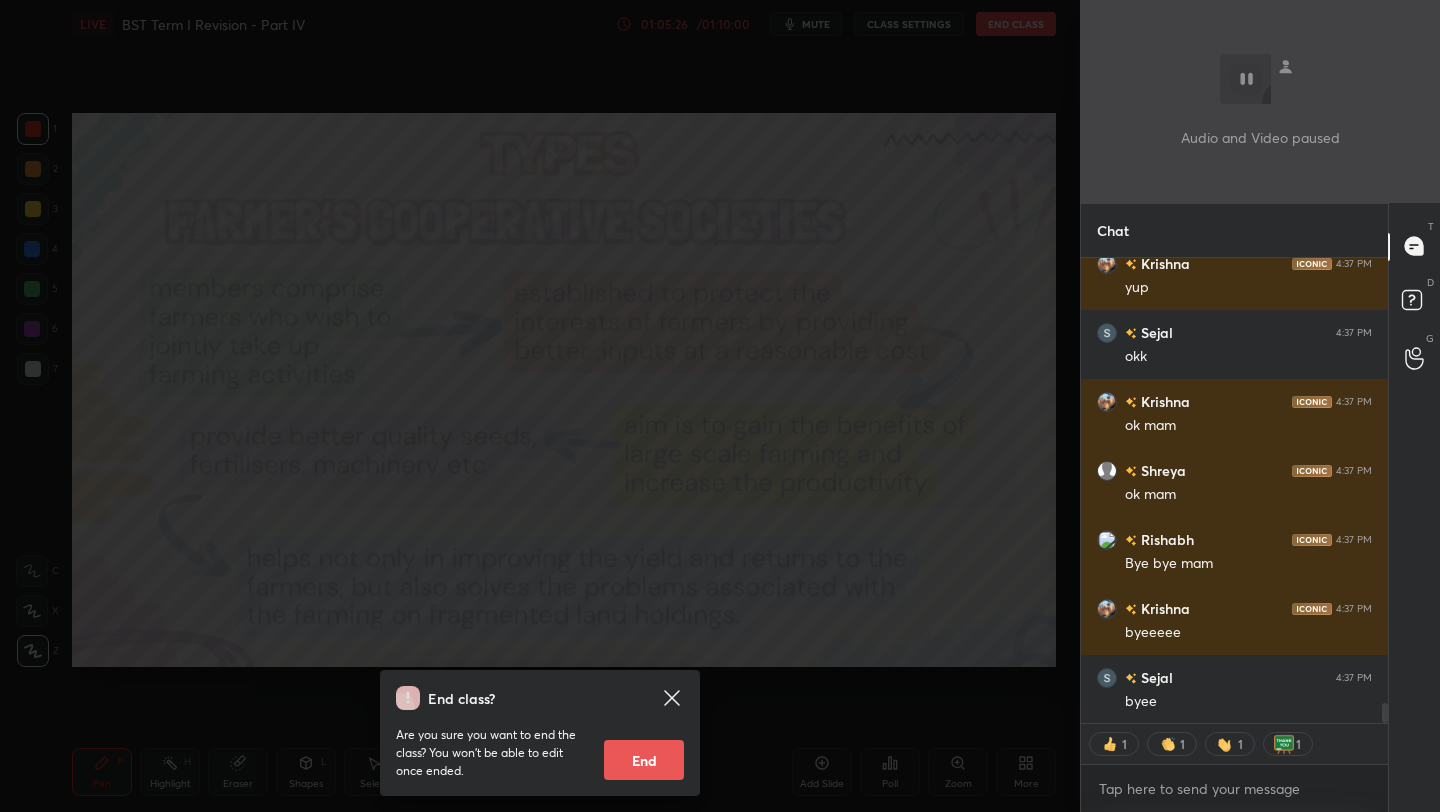 scroll, scrollTop: 10488, scrollLeft: 0, axis: vertical 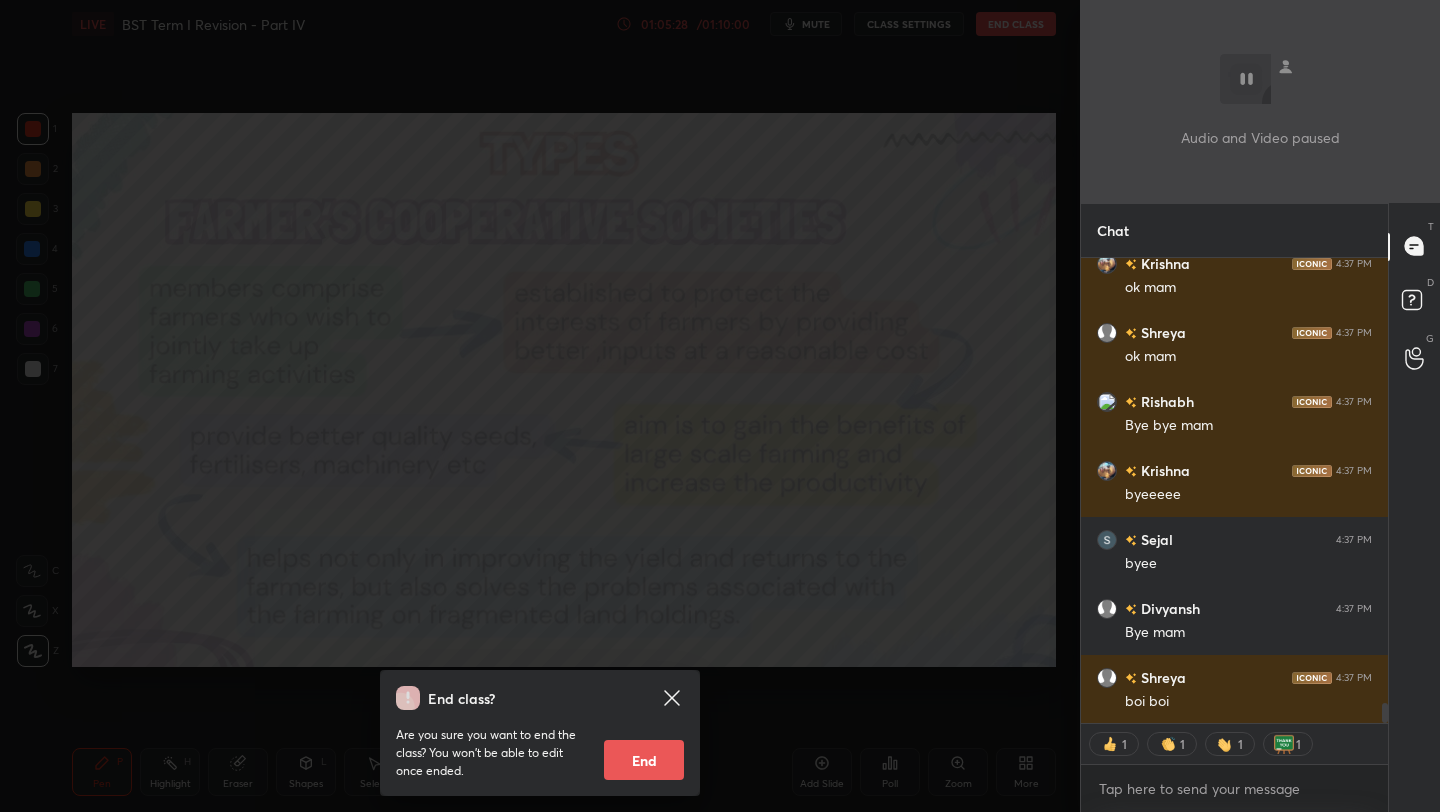 drag, startPoint x: 645, startPoint y: 744, endPoint x: 661, endPoint y: 760, distance: 22.627417 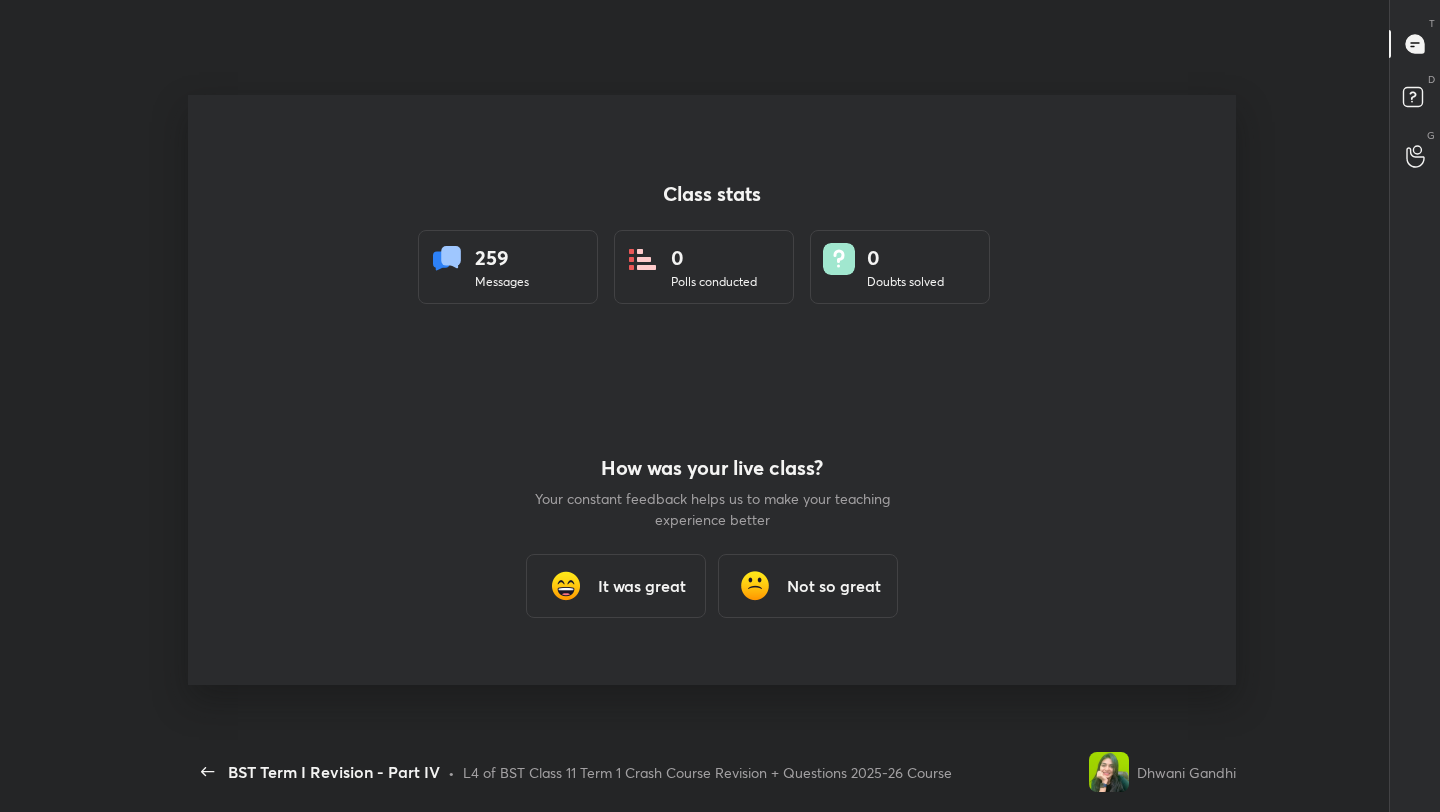 click on "56 / 86" at bounding box center [776, 772] 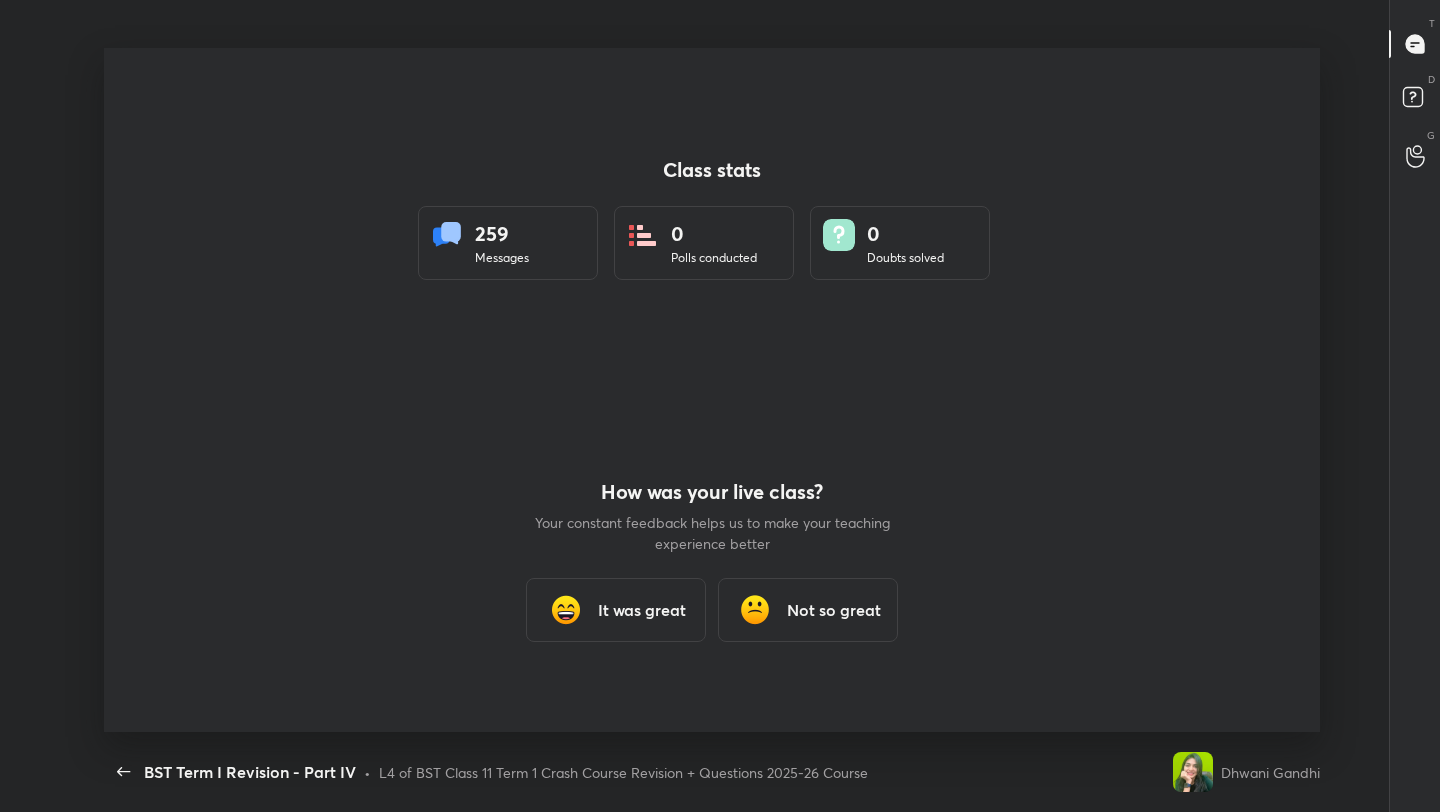 scroll, scrollTop: 99316, scrollLeft: 98583, axis: both 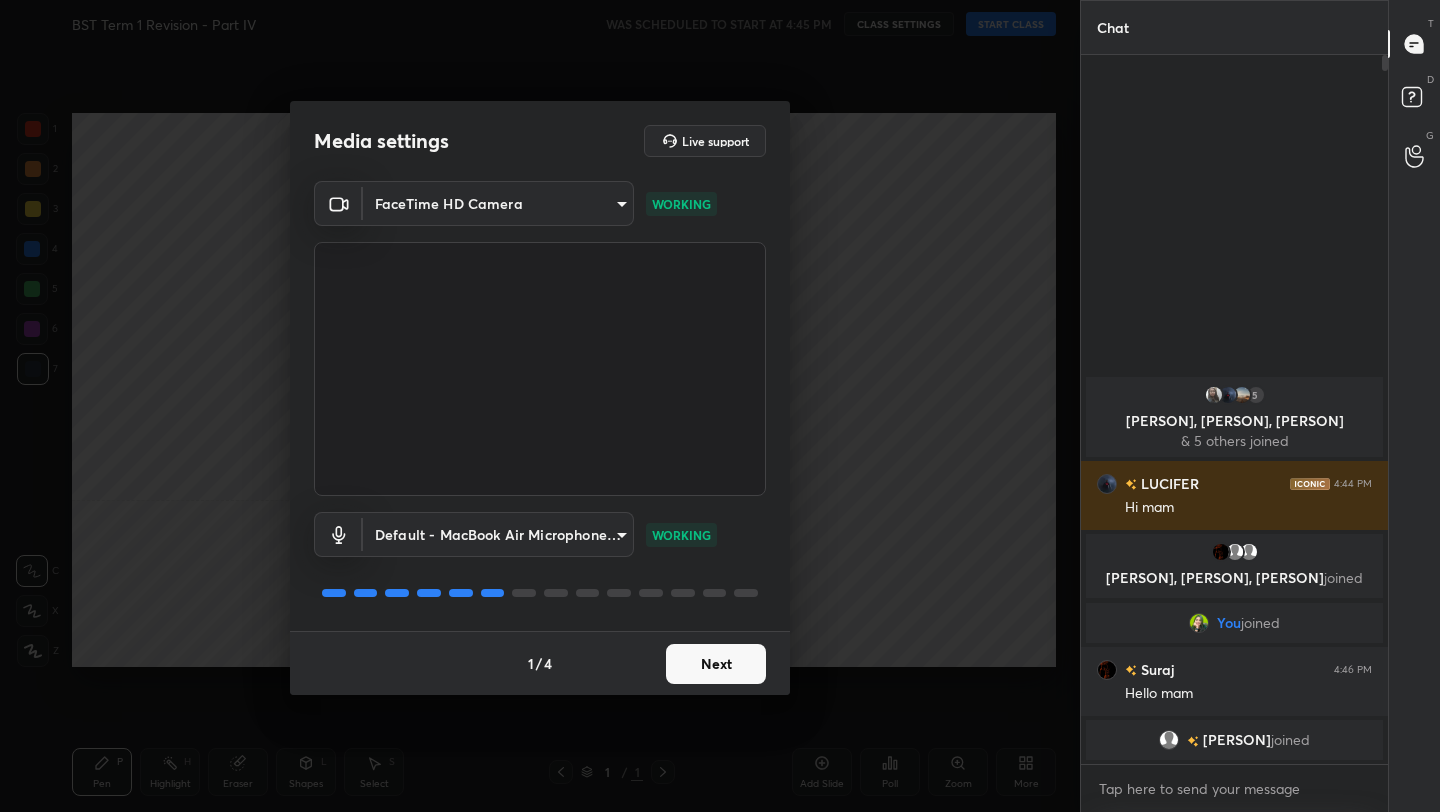 click on "Next" at bounding box center [716, 664] 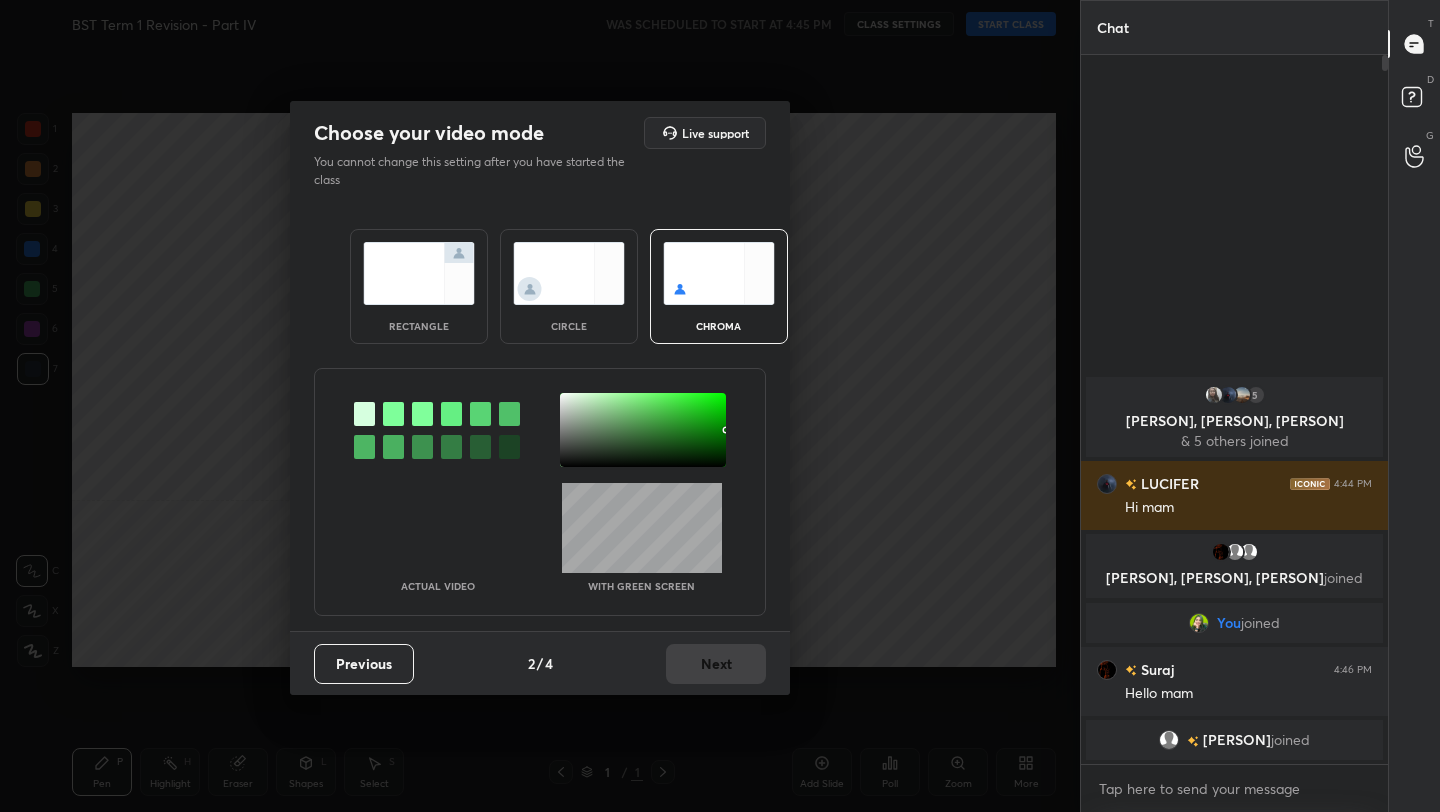 click at bounding box center (419, 273) 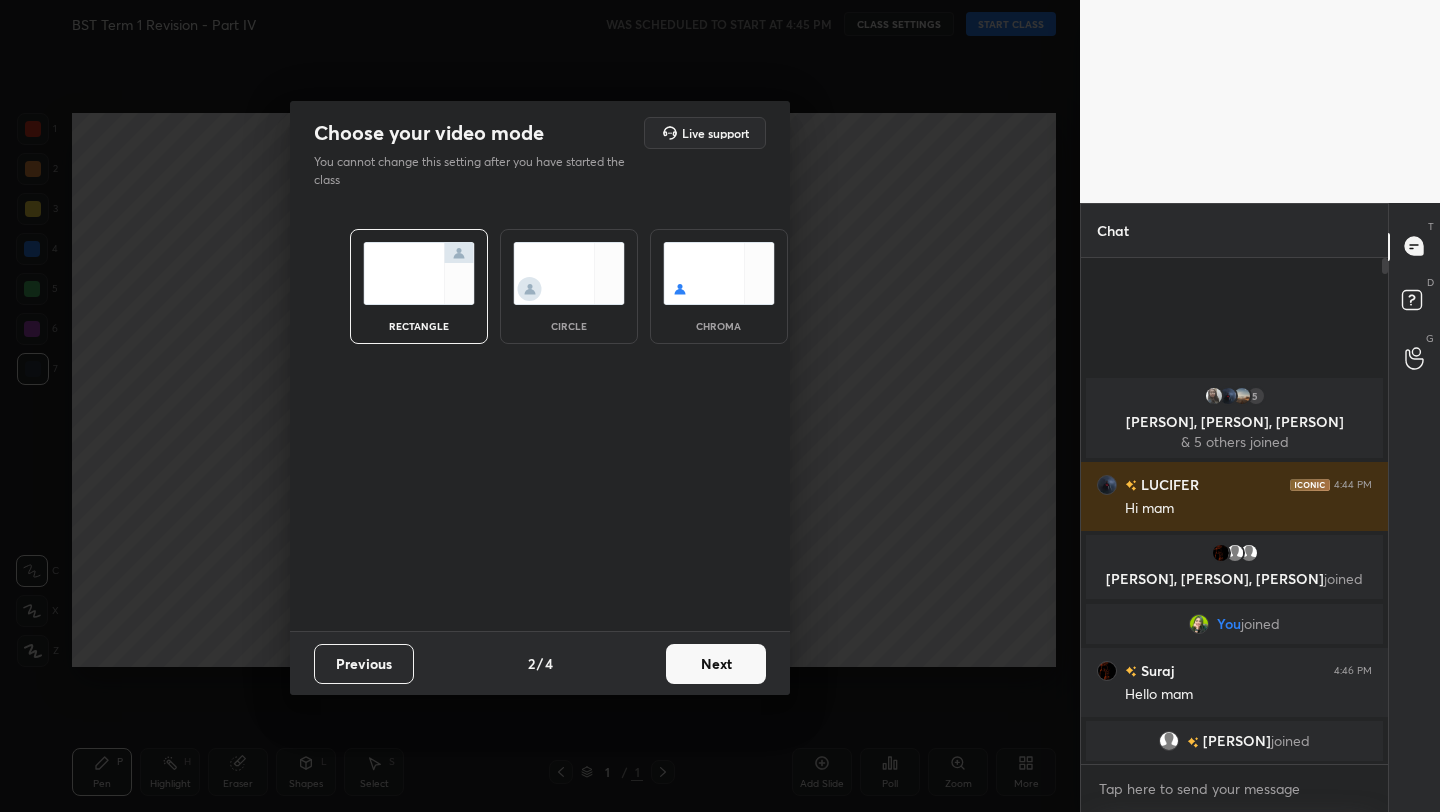 click on "Next" at bounding box center (716, 664) 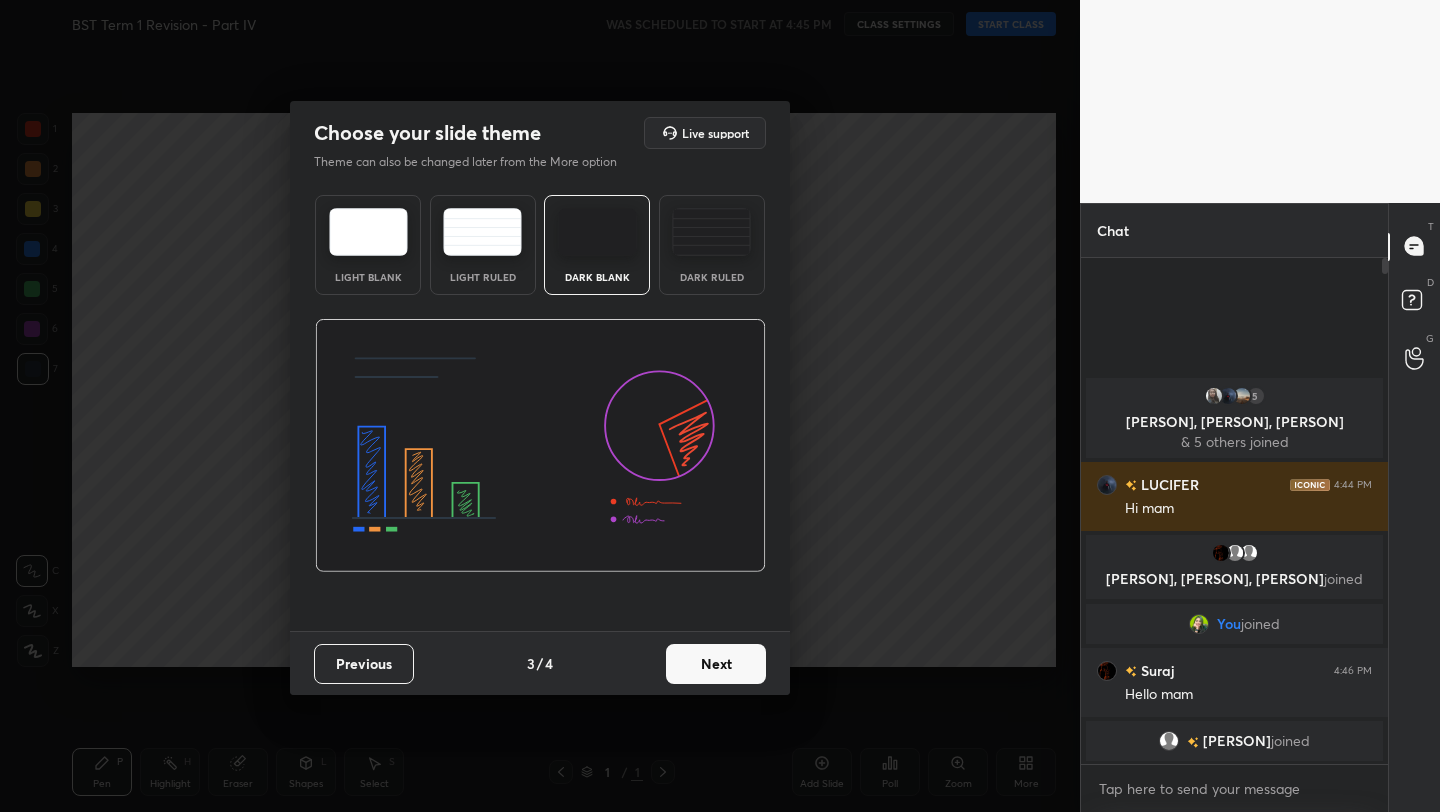 click on "Next" at bounding box center (716, 664) 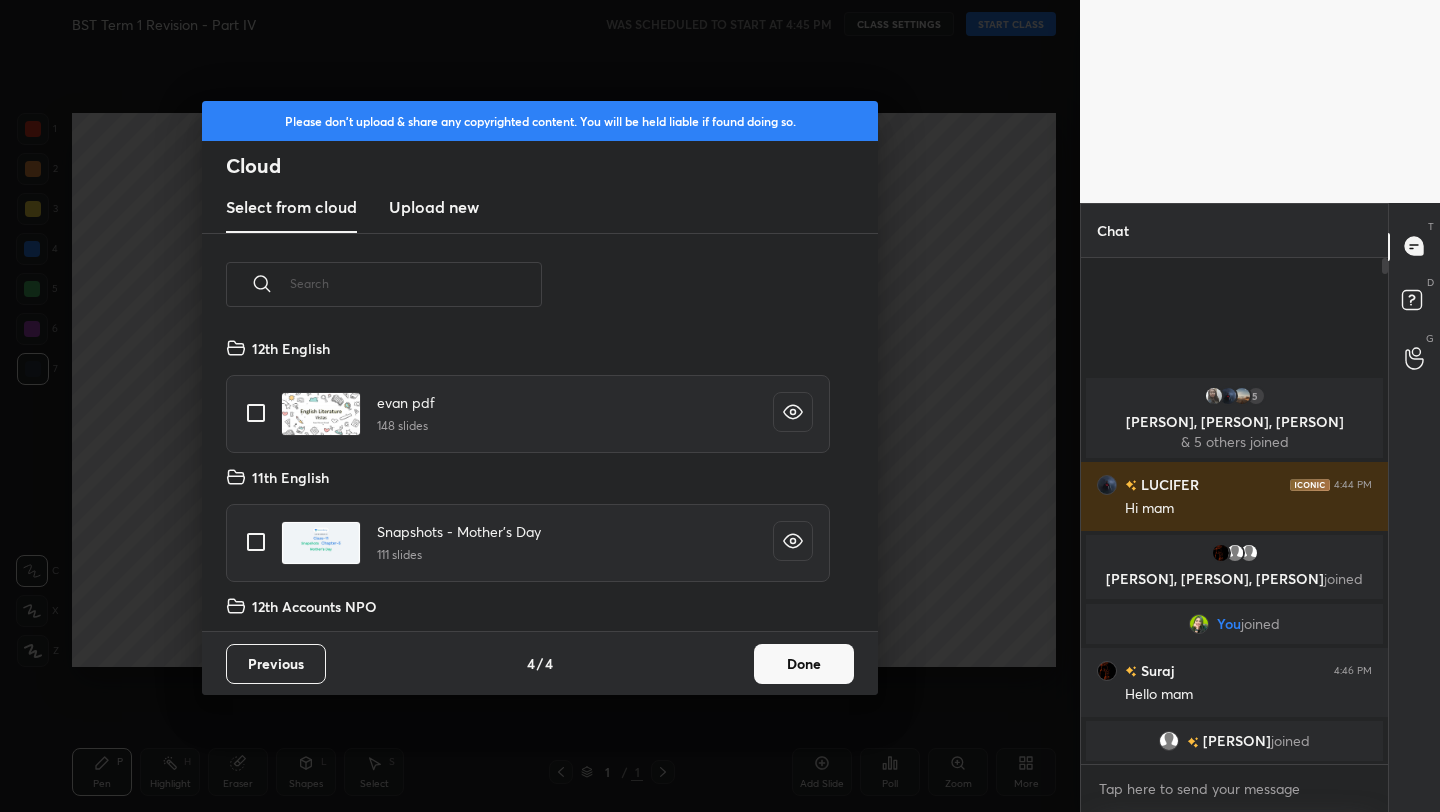 scroll, scrollTop: 7, scrollLeft: 11, axis: both 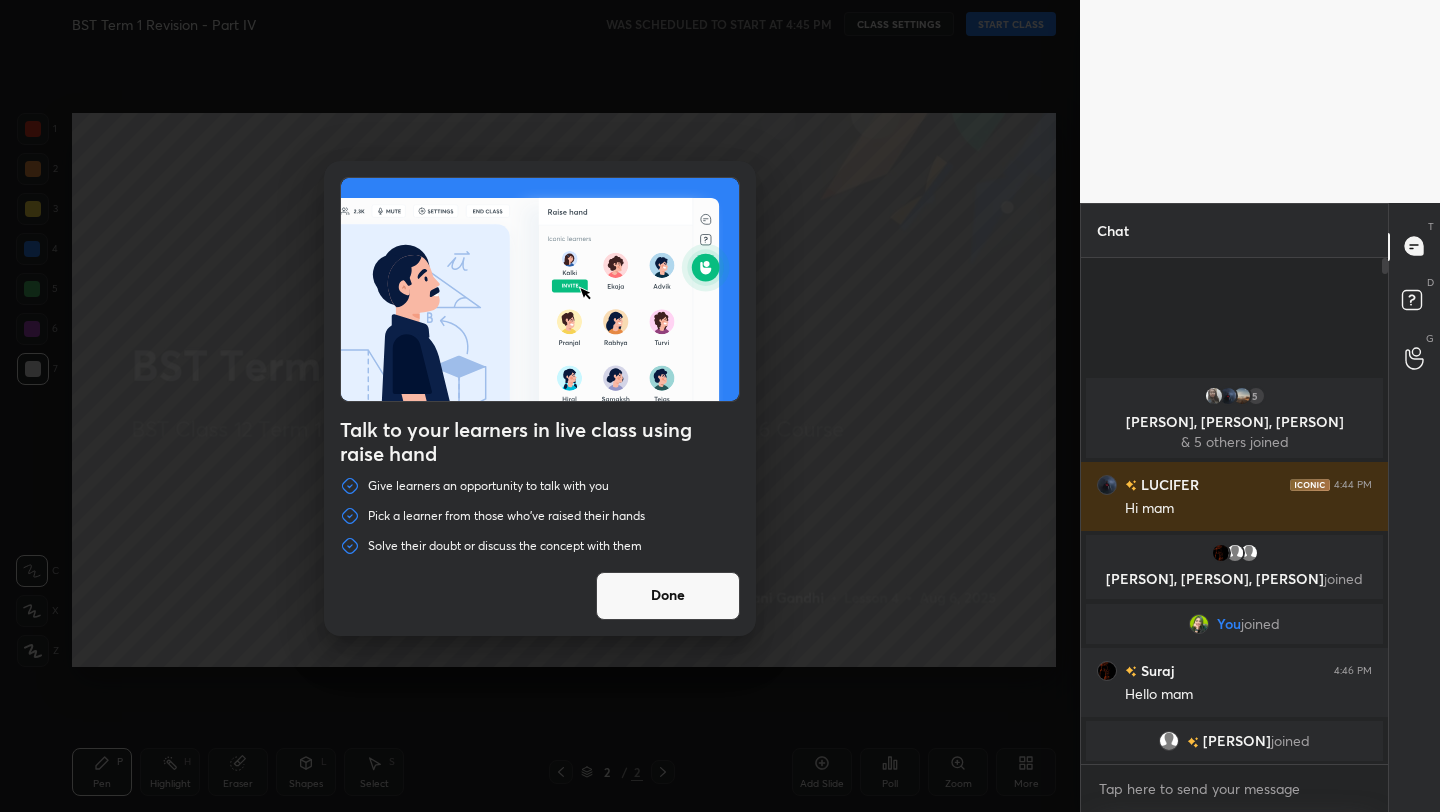 click on "Done" at bounding box center (668, 596) 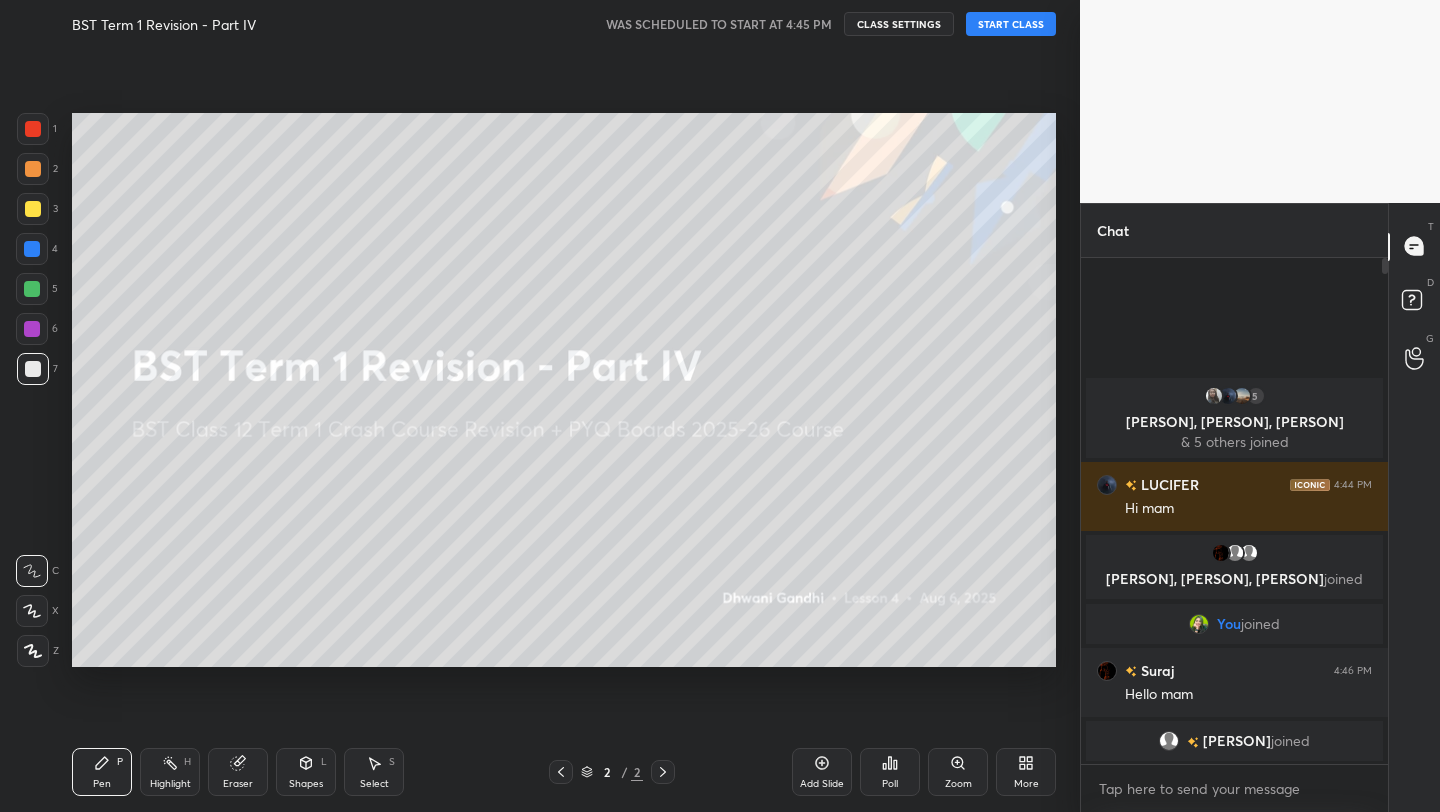 click on "START CLASS" at bounding box center (1011, 24) 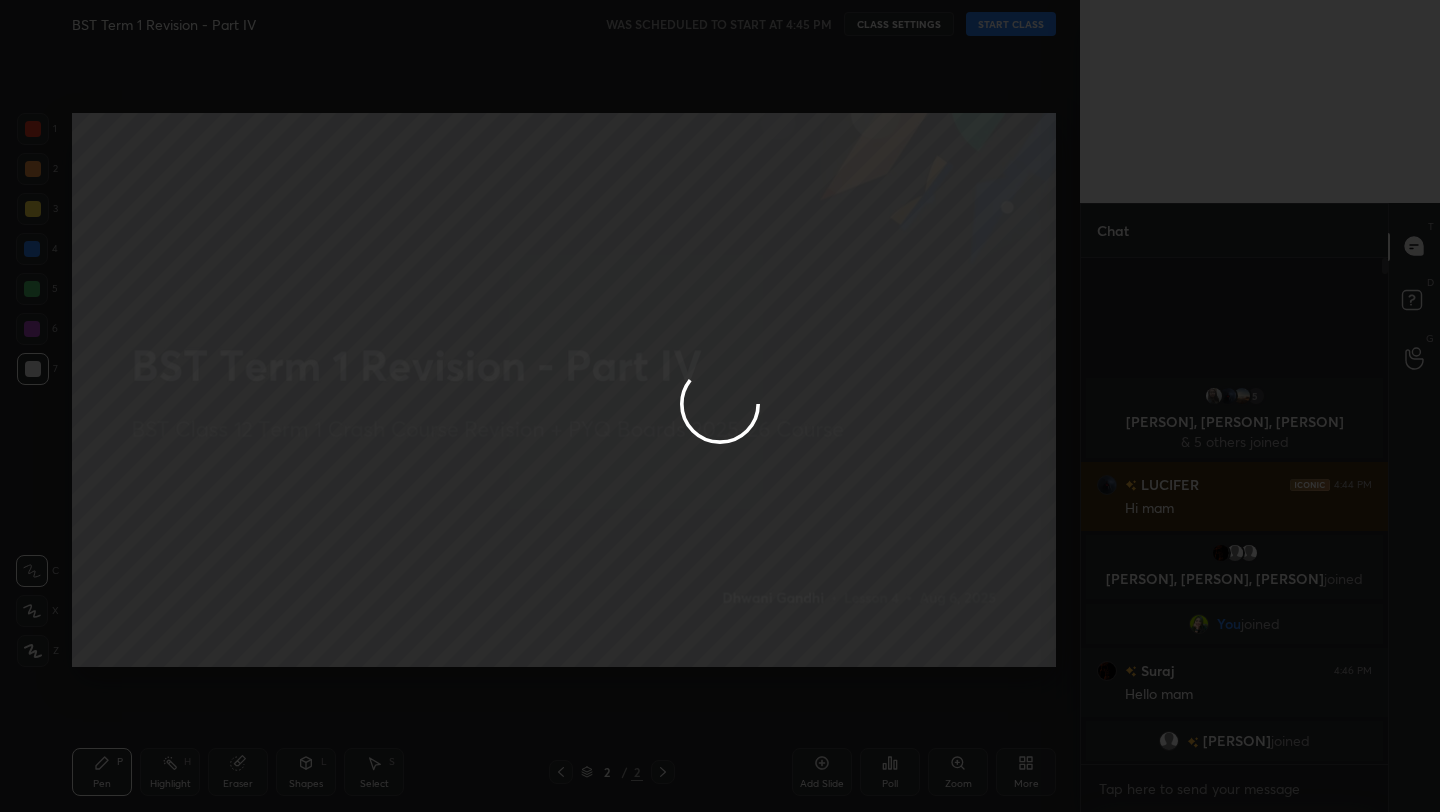 type on "x" 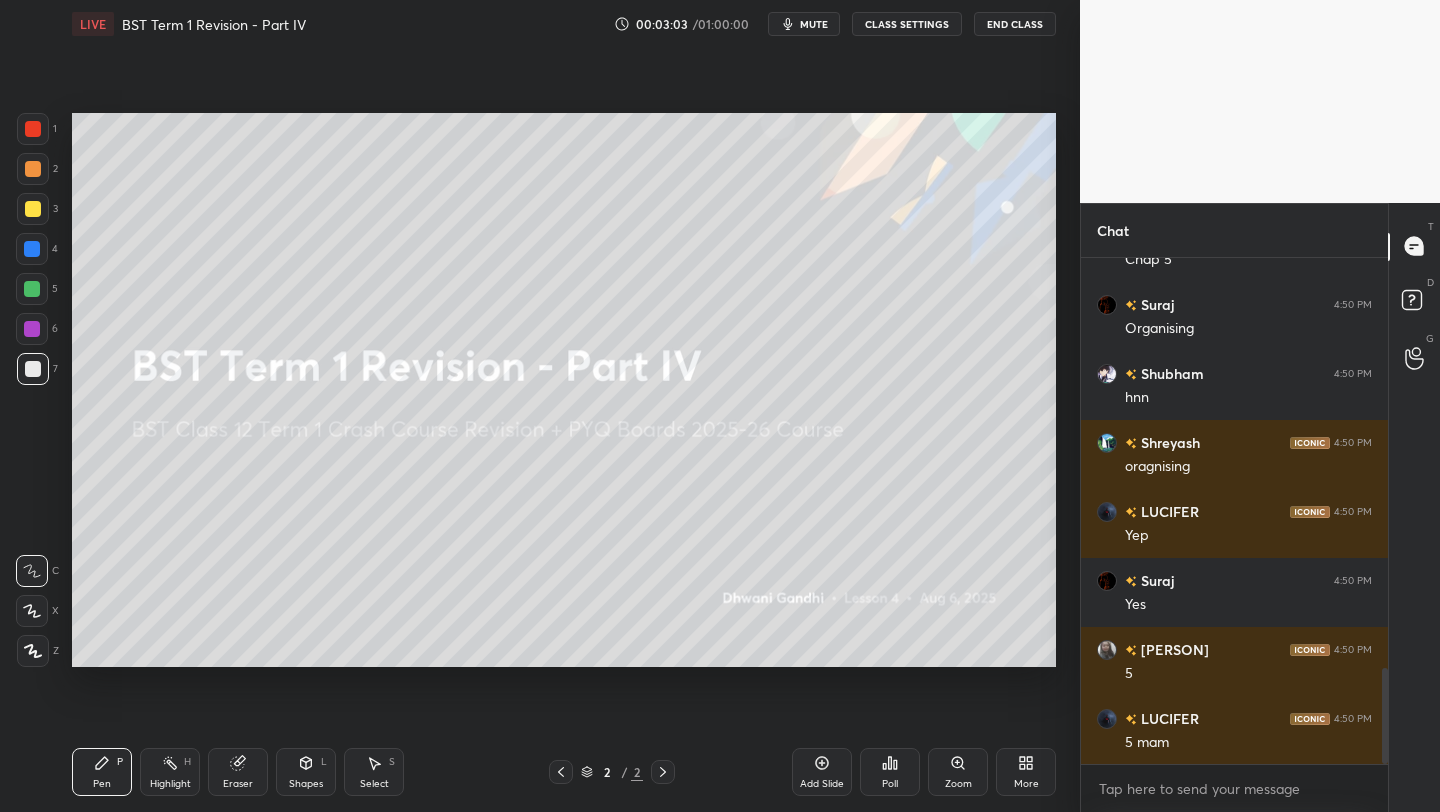 scroll, scrollTop: 2155, scrollLeft: 0, axis: vertical 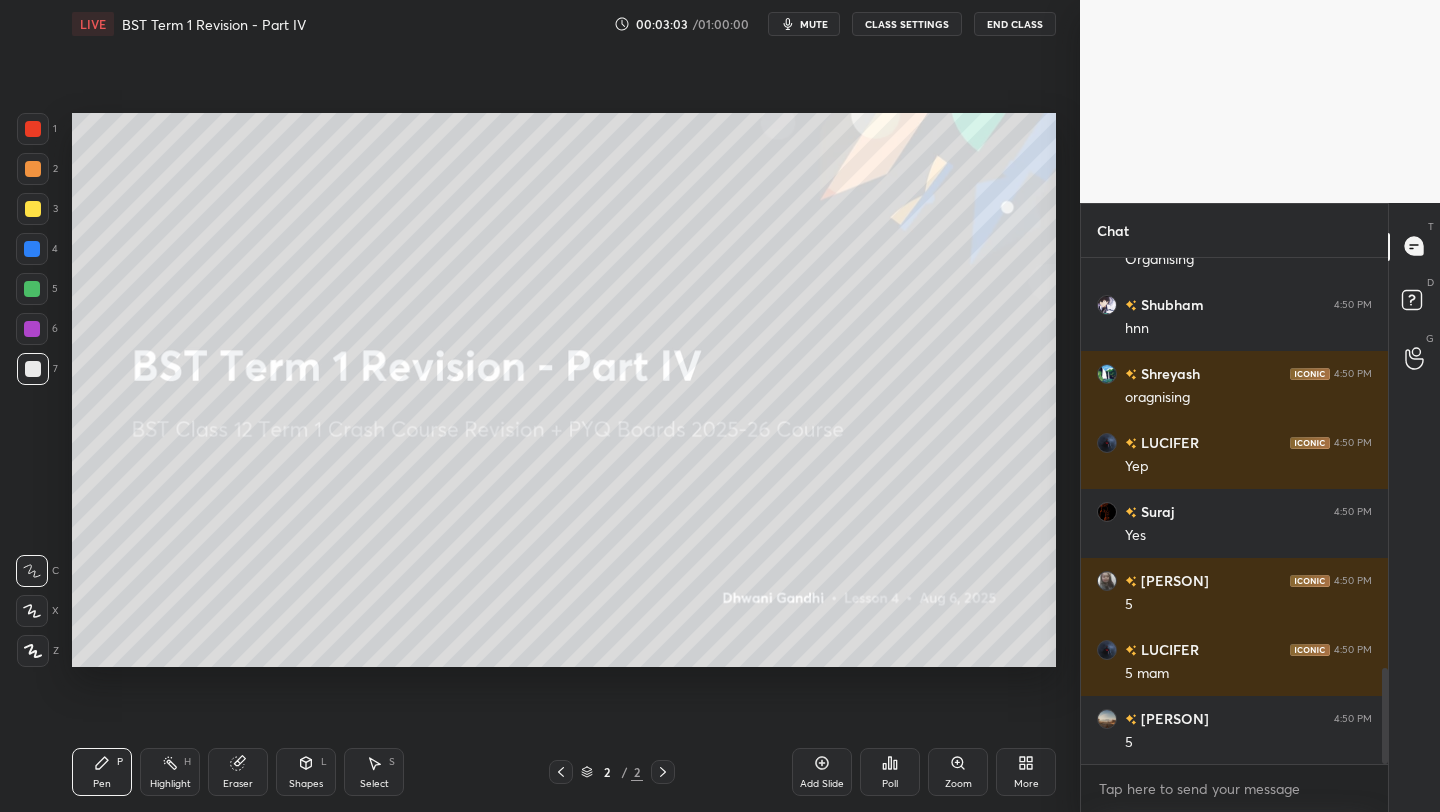 click on "More" at bounding box center [1026, 772] 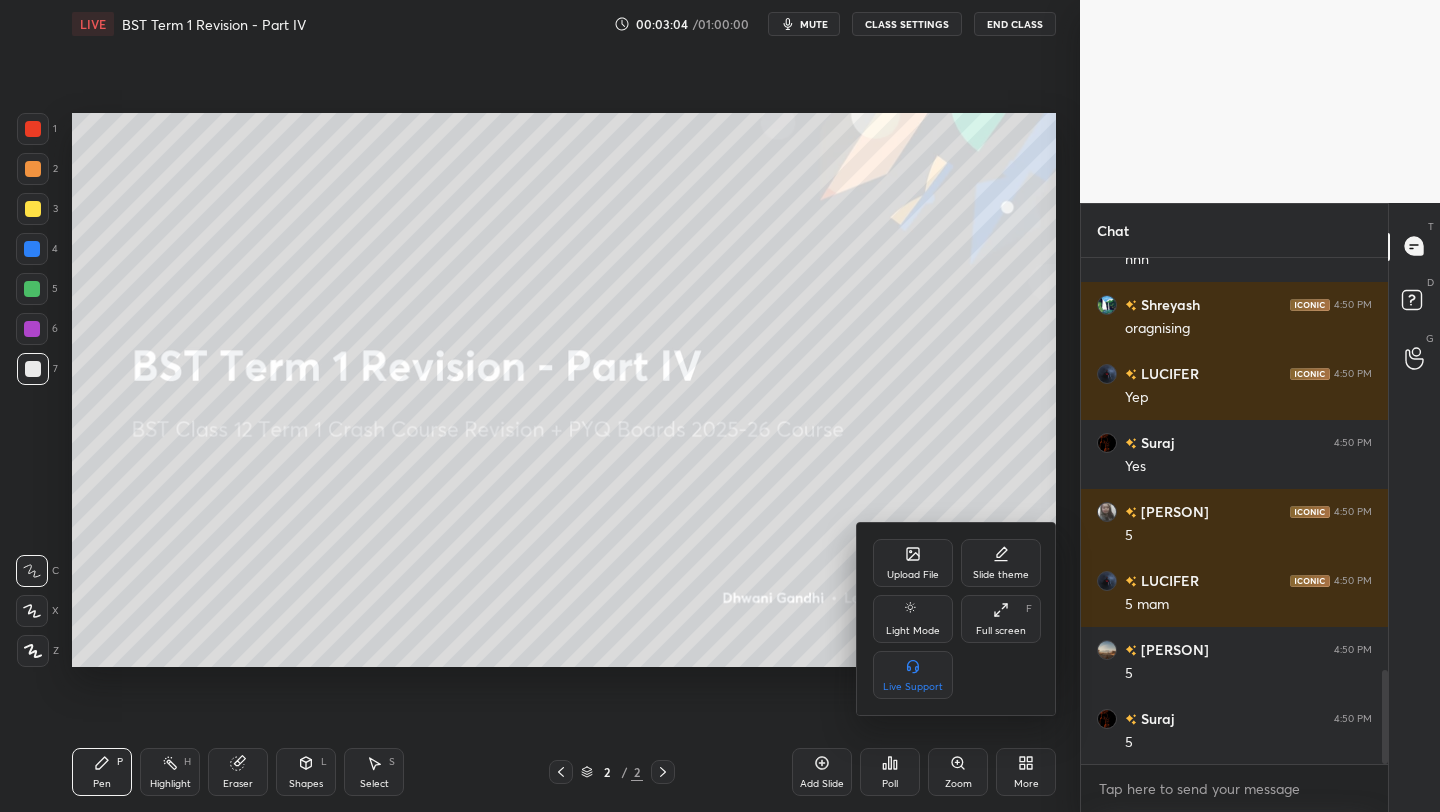 click 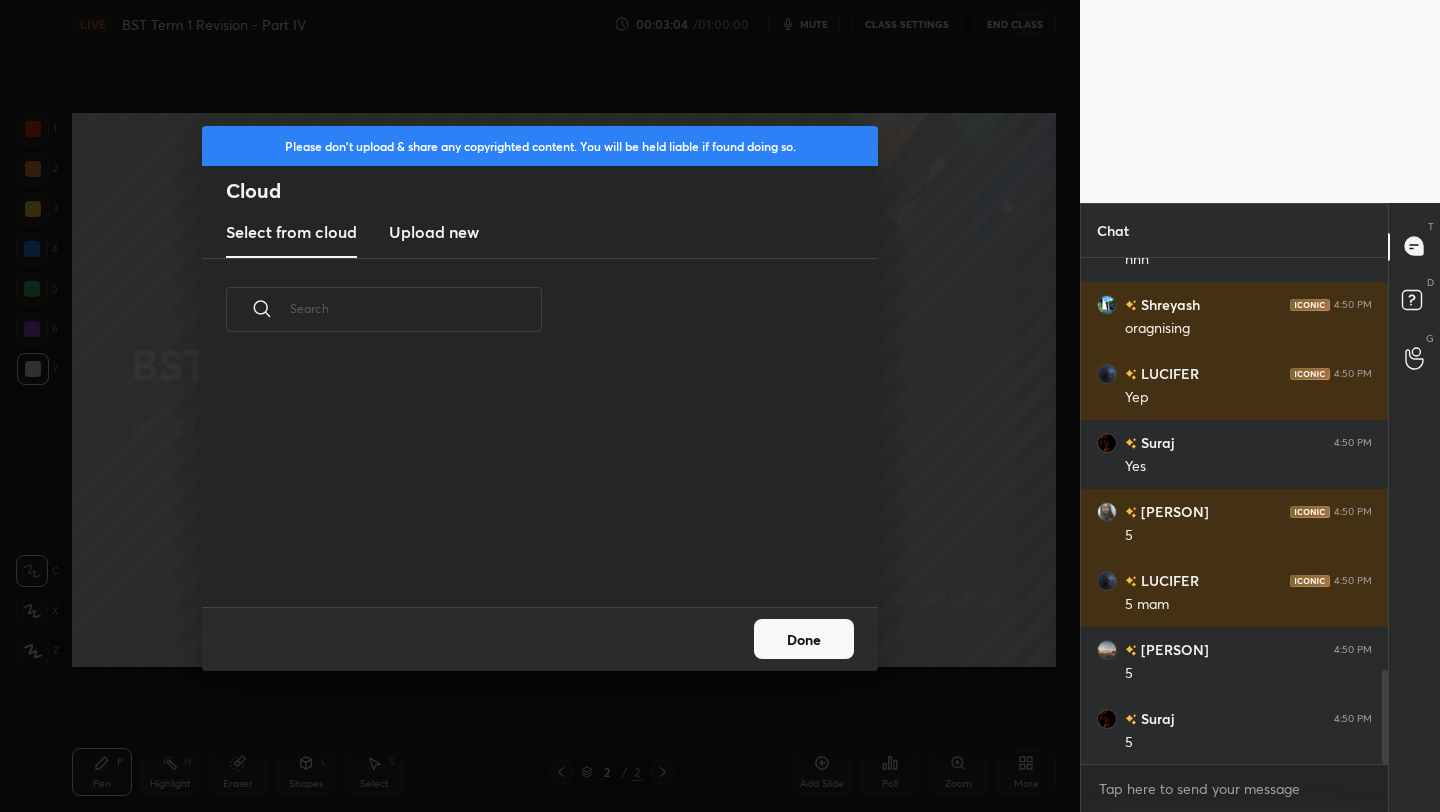scroll, scrollTop: 2293, scrollLeft: 0, axis: vertical 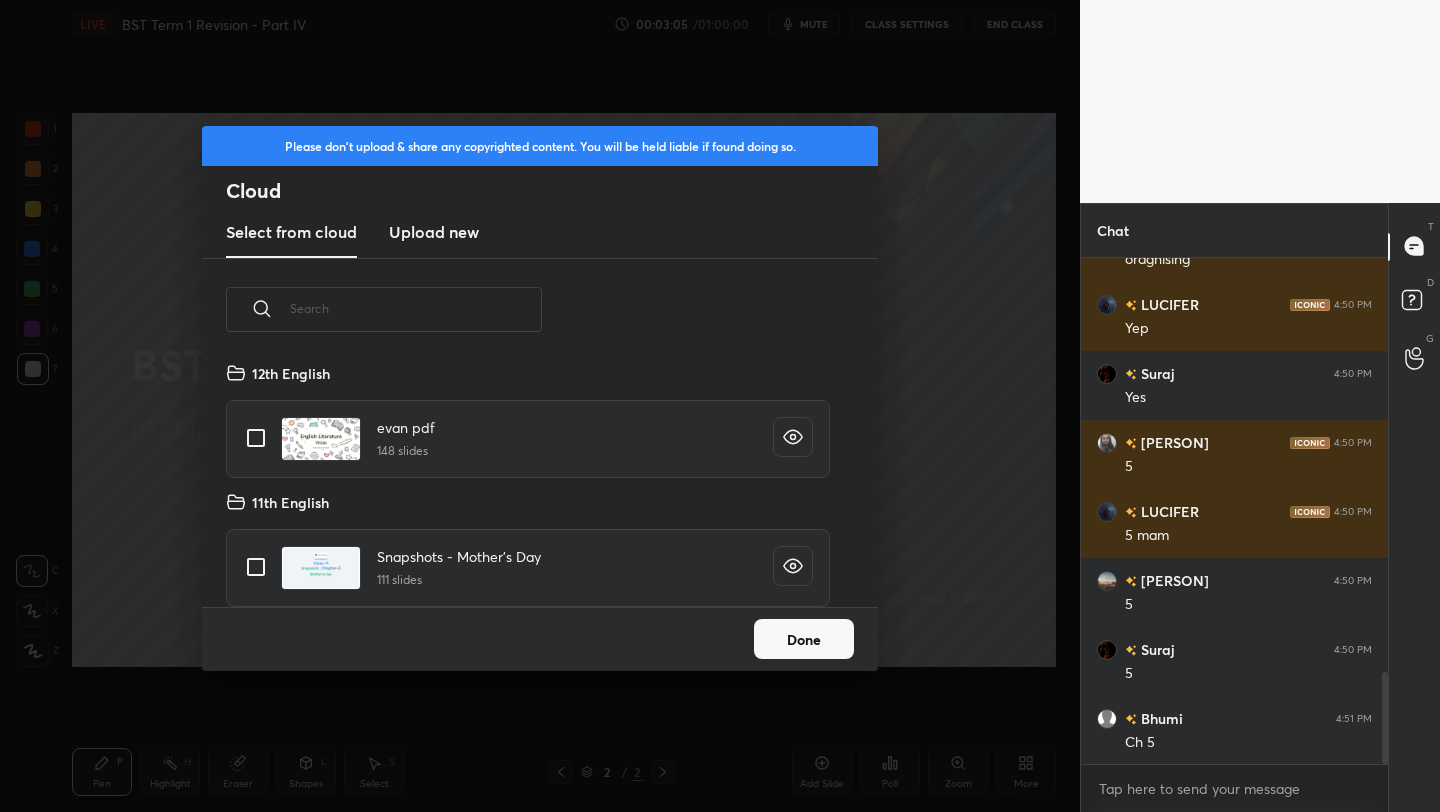 click on "Upload new" at bounding box center (434, 233) 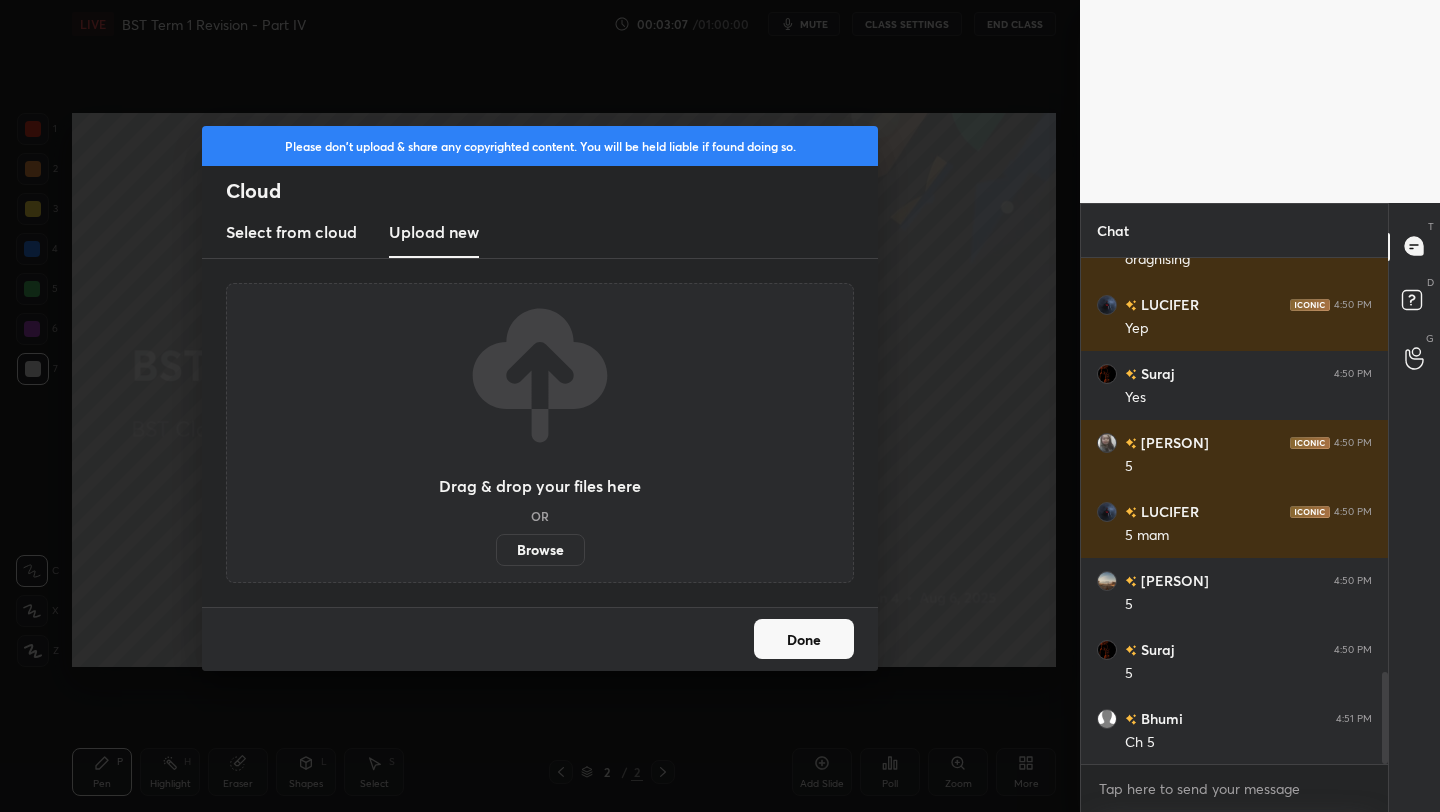 click on "Browse" at bounding box center (540, 550) 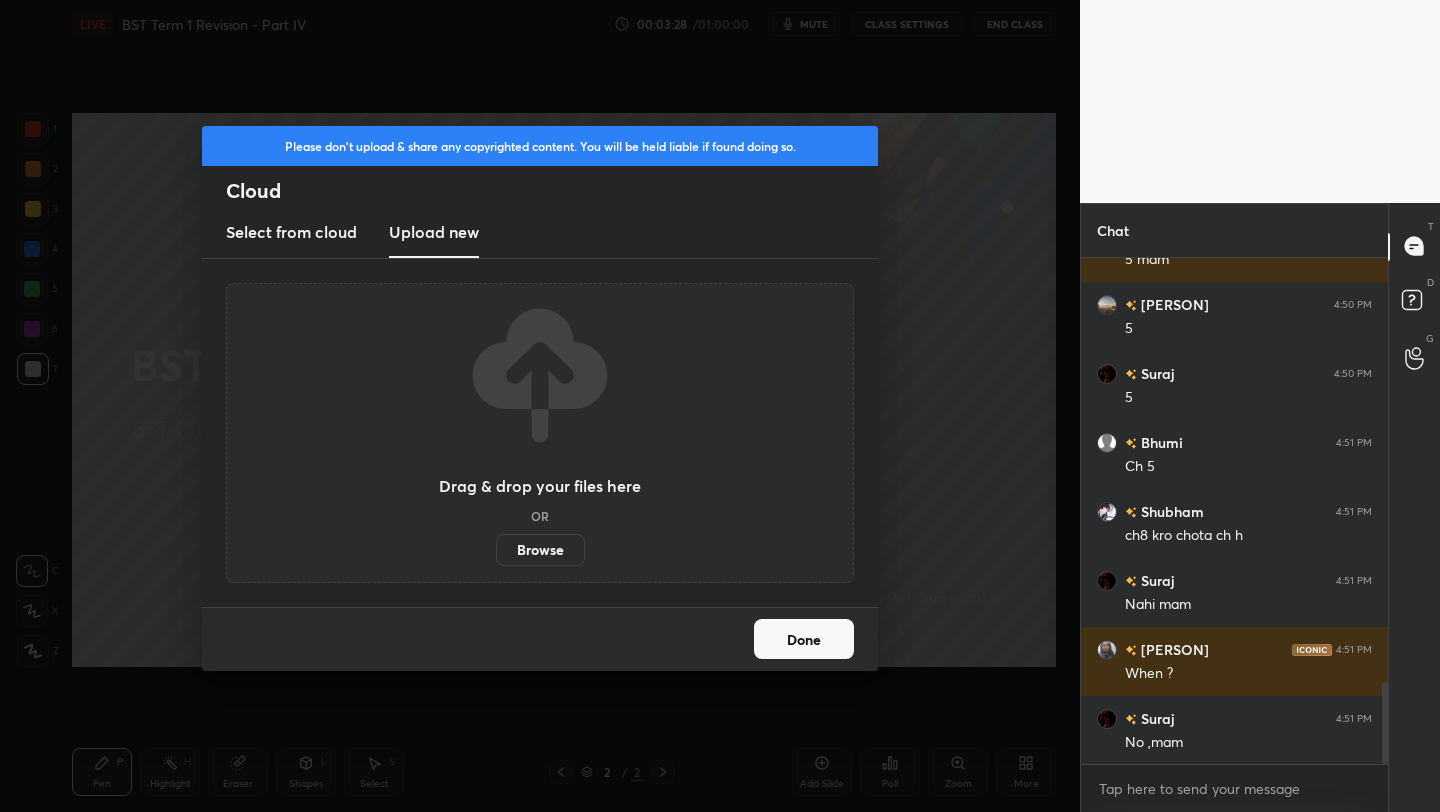 scroll, scrollTop: 2638, scrollLeft: 0, axis: vertical 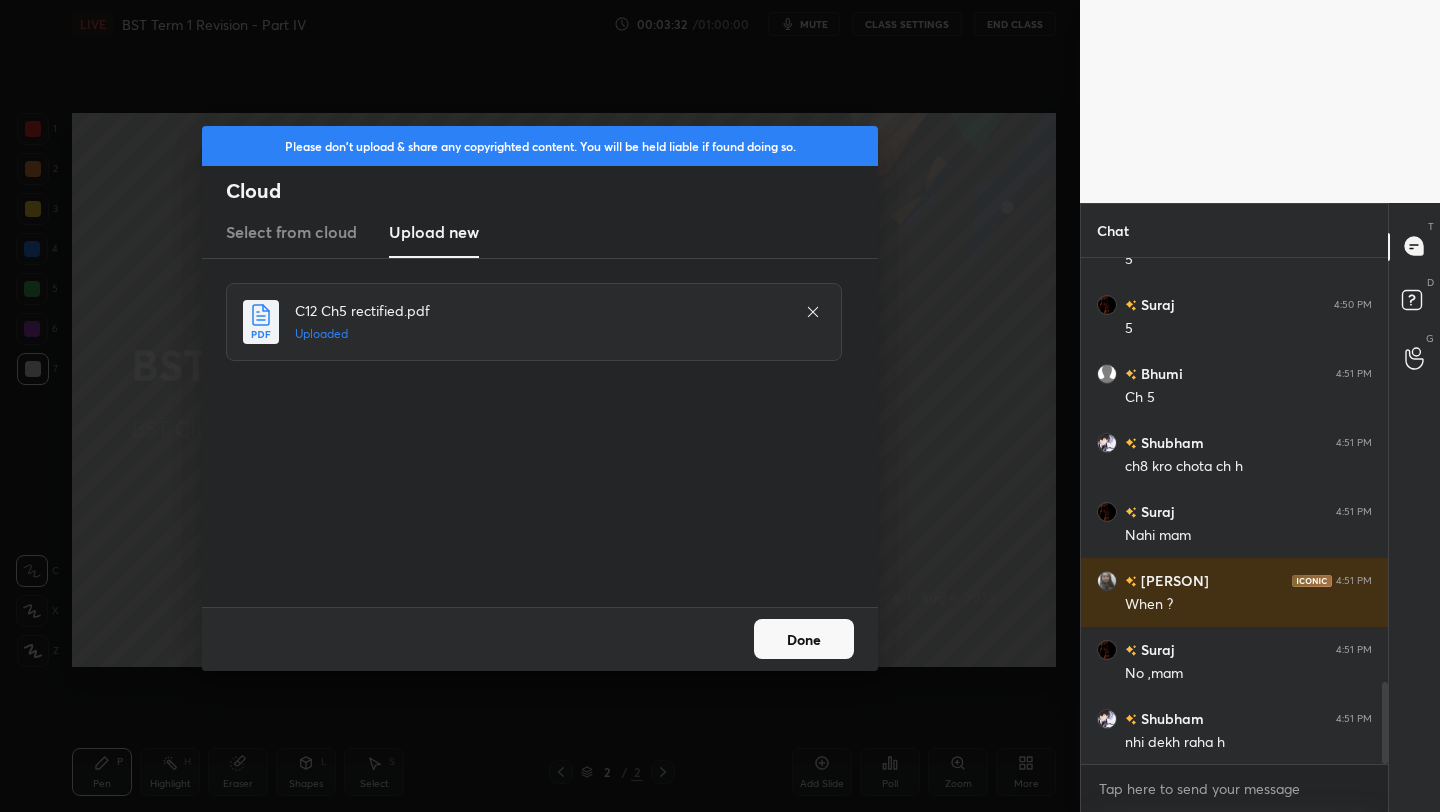 click on "Done" at bounding box center [804, 639] 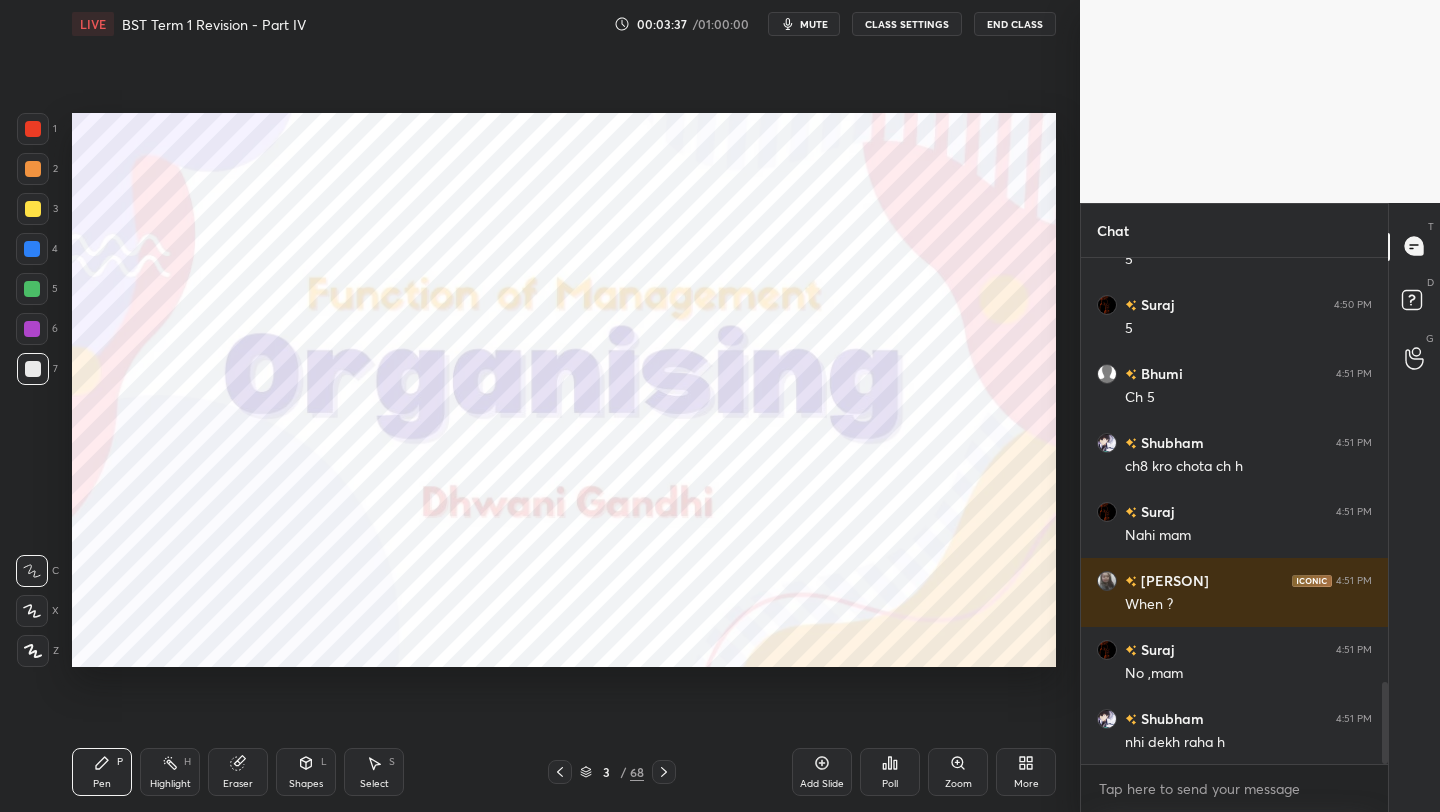 click on "3 / 68" at bounding box center [612, 772] 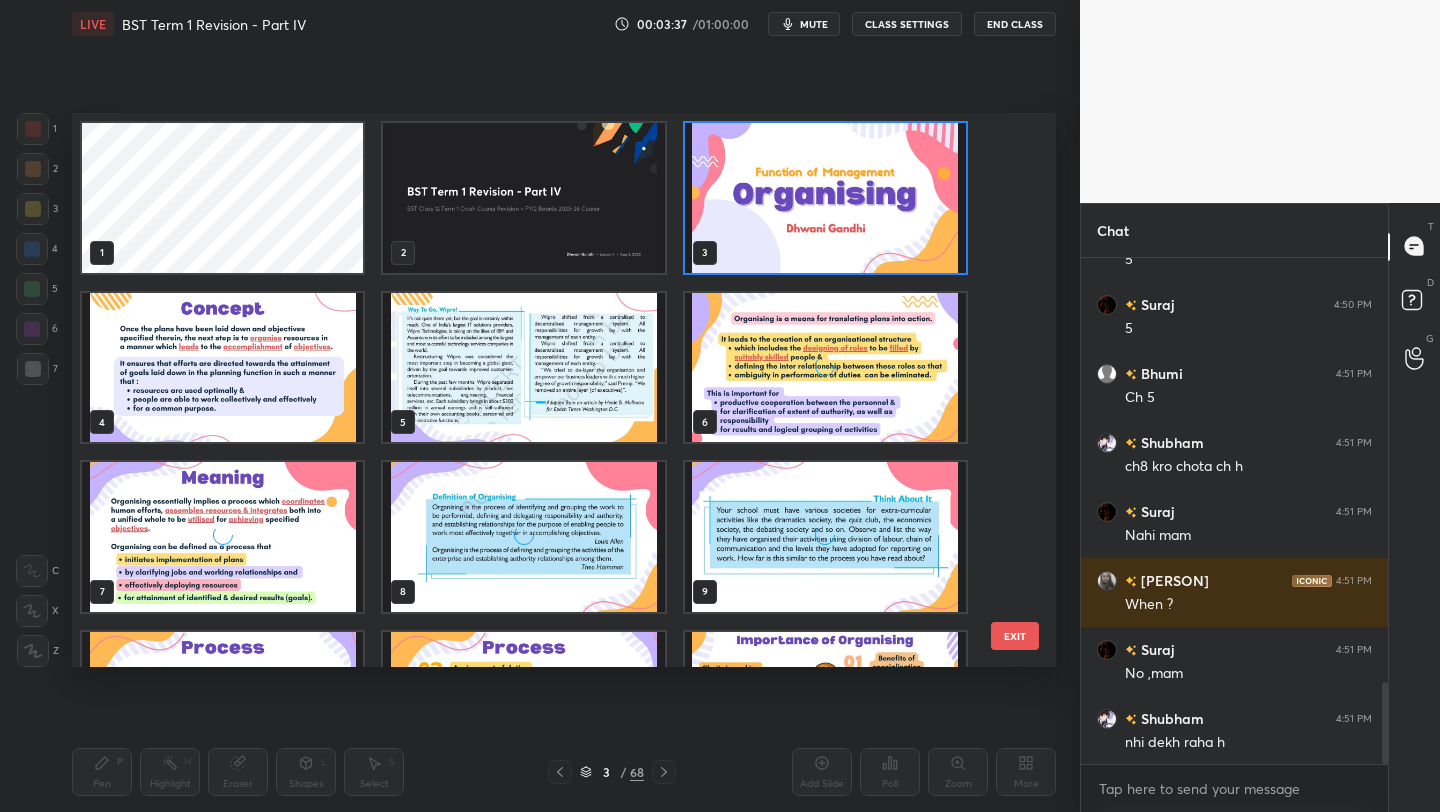 scroll, scrollTop: 7, scrollLeft: 11, axis: both 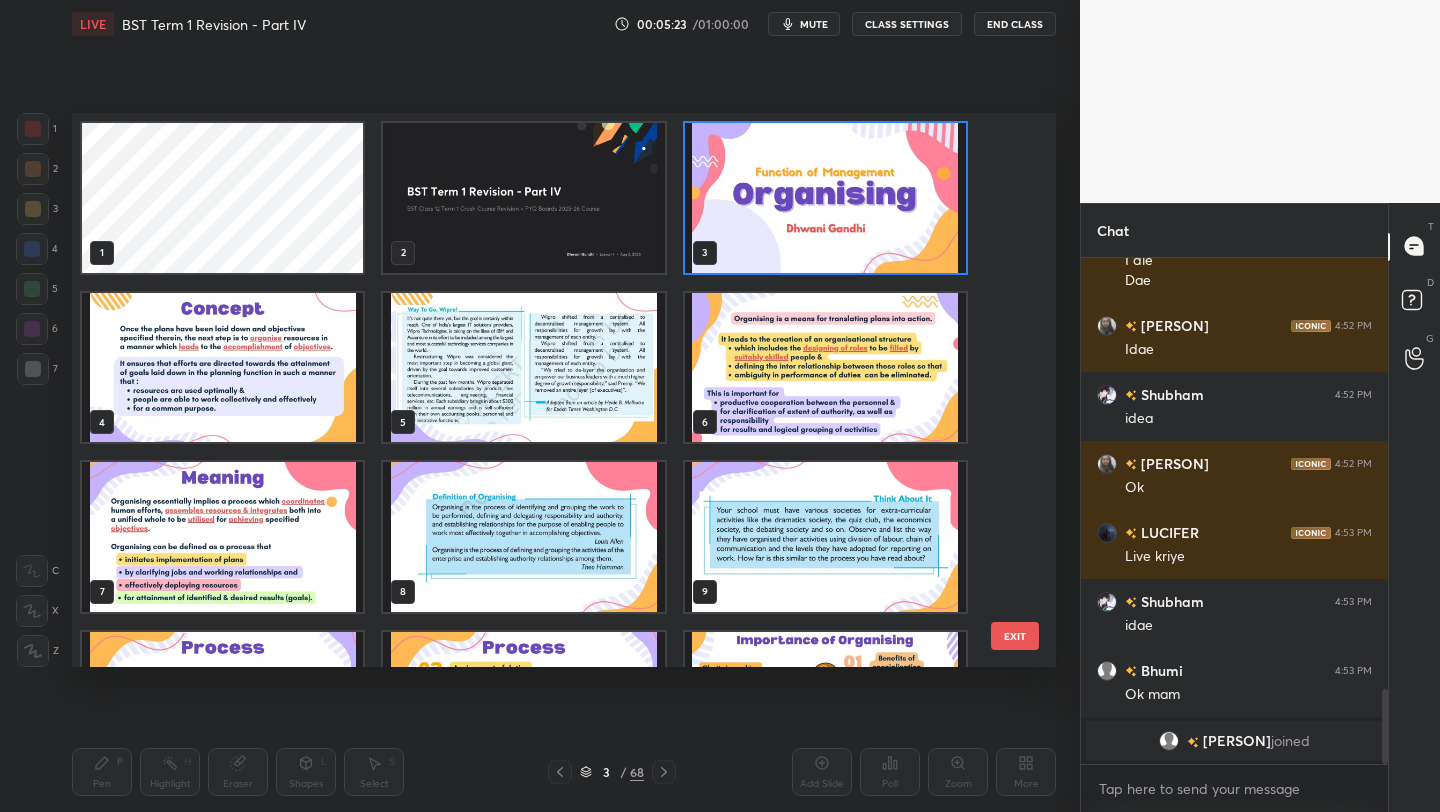 click at bounding box center [825, 198] 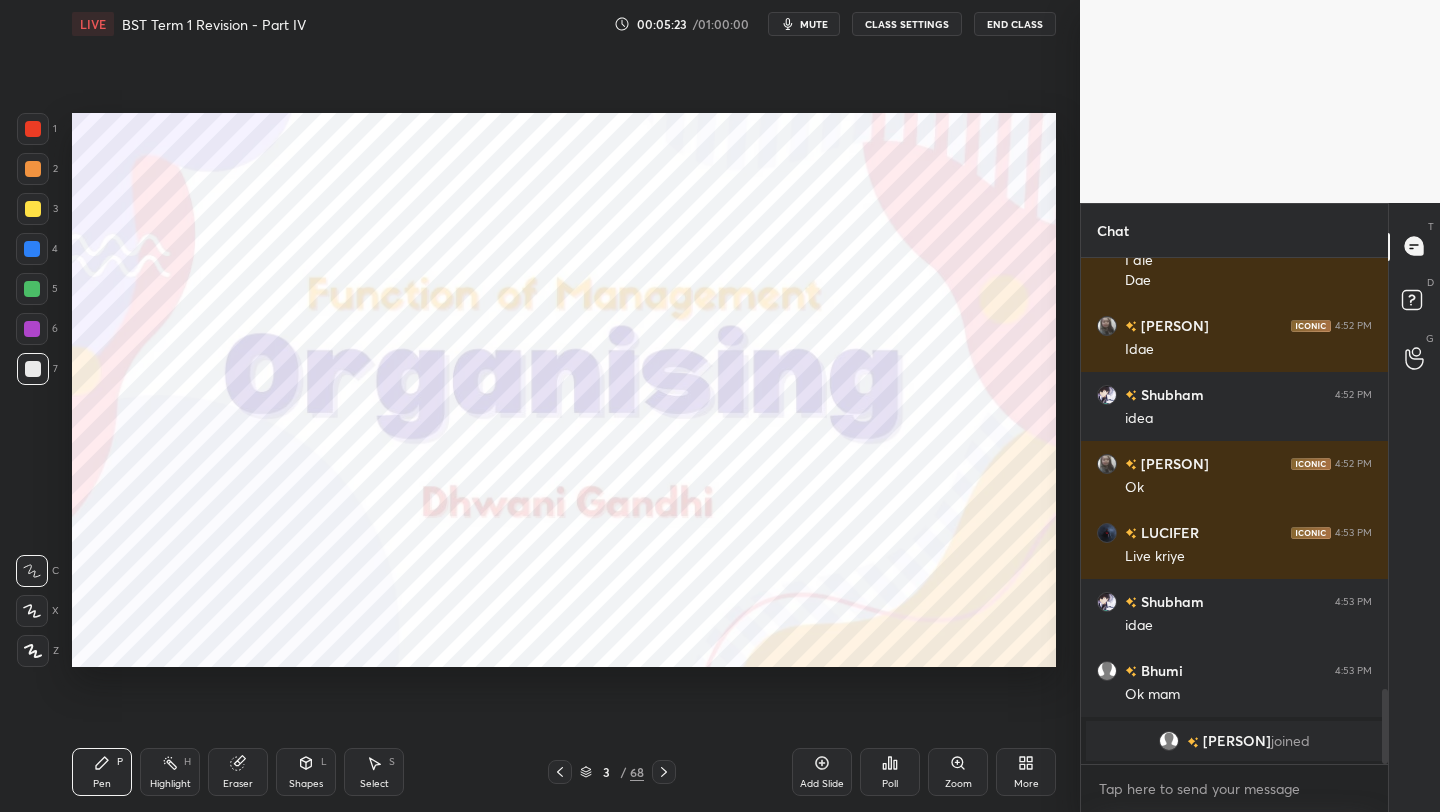 click at bounding box center [825, 198] 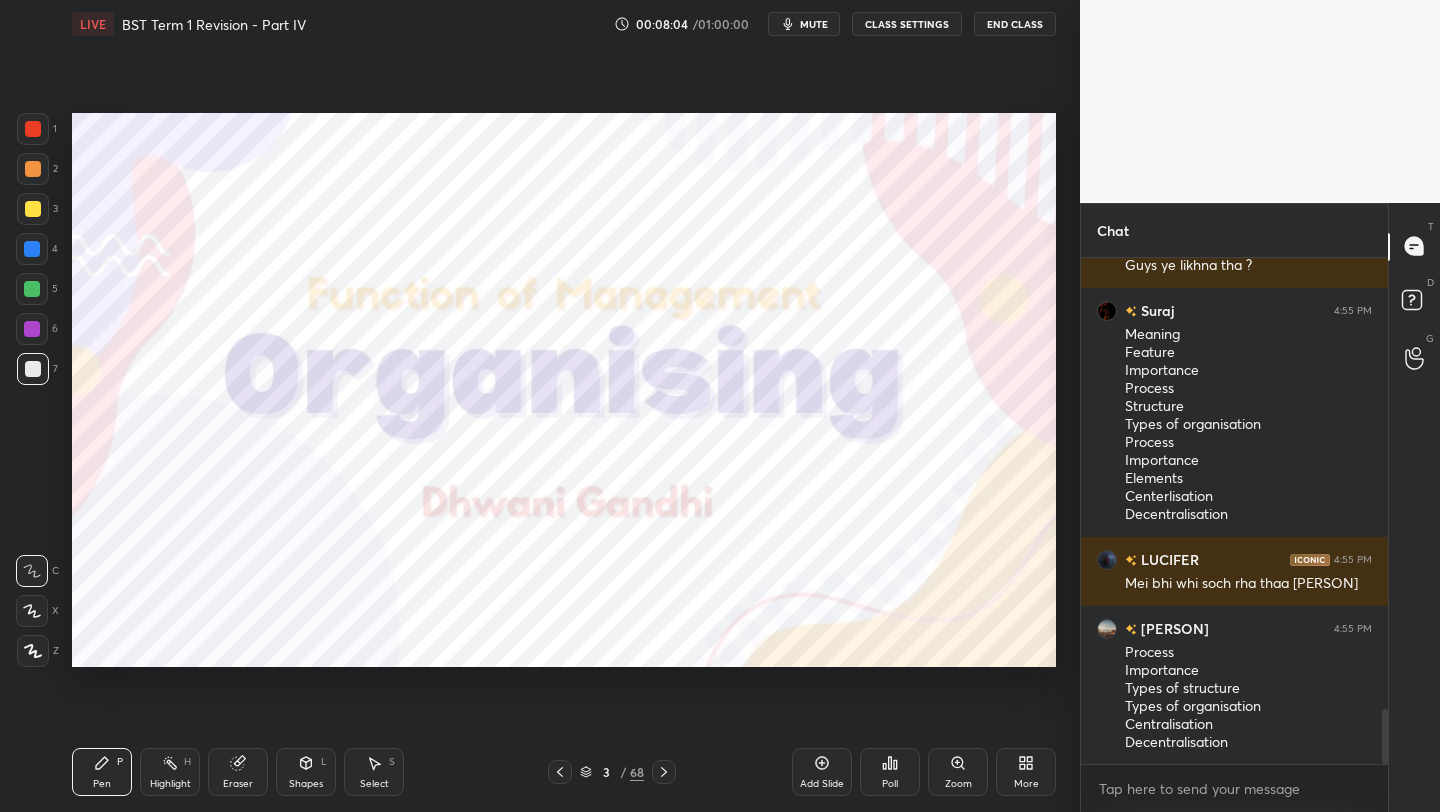 scroll, scrollTop: 4131, scrollLeft: 0, axis: vertical 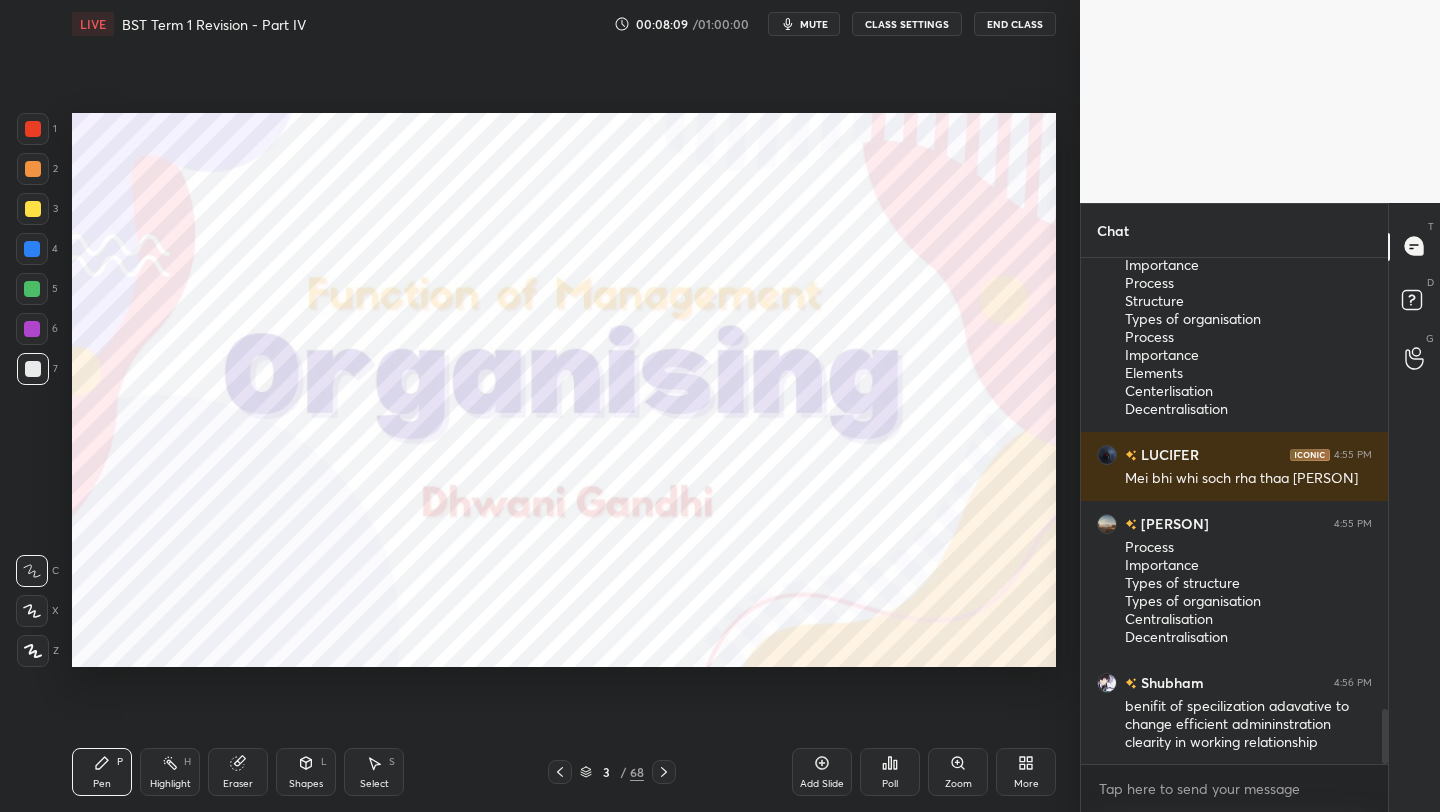 click 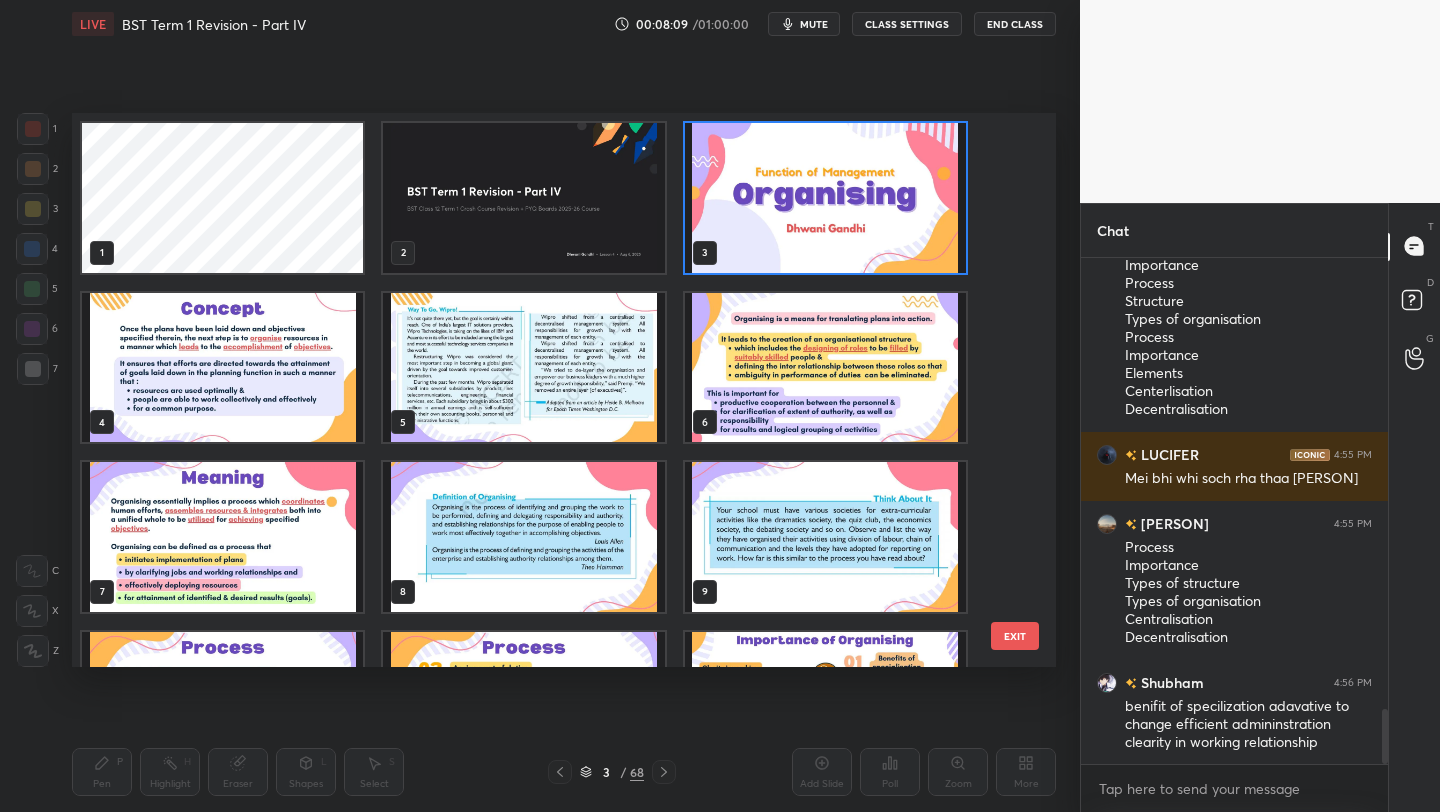 scroll, scrollTop: 7, scrollLeft: 11, axis: both 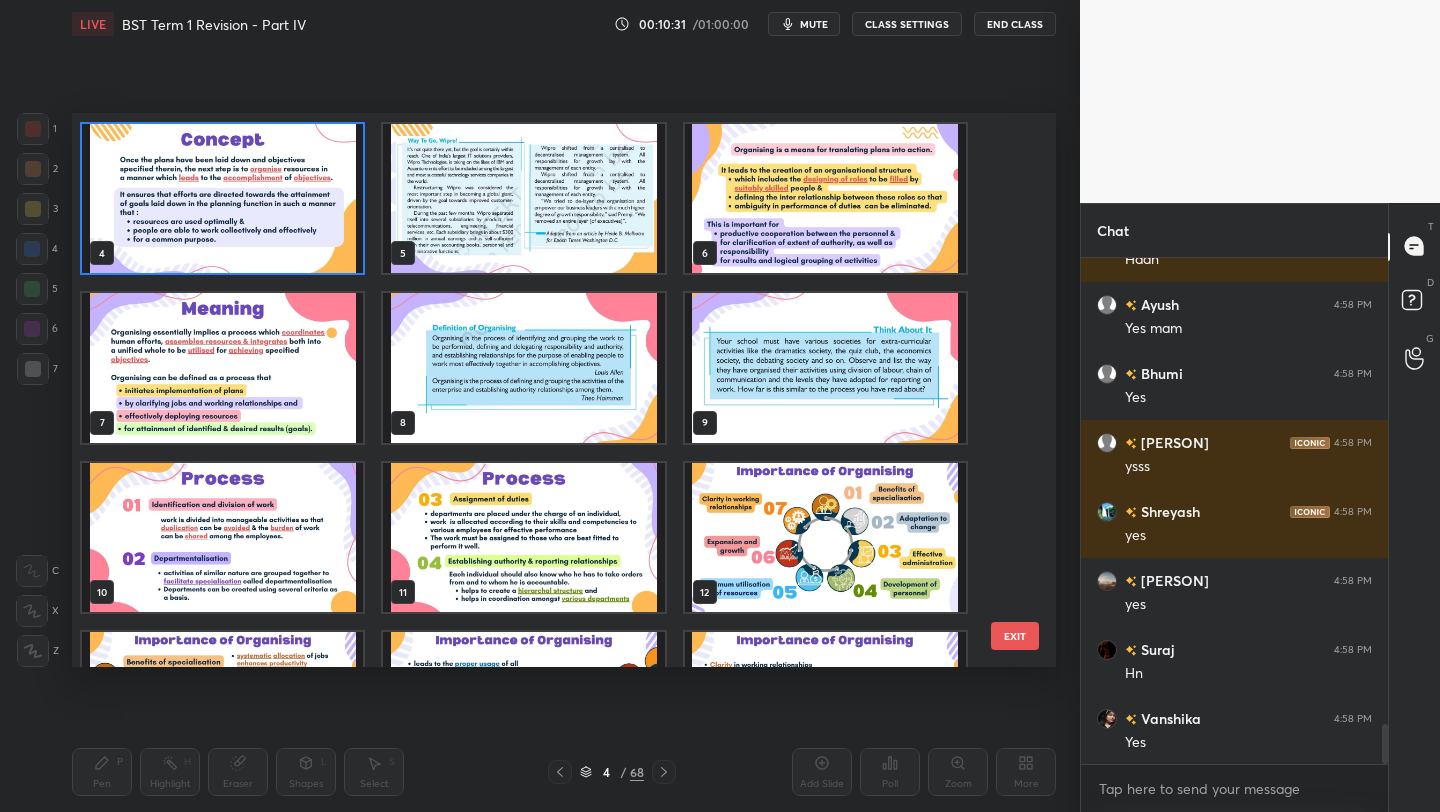 click at bounding box center [222, 199] 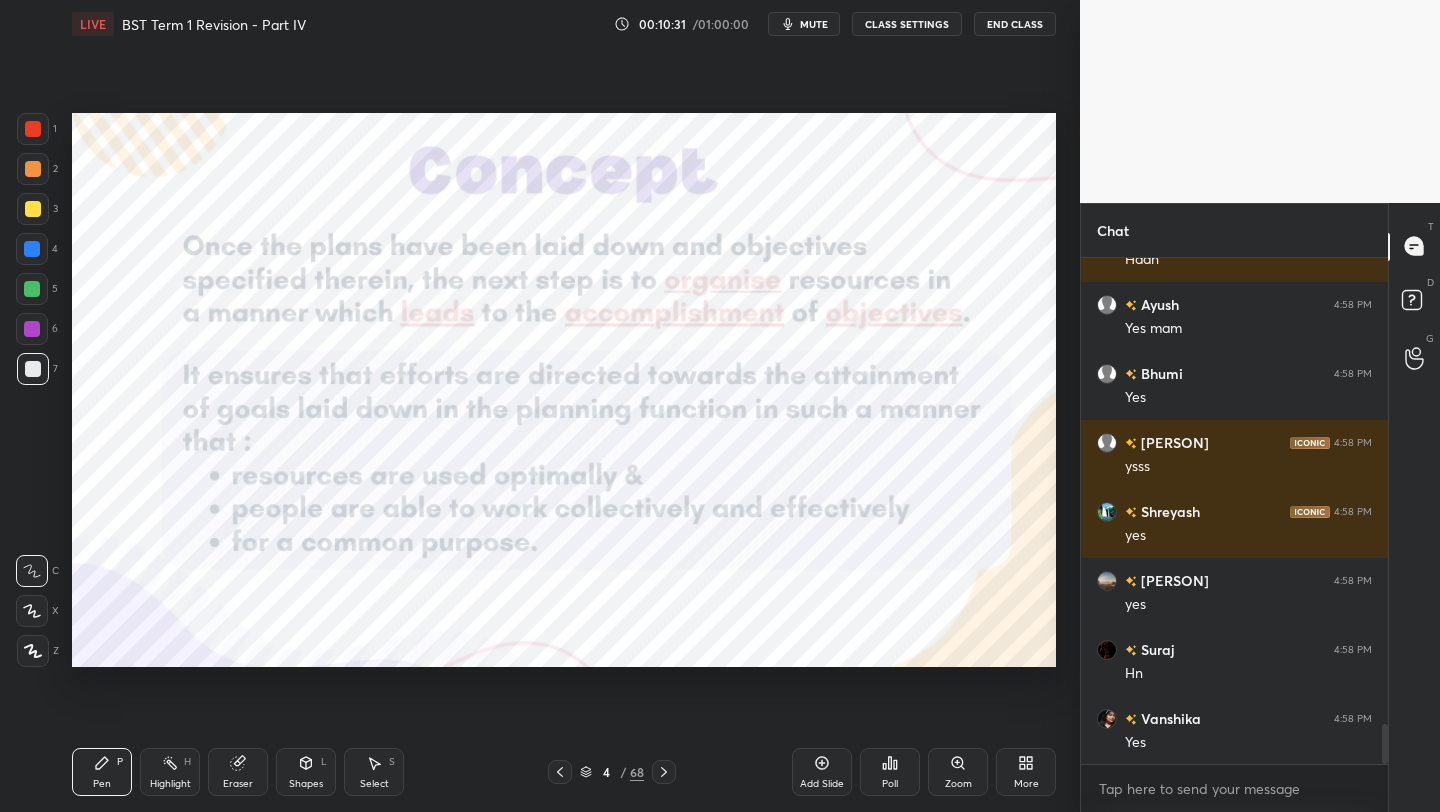 click at bounding box center [222, 199] 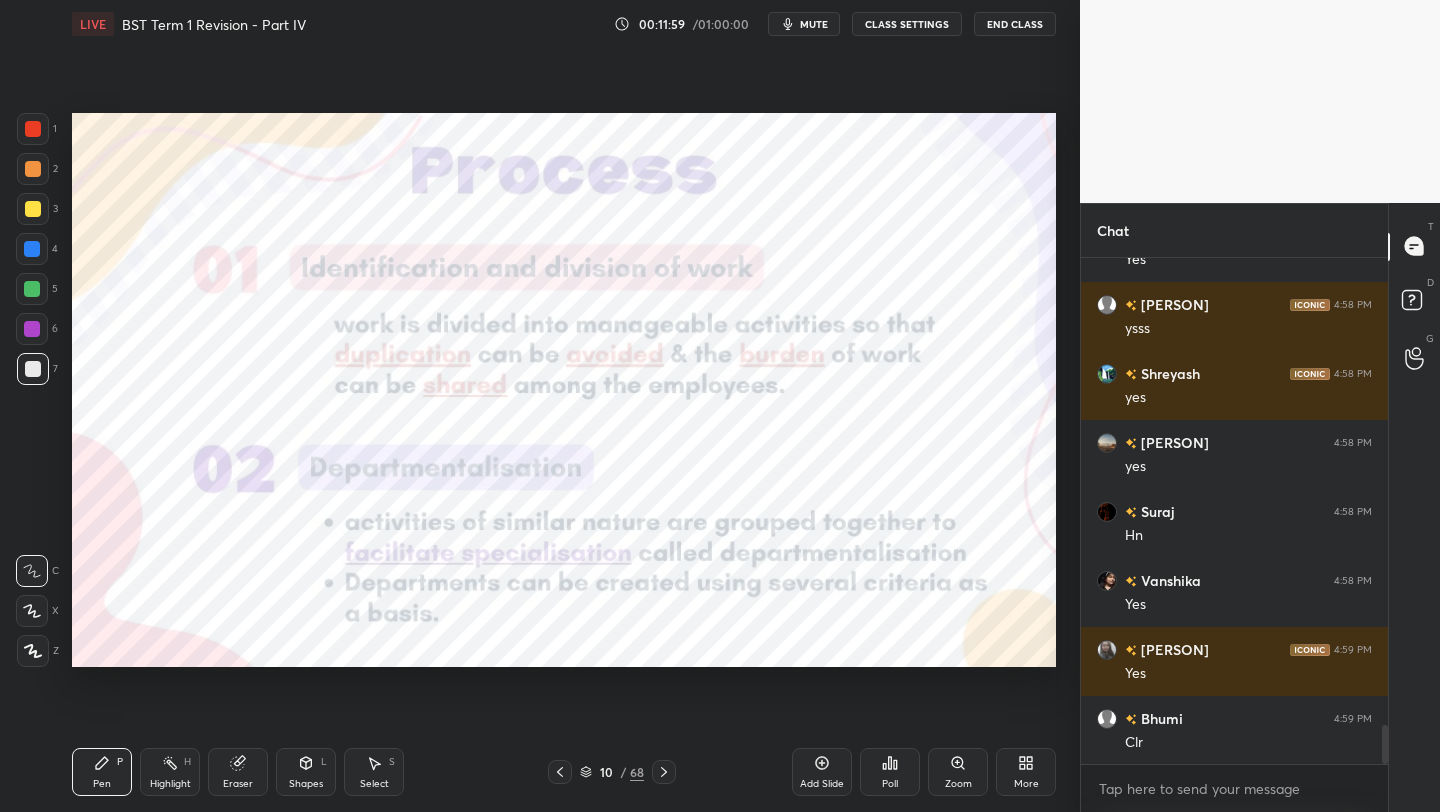 scroll, scrollTop: 6201, scrollLeft: 0, axis: vertical 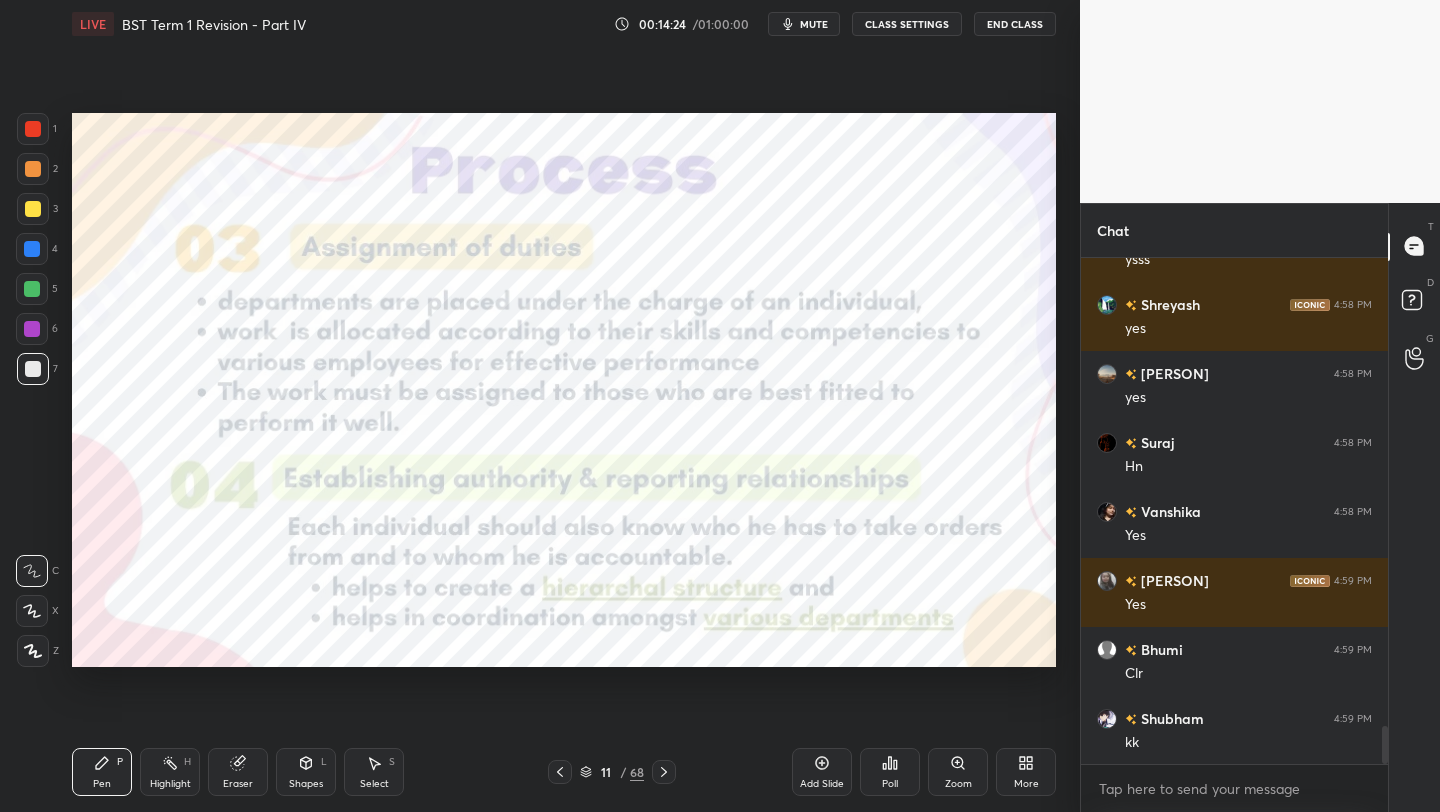 click 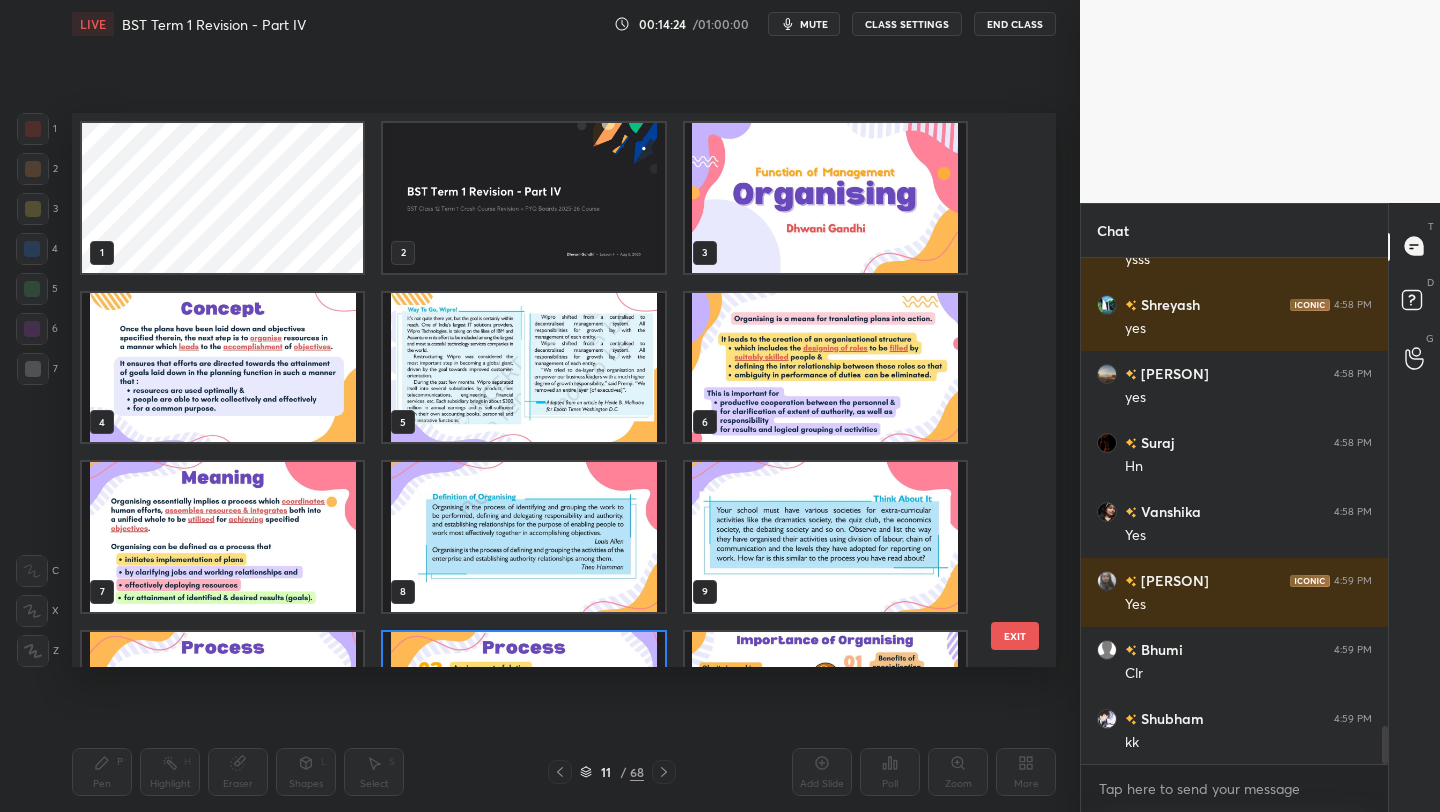 scroll, scrollTop: 124, scrollLeft: 0, axis: vertical 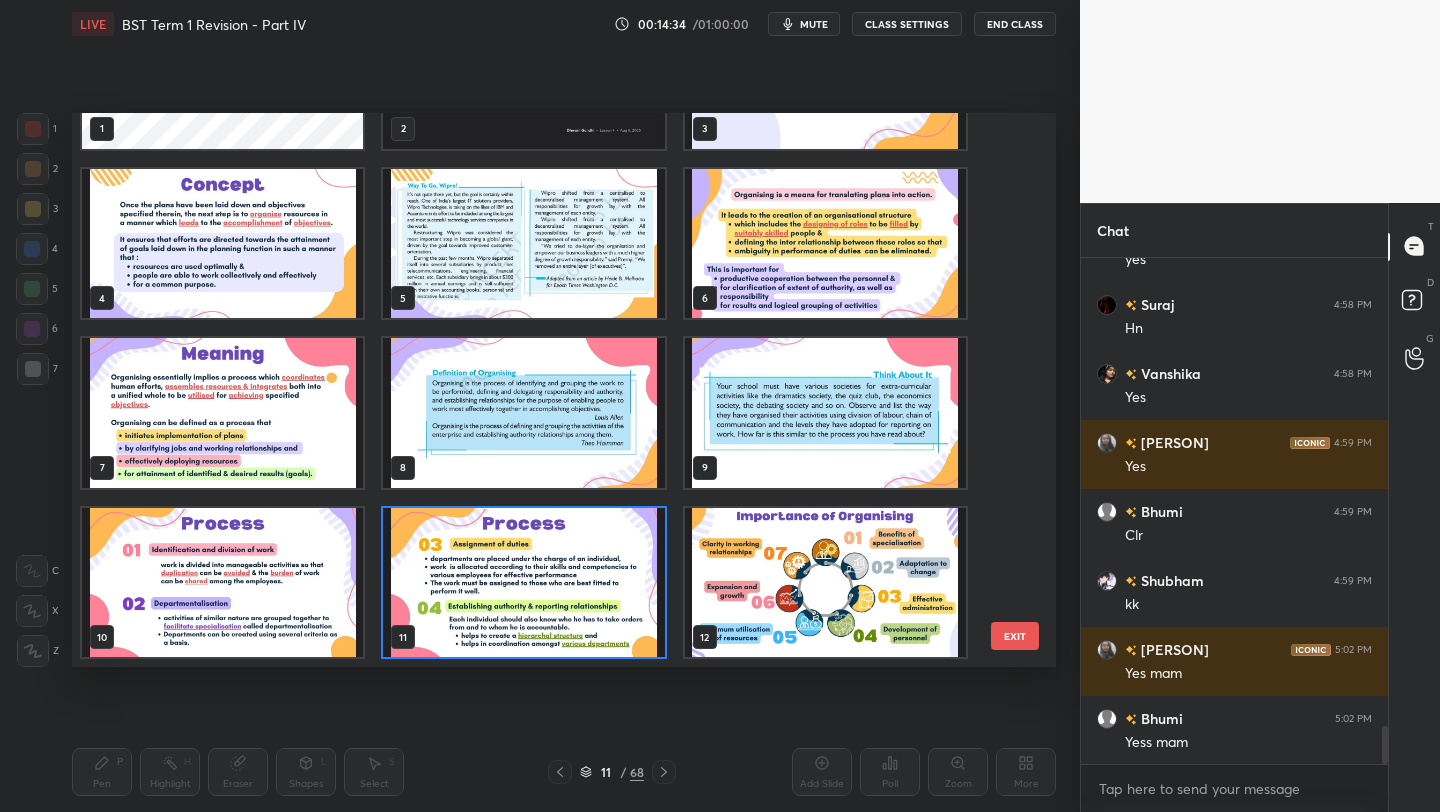 click at bounding box center (825, 583) 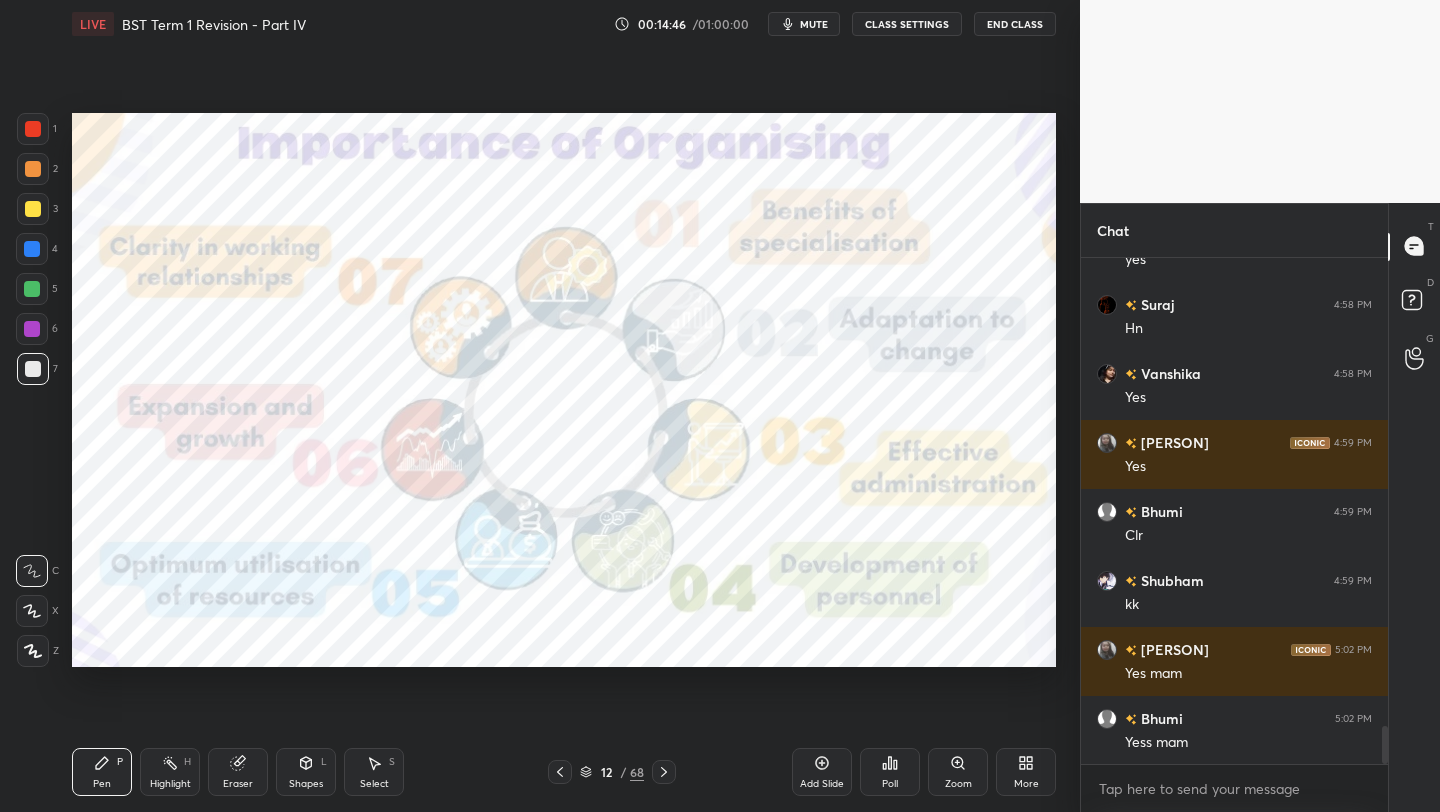 scroll, scrollTop: 6387, scrollLeft: 0, axis: vertical 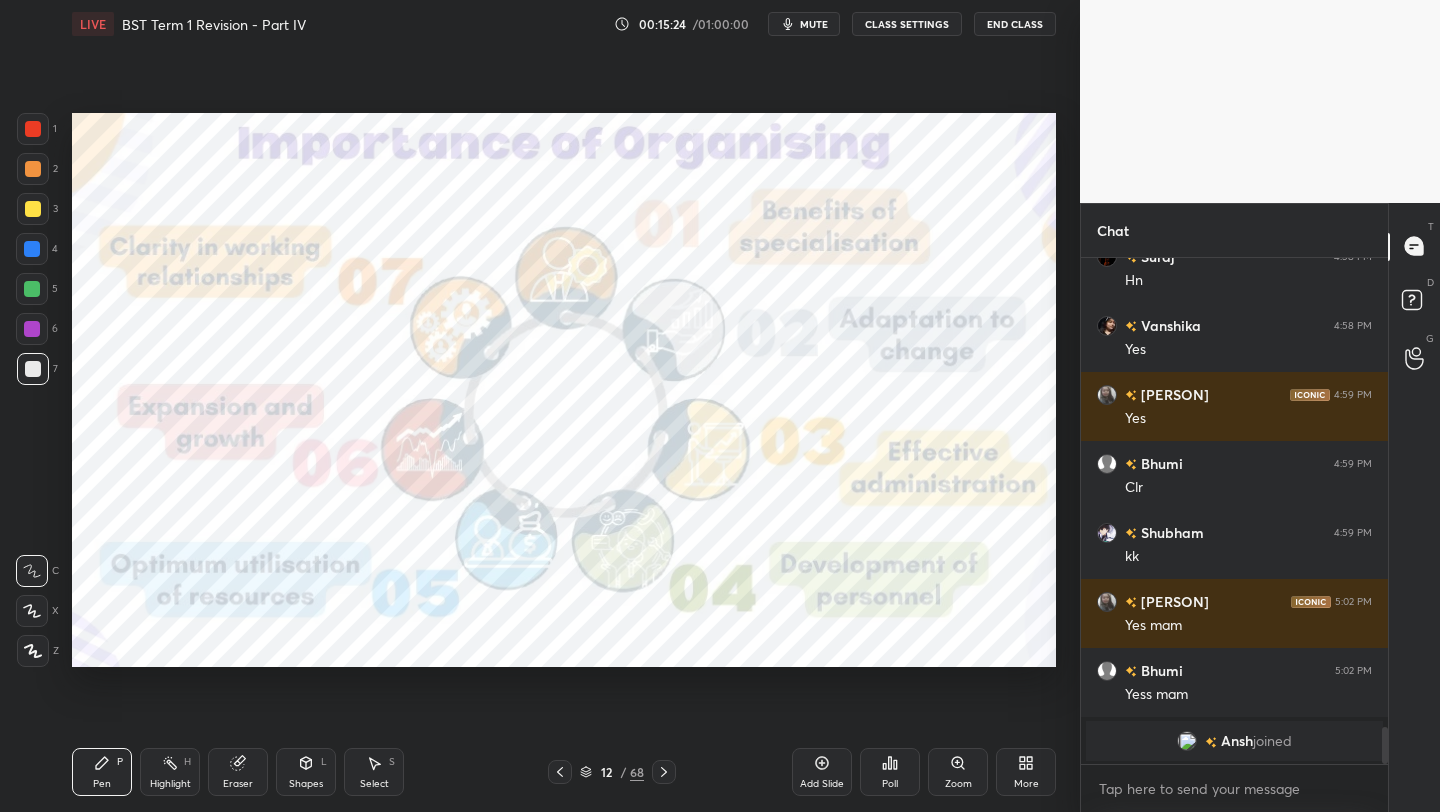 click on "12 / 68" at bounding box center (612, 772) 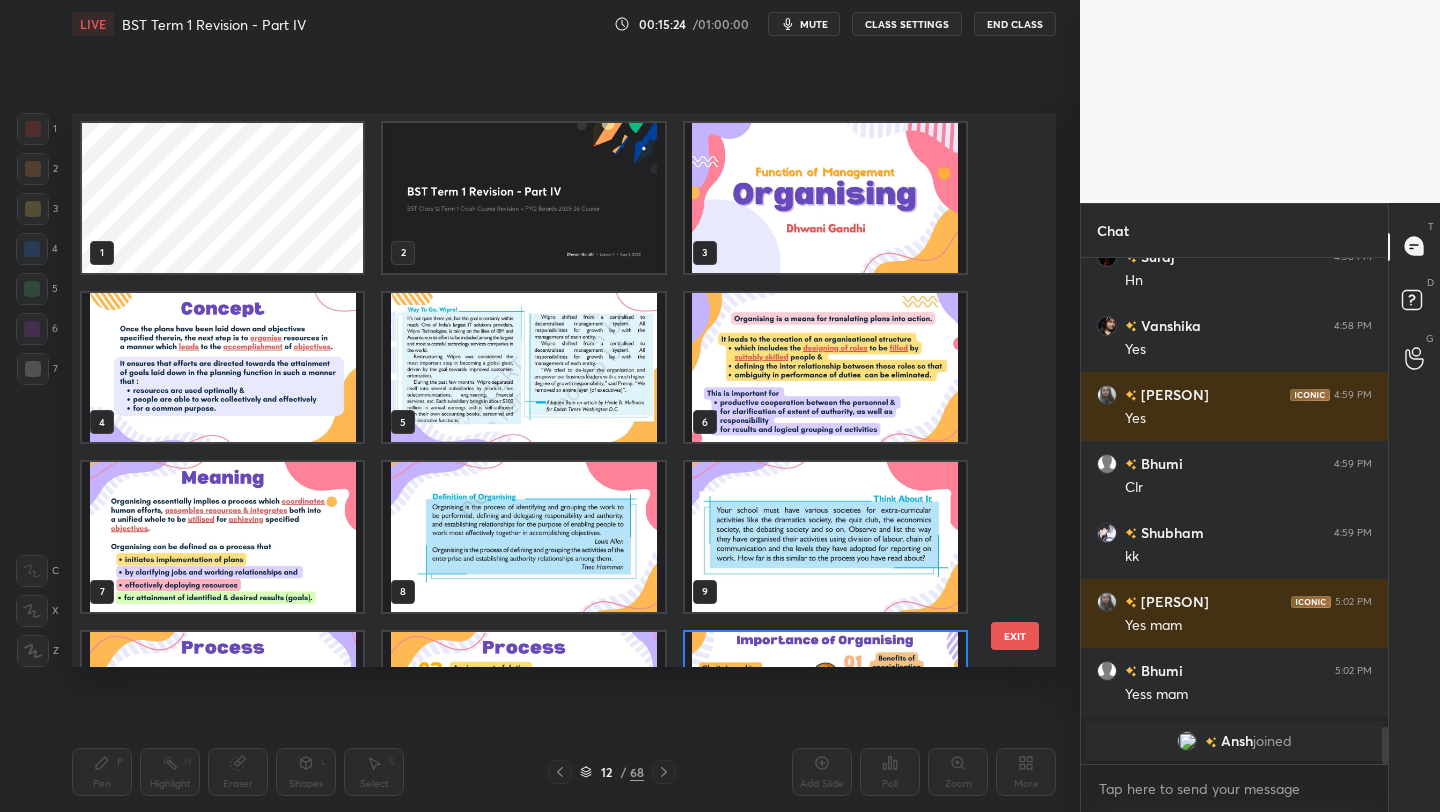 scroll, scrollTop: 124, scrollLeft: 0, axis: vertical 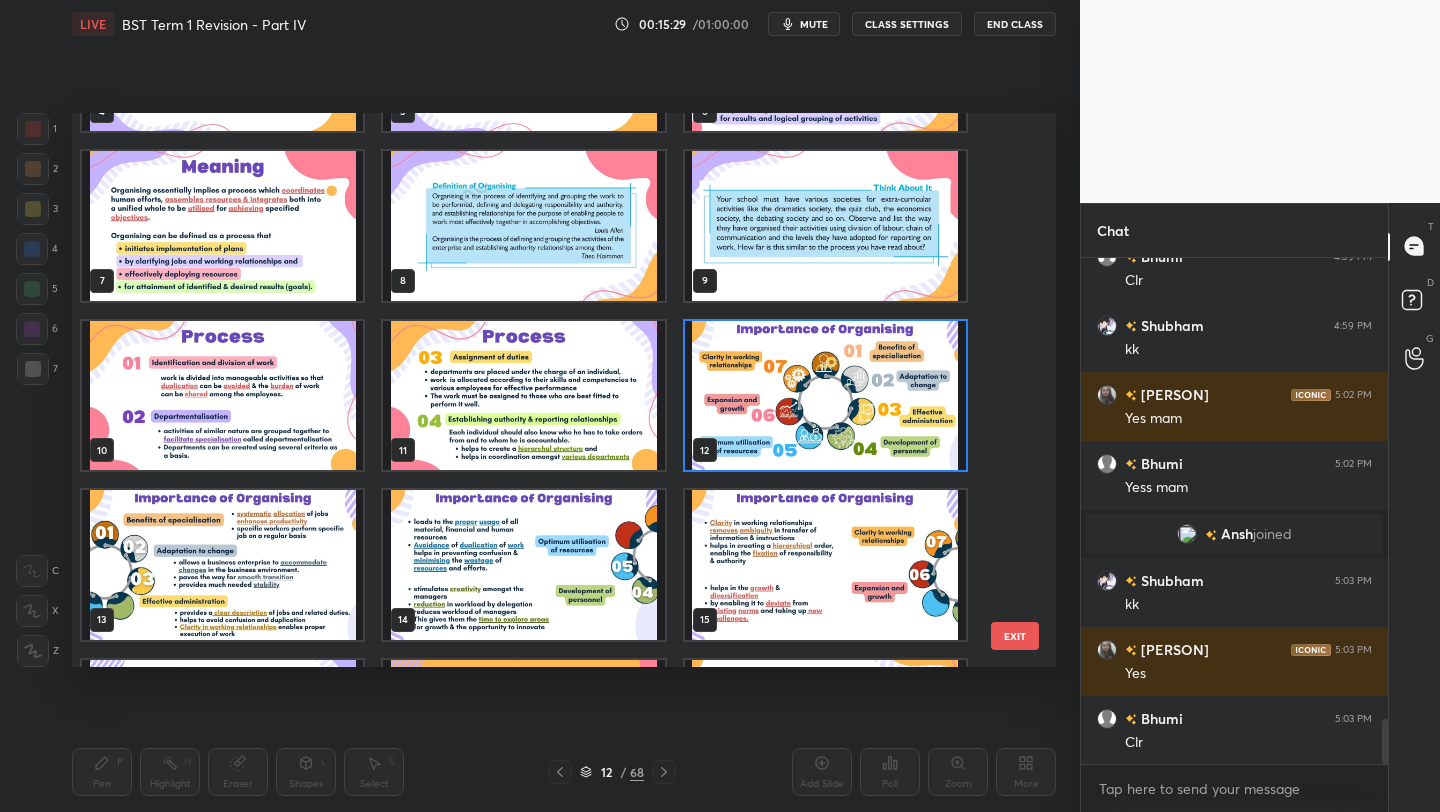 click at bounding box center [222, 565] 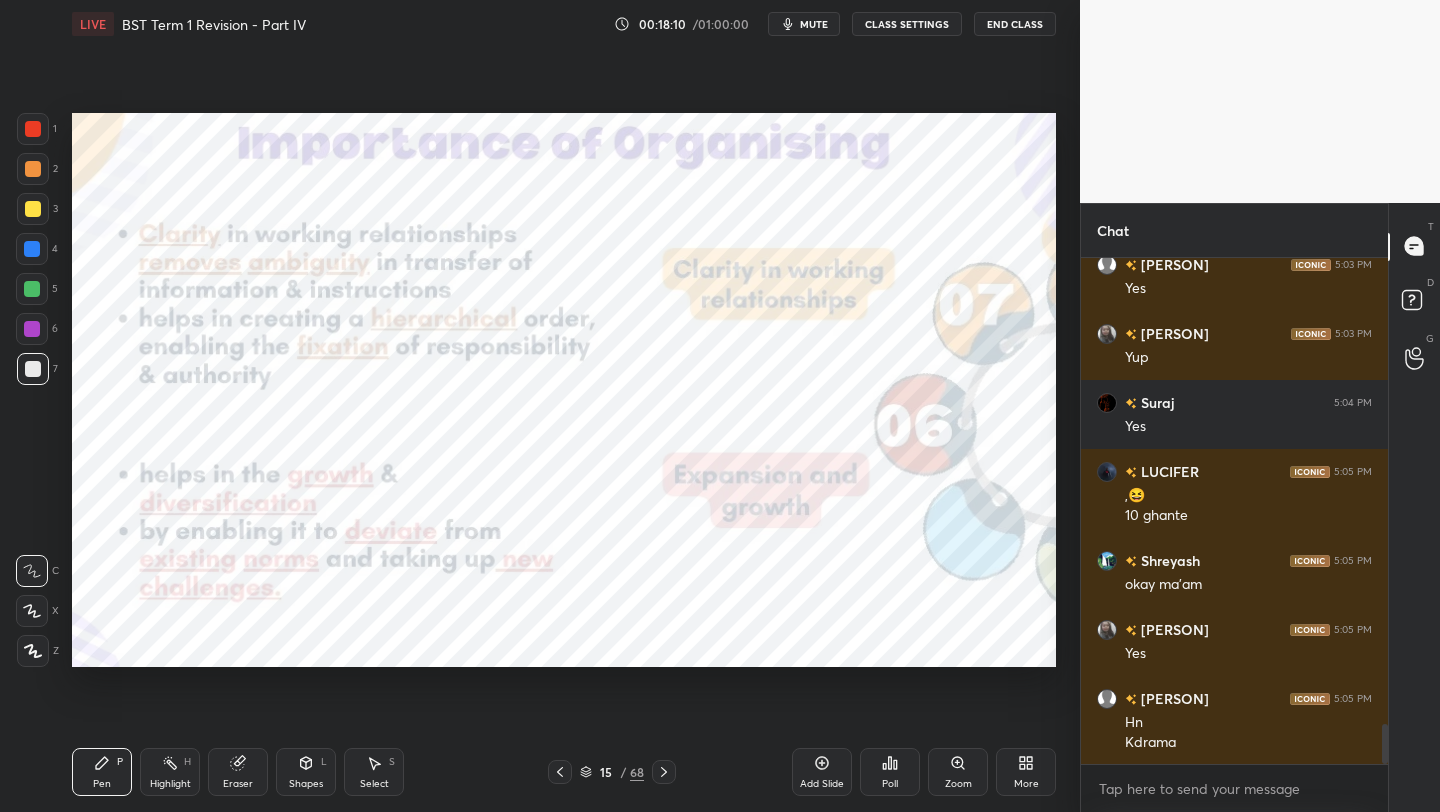 scroll, scrollTop: 6004, scrollLeft: 0, axis: vertical 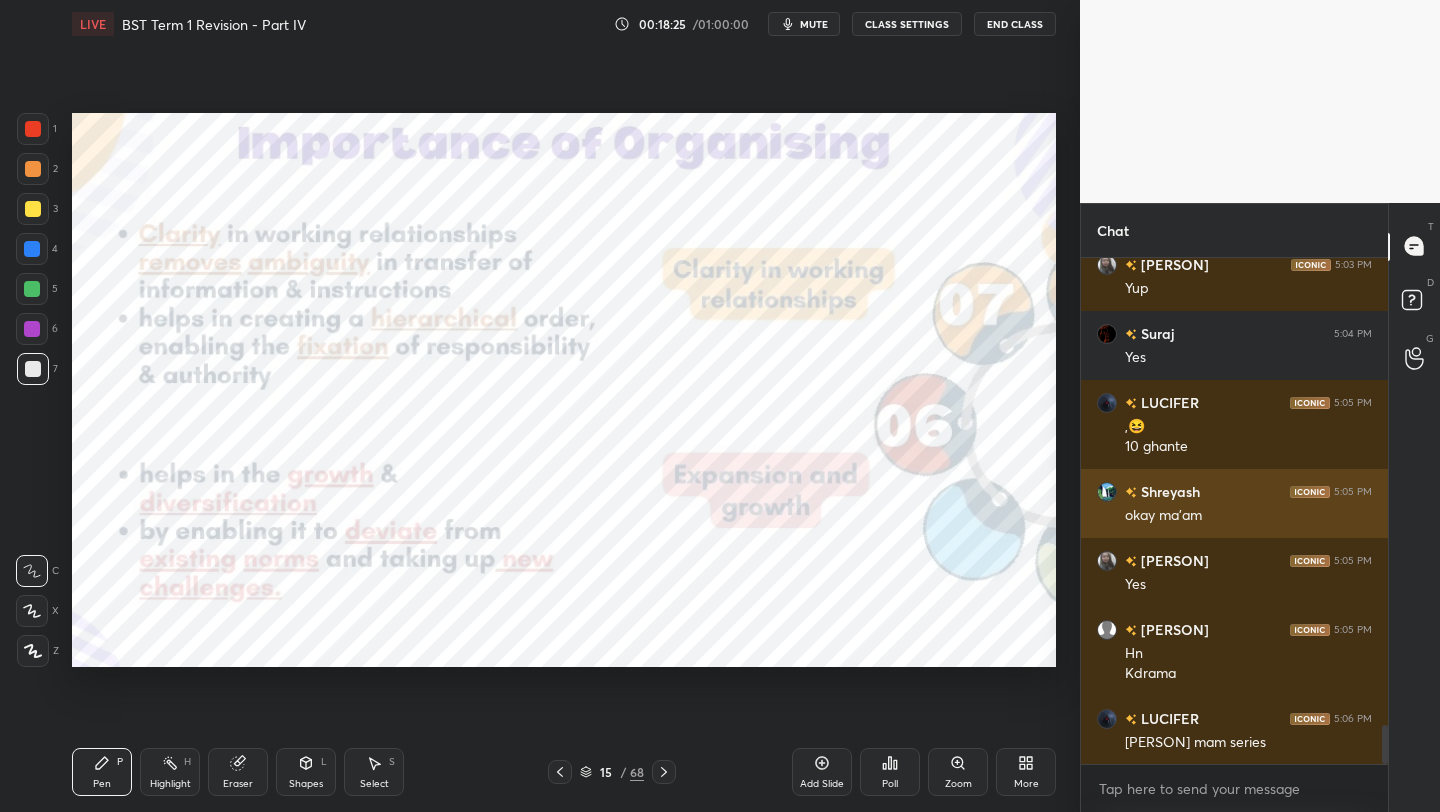 click on "Shreyash 5:05 PM" at bounding box center (1234, 491) 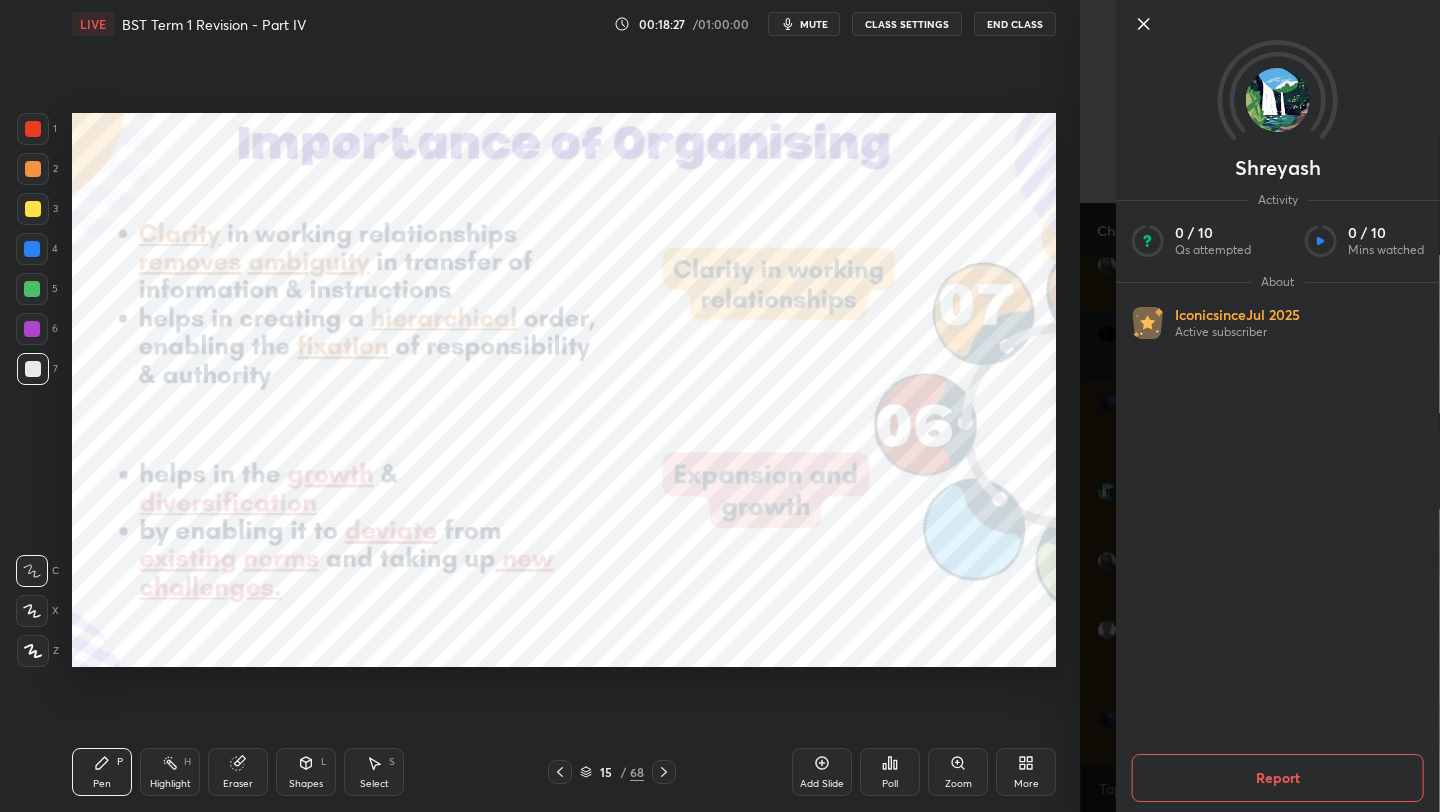click 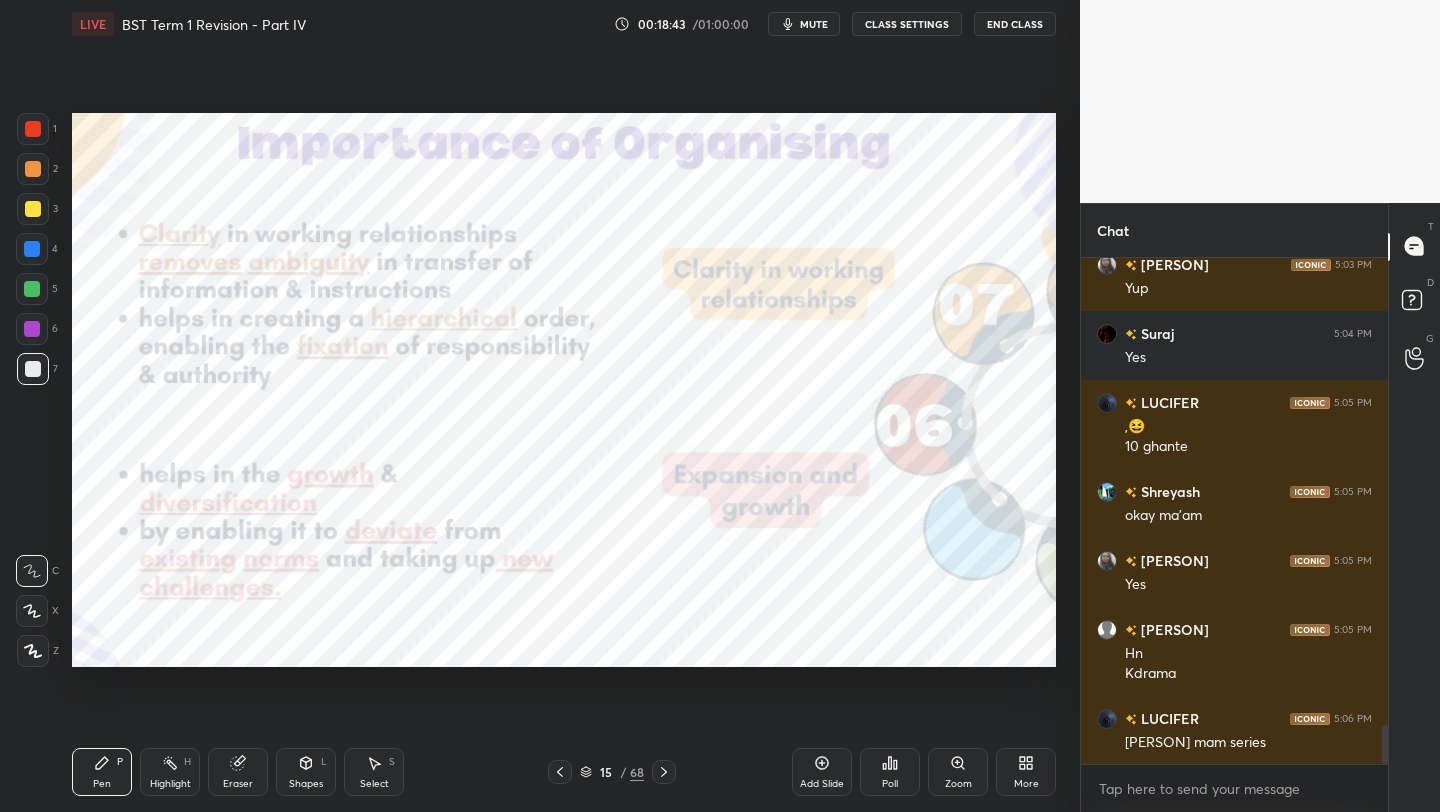 drag, startPoint x: 666, startPoint y: 776, endPoint x: 680, endPoint y: 711, distance: 66.4906 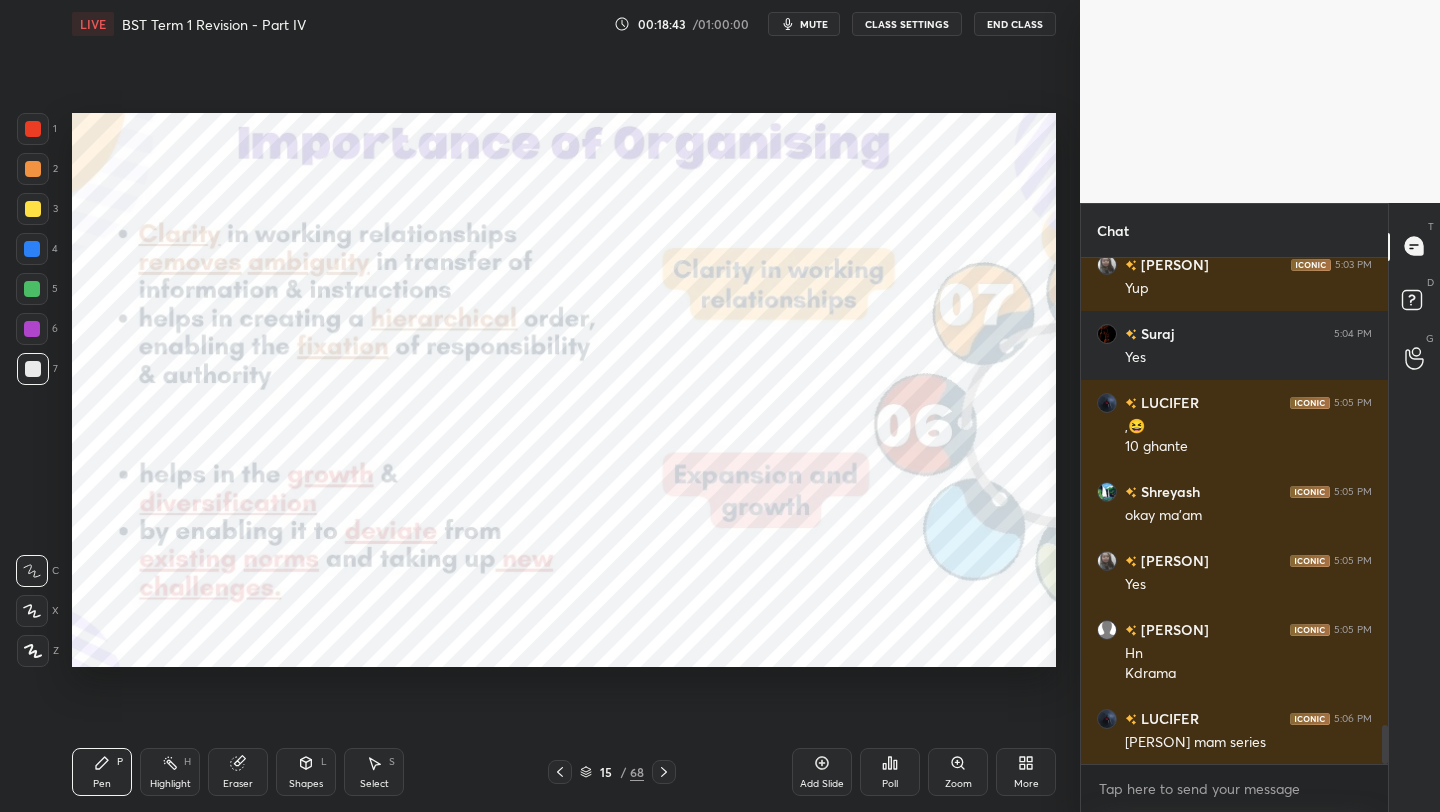 click on "LIVE BST Term 1 Revision - Part IV 00:18:43 /  01:00:00 mute CLASS SETTINGS End Class Setting up your live class Poll for   secs No correct answer Start poll Back BST Term 1 Revision - Part IV • L4 of BST Class 12 Term 1 Crash Course Revision + PYQ Boards 2025-26 Course Dhwani Gandhi Pen P Highlight H Eraser Shapes L Select S 15 / 68 Add Slide Poll Zoom More" at bounding box center (564, 406) 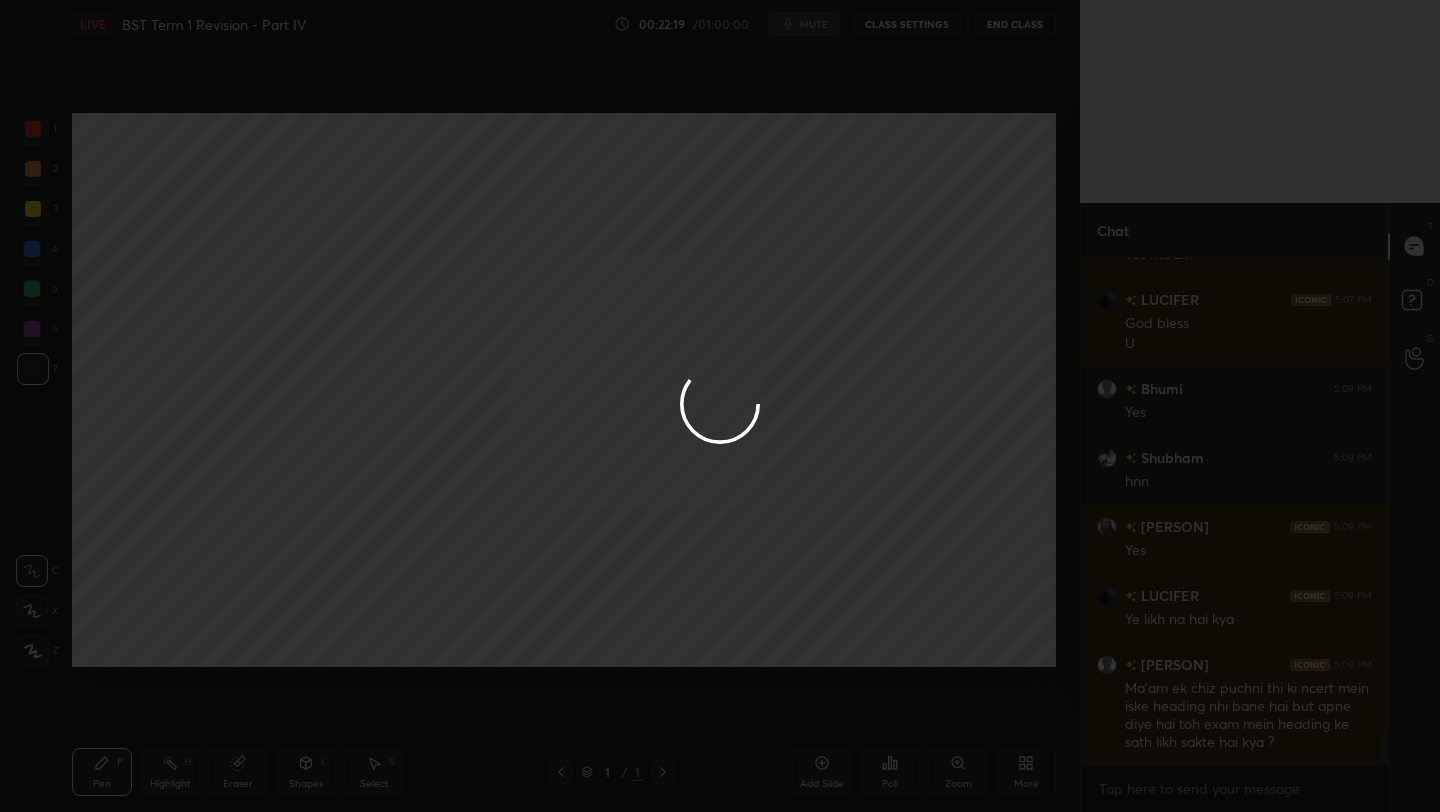 scroll, scrollTop: 7062, scrollLeft: 0, axis: vertical 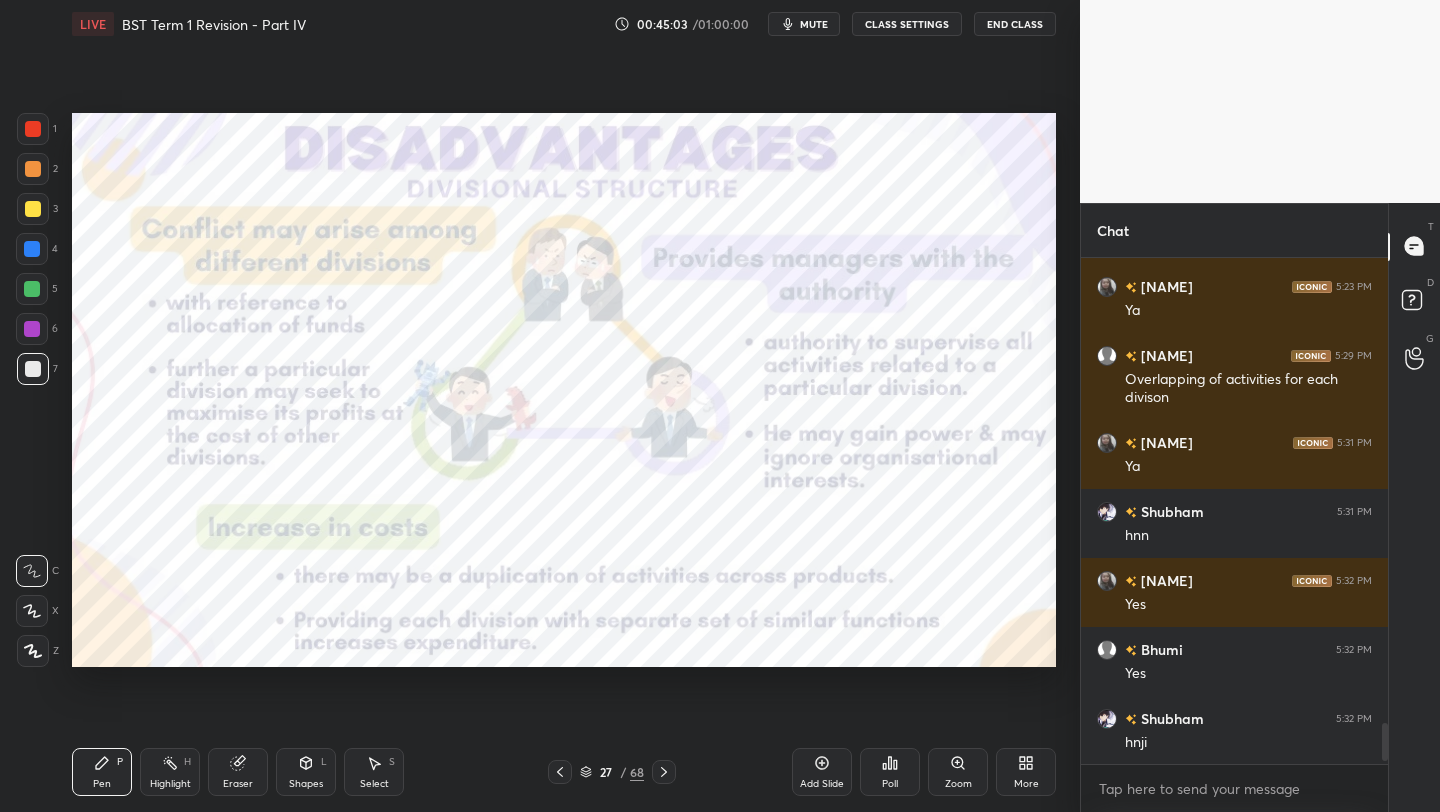 click 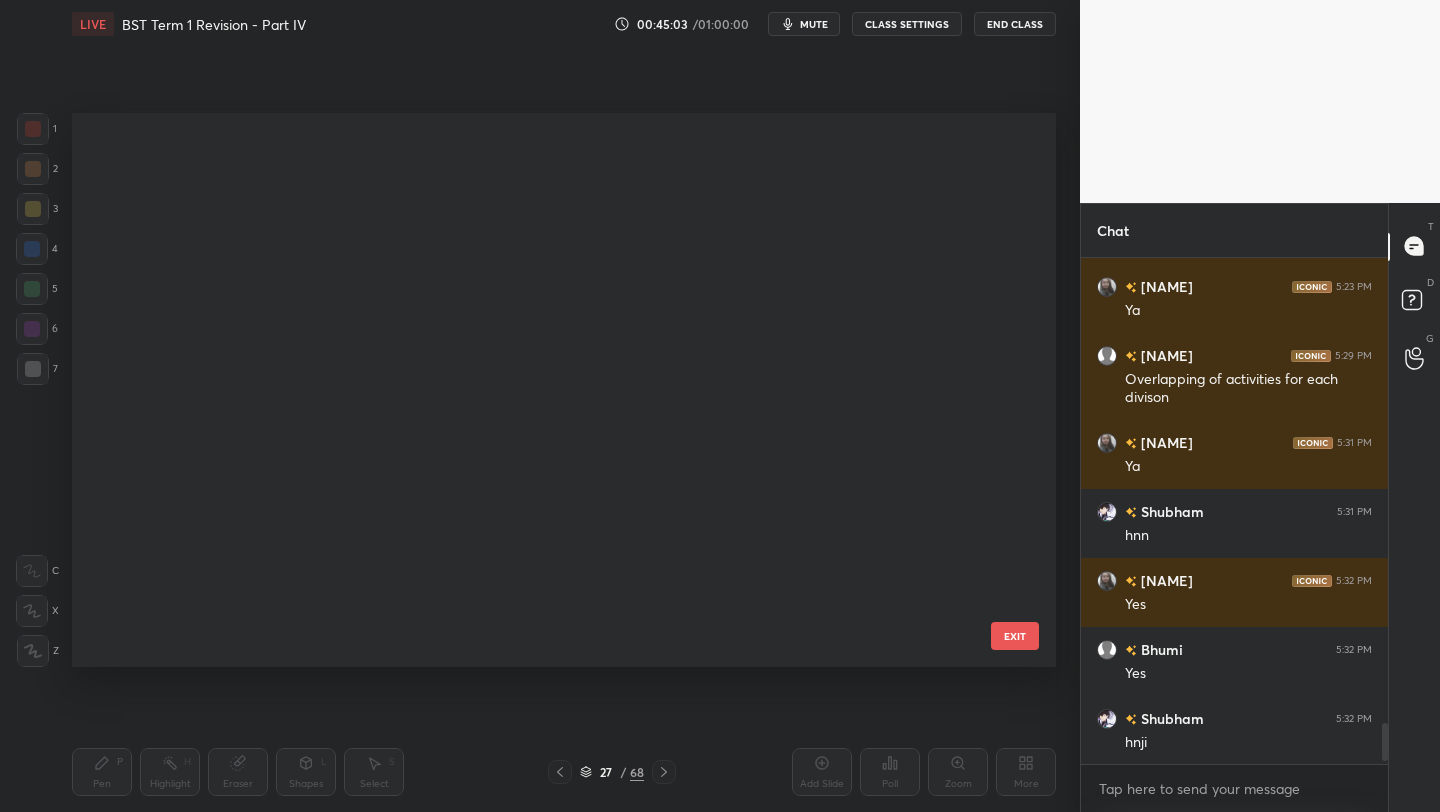 scroll, scrollTop: 971, scrollLeft: 0, axis: vertical 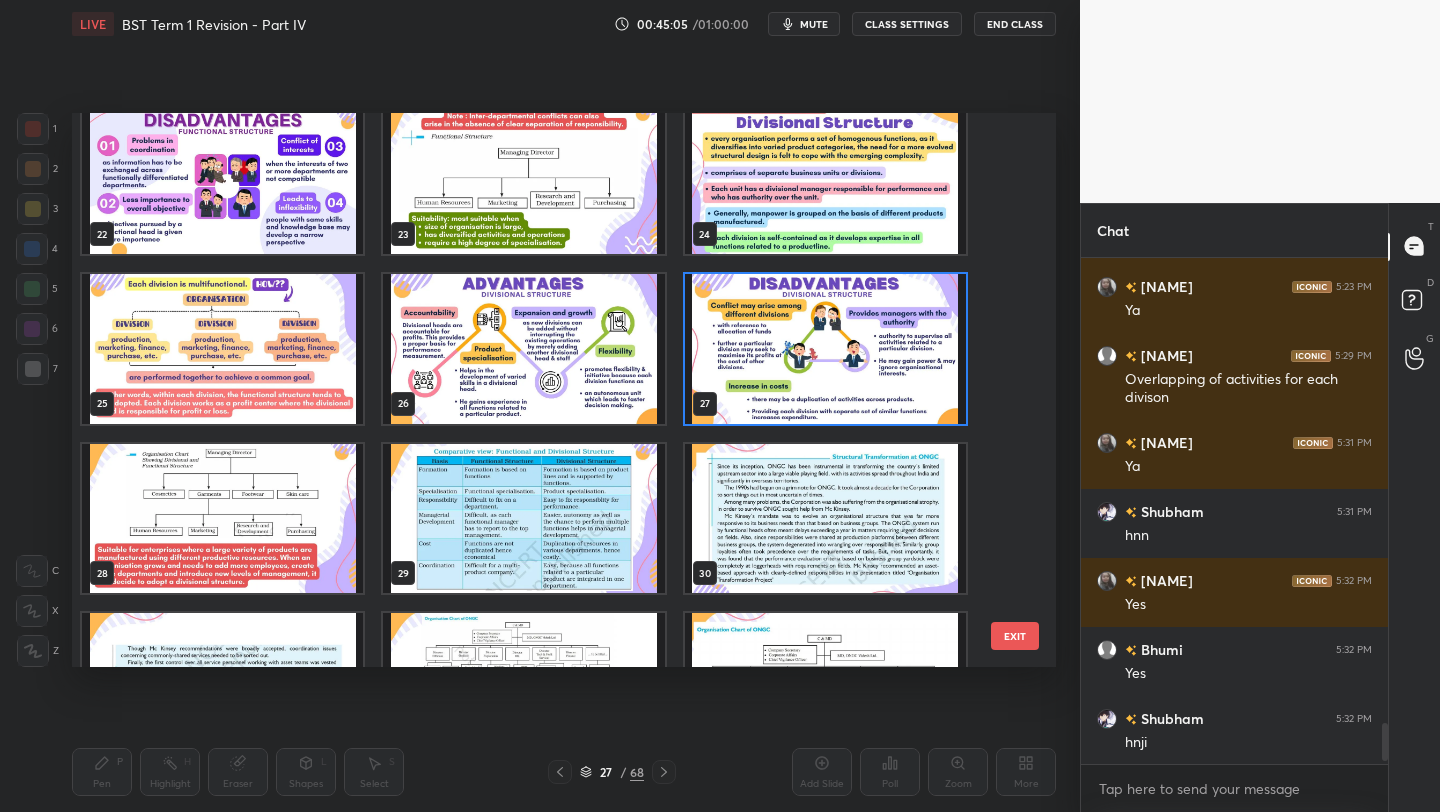 click at bounding box center (222, 519) 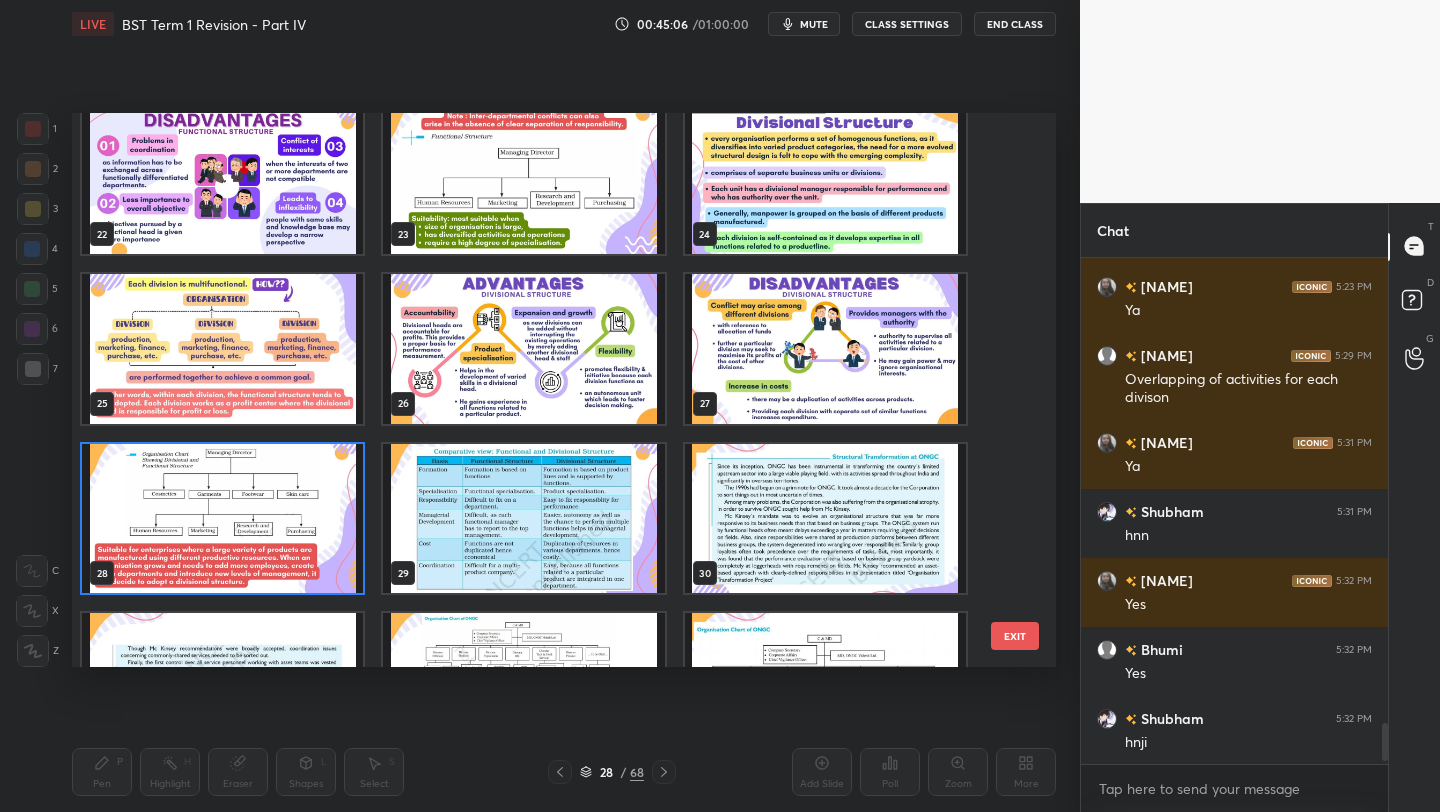 click at bounding box center [222, 519] 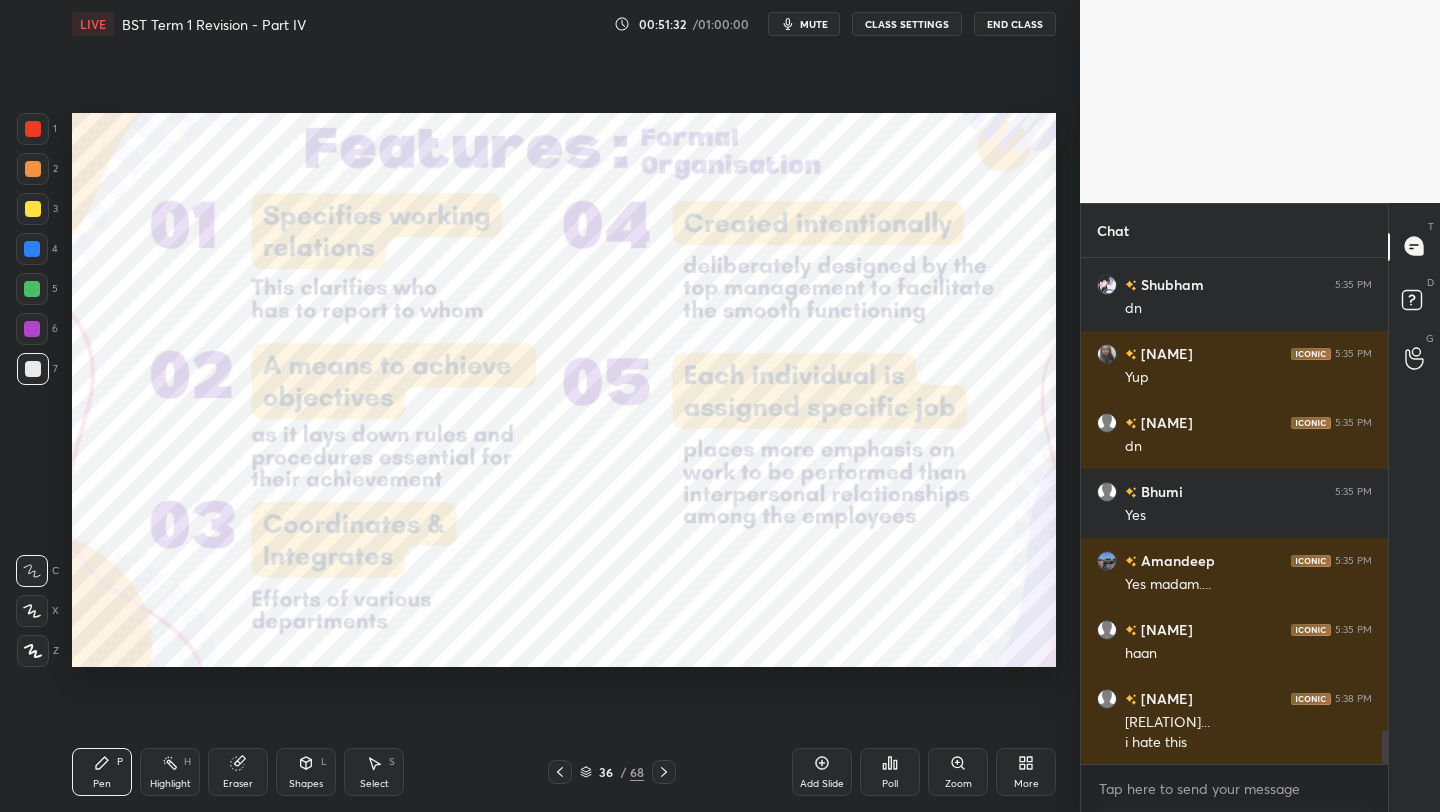 scroll, scrollTop: 7115, scrollLeft: 0, axis: vertical 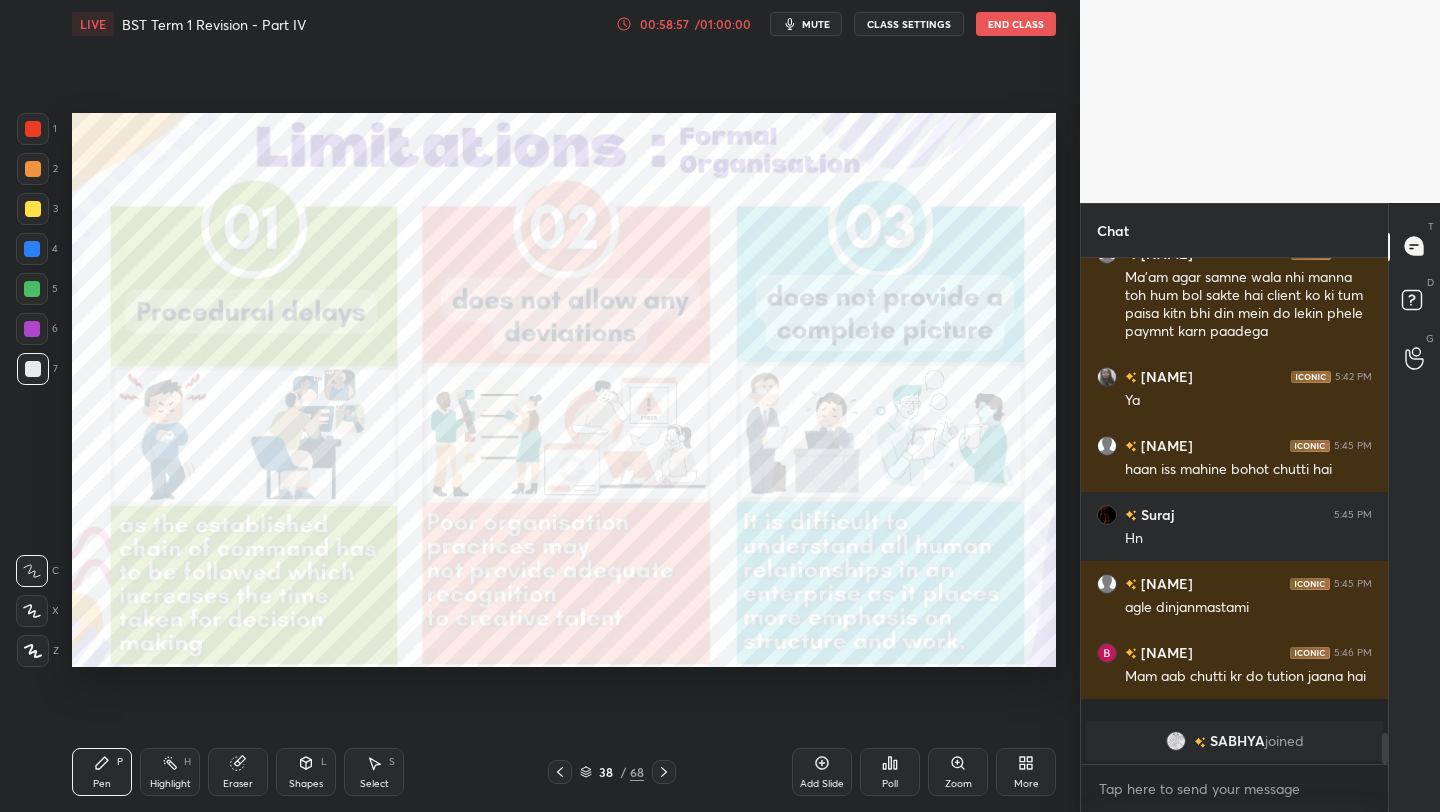 click 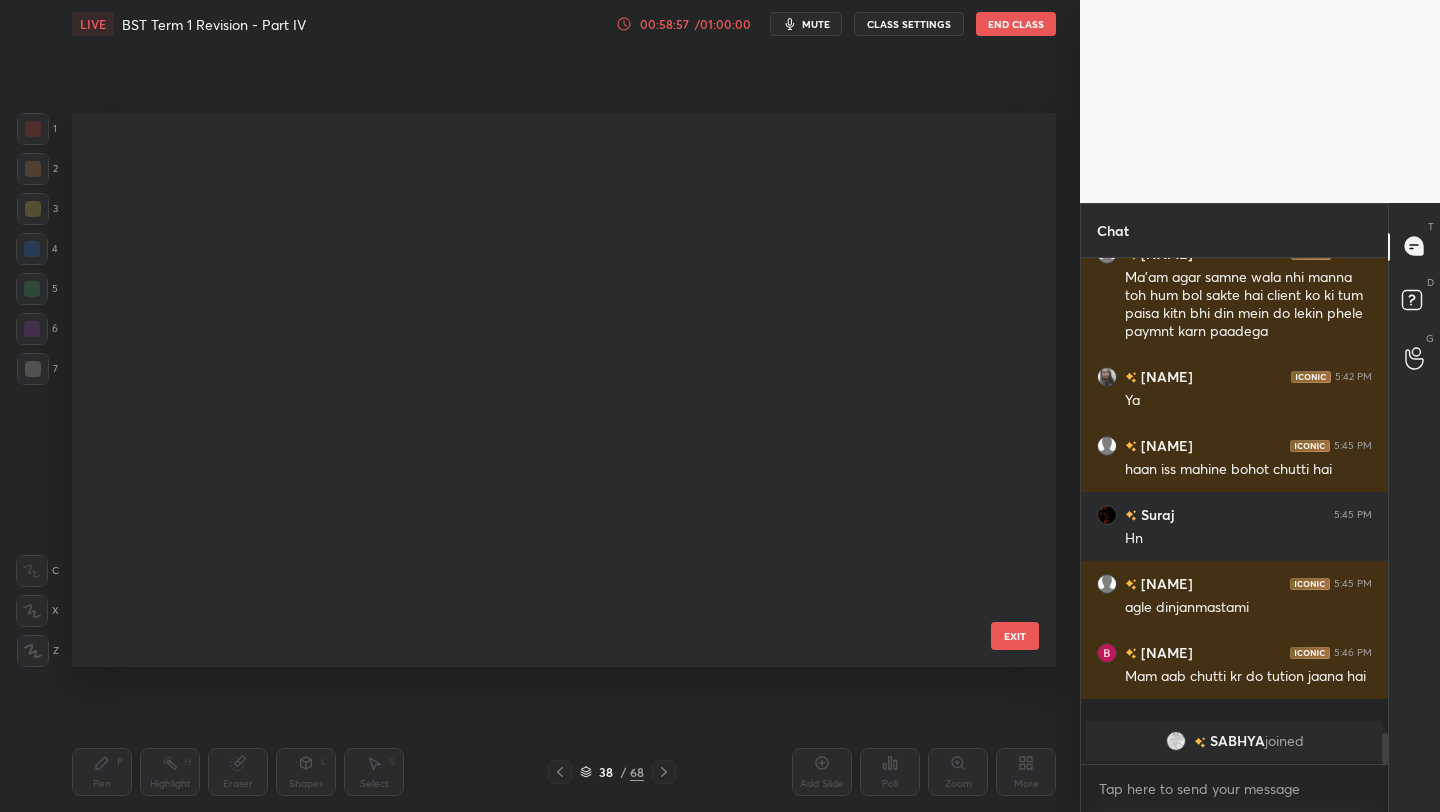 scroll, scrollTop: 1649, scrollLeft: 0, axis: vertical 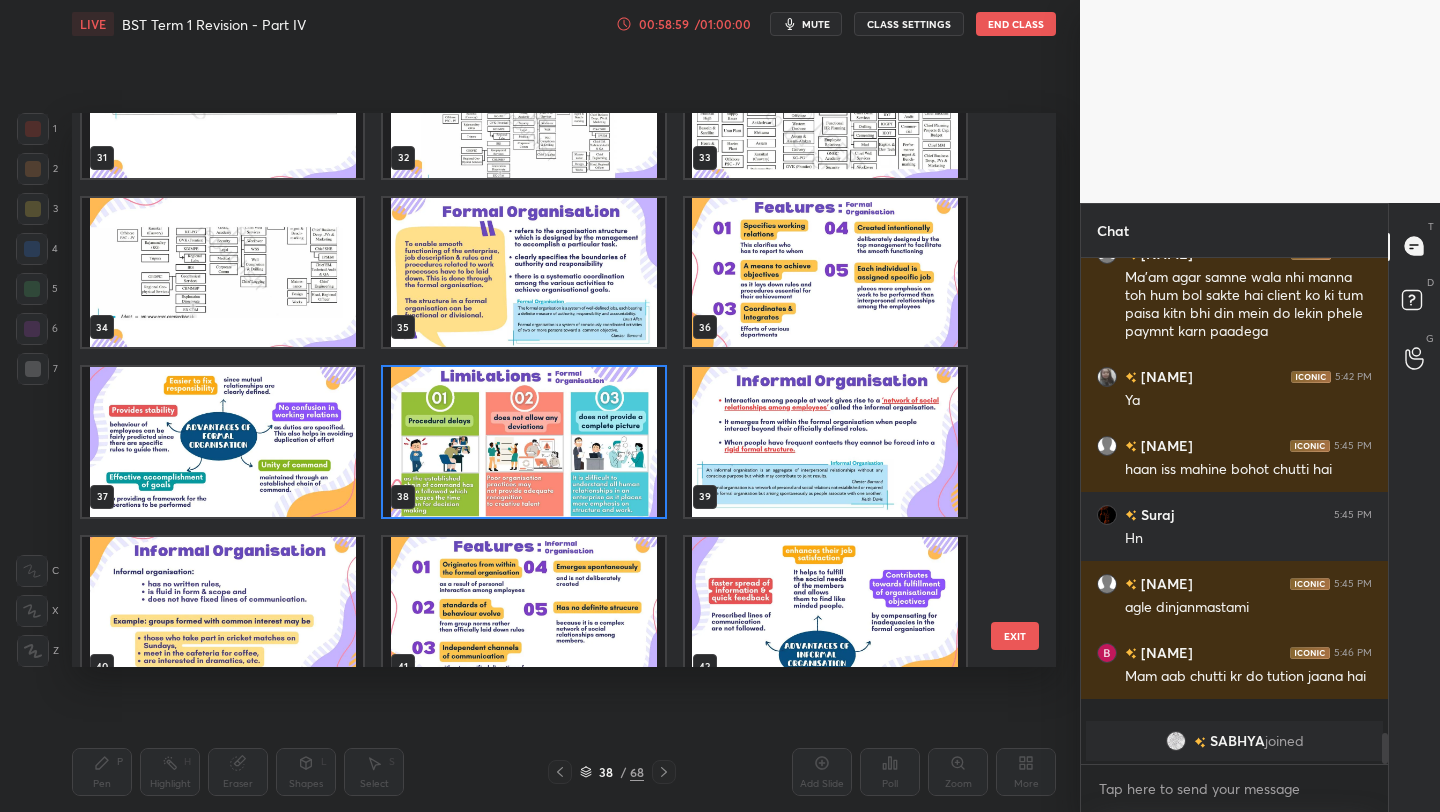 click at bounding box center (523, 442) 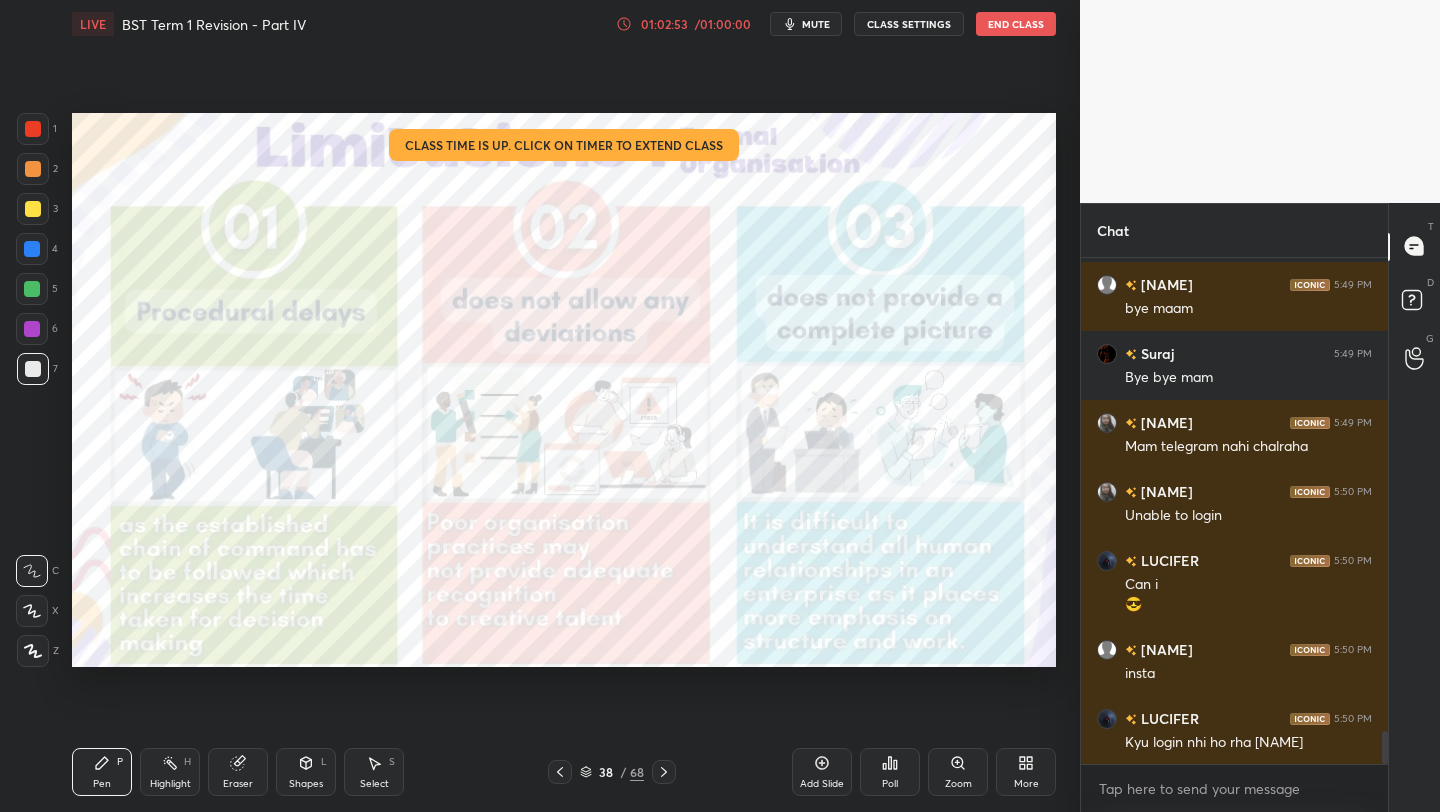 scroll, scrollTop: 7165, scrollLeft: 0, axis: vertical 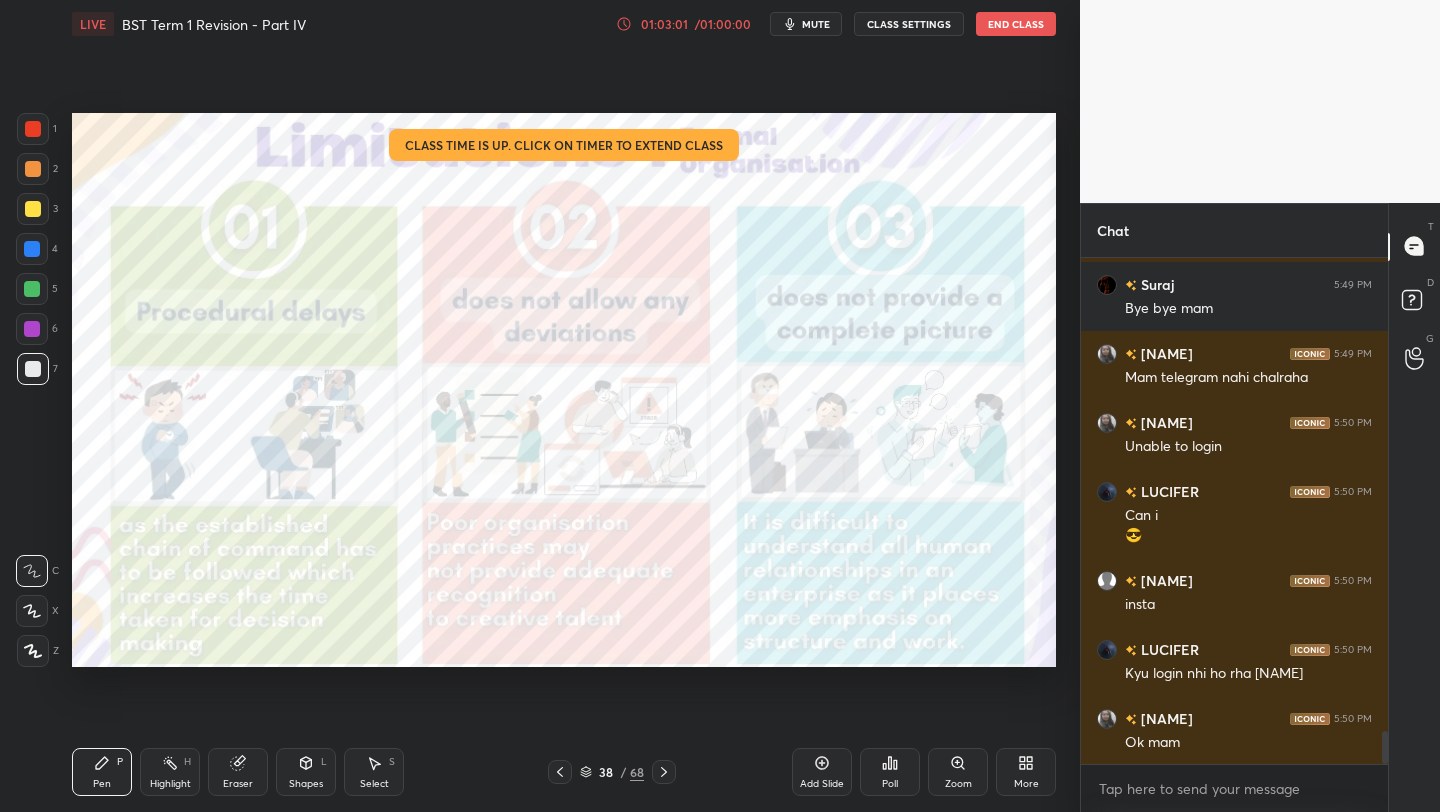 click on "End Class" at bounding box center (1016, 24) 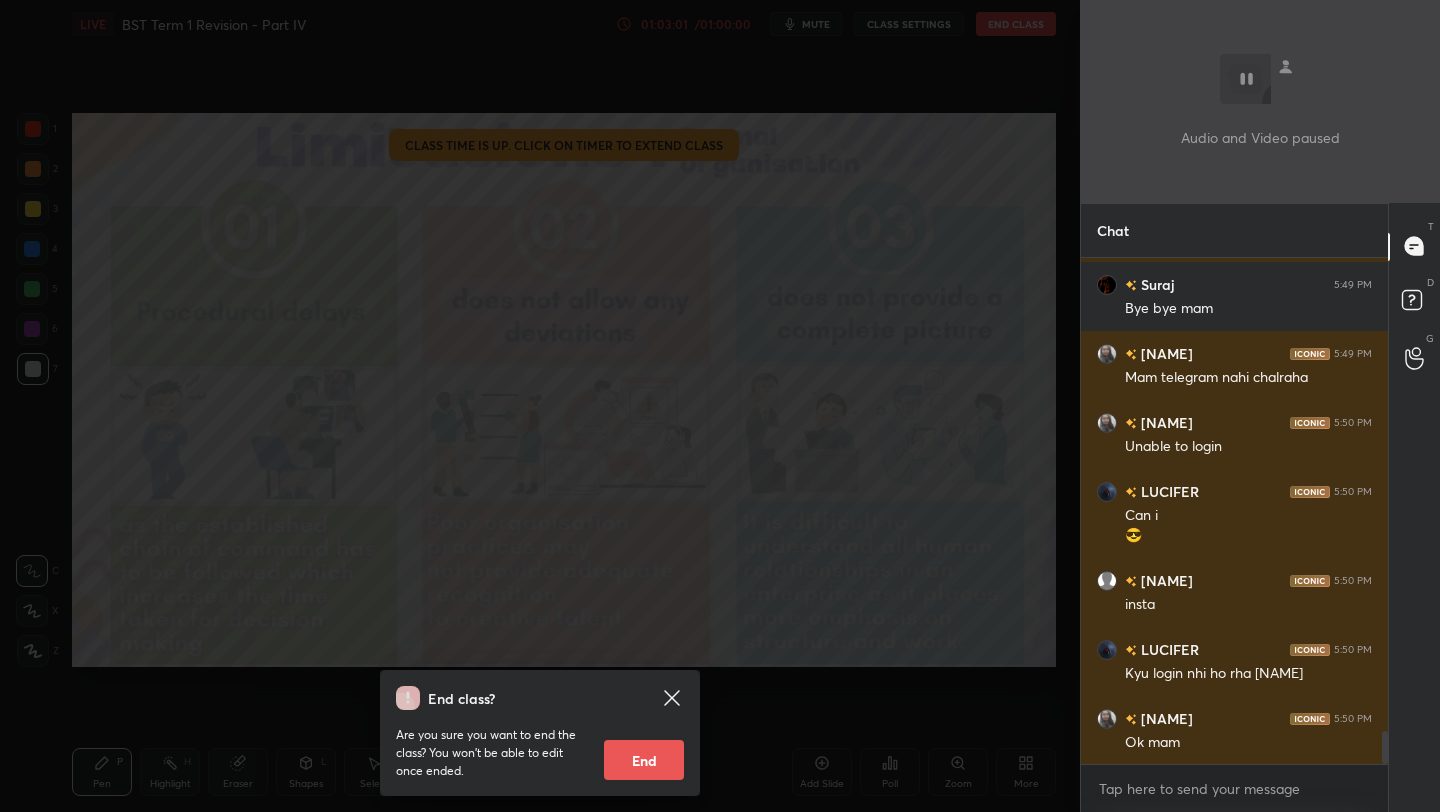 scroll, scrollTop: 7234, scrollLeft: 0, axis: vertical 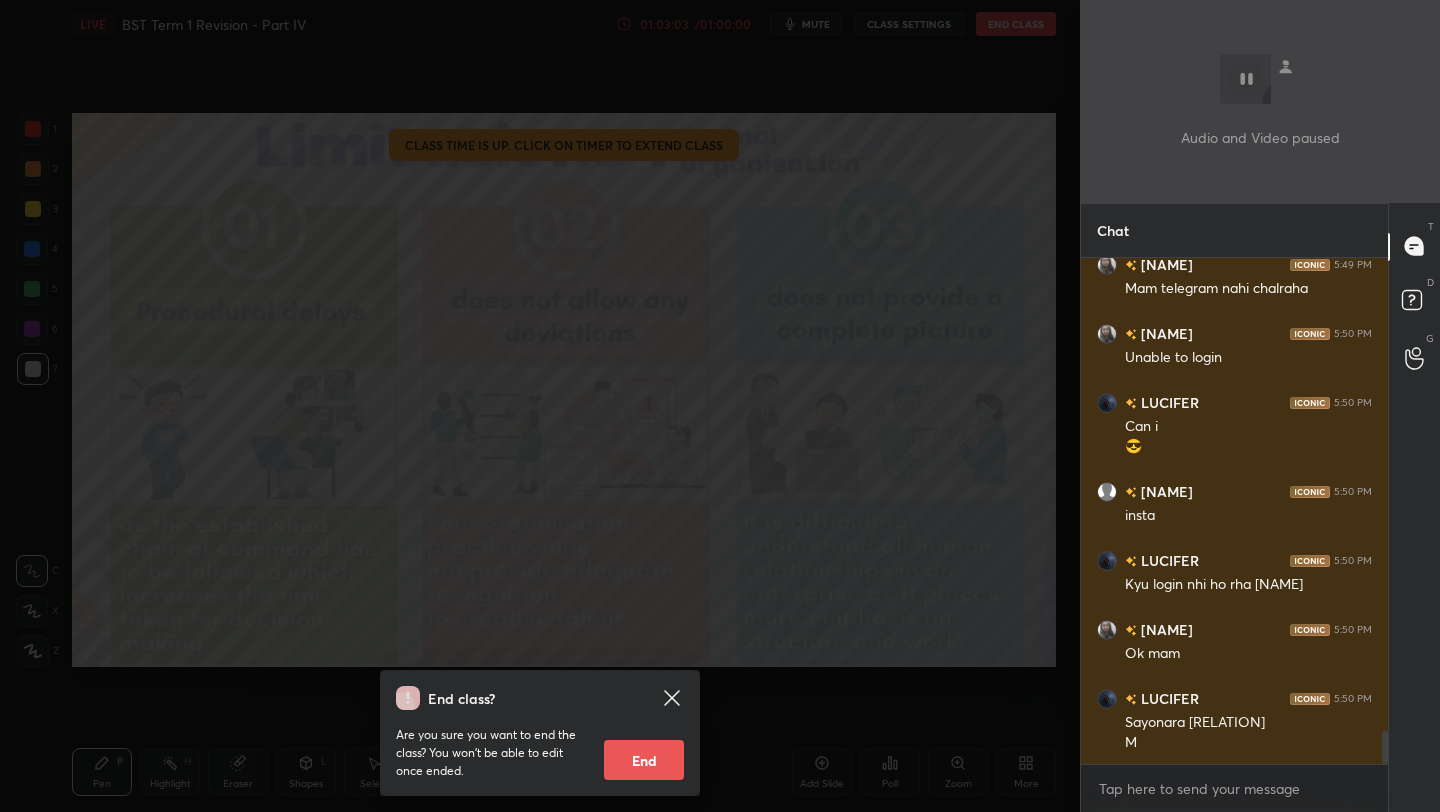 click on "End" at bounding box center [644, 760] 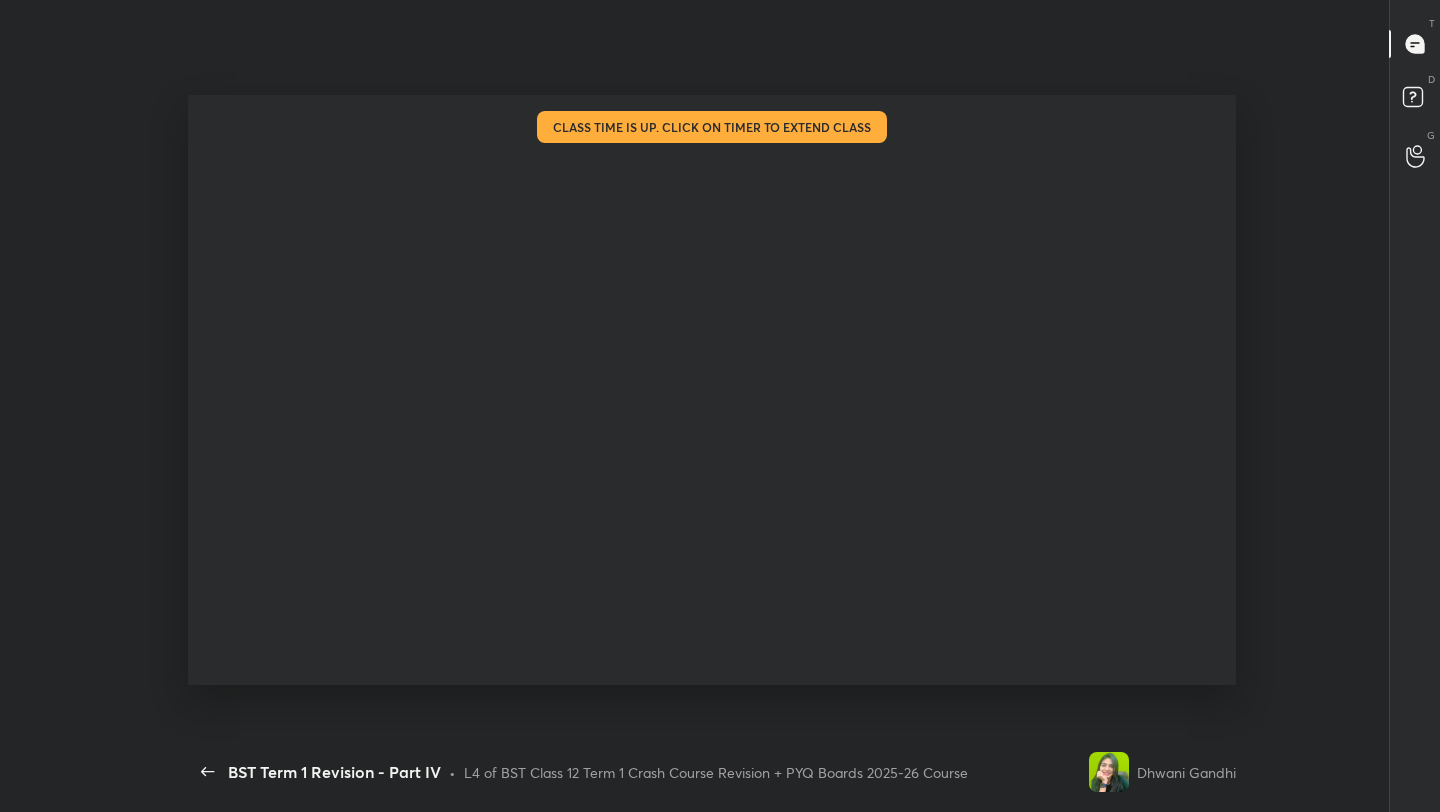 scroll, scrollTop: 99316, scrollLeft: 98935, axis: both 